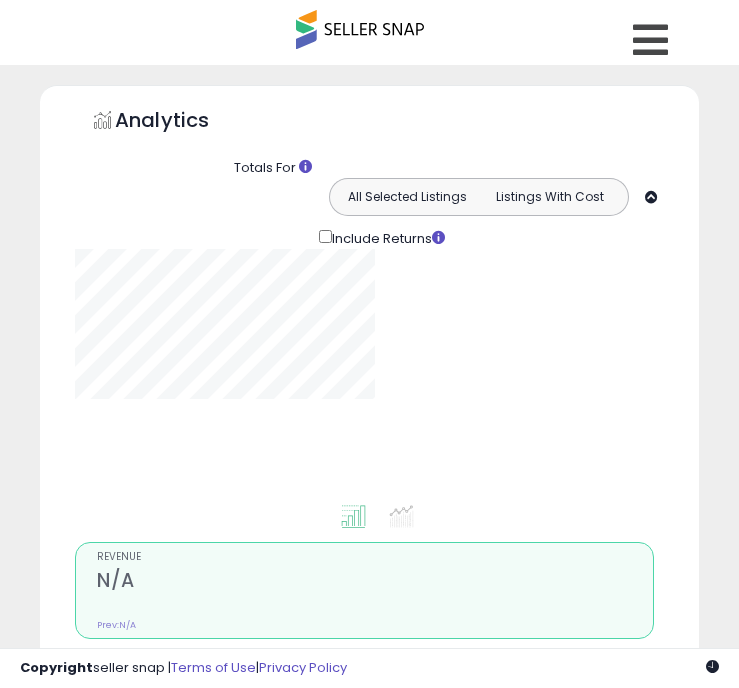 type on "**********" 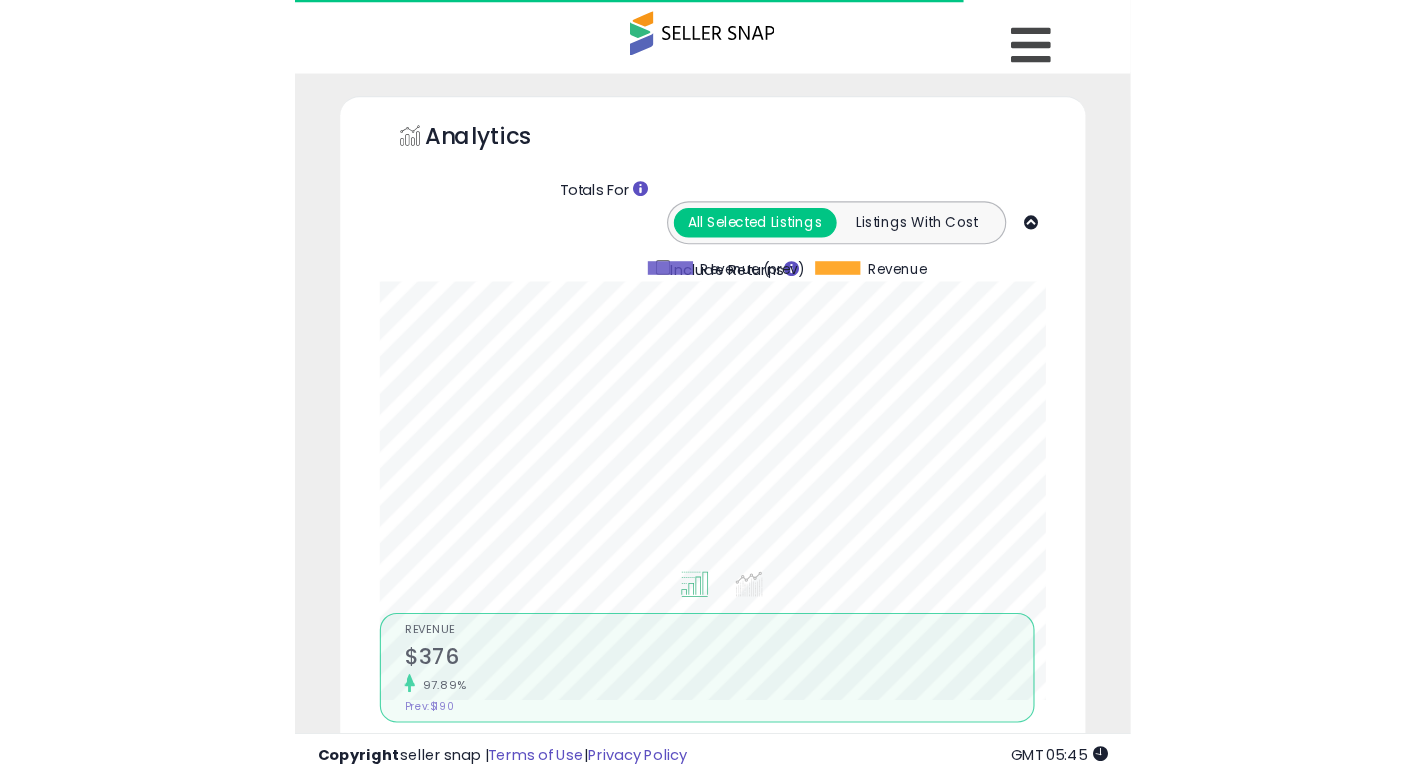 scroll, scrollTop: 0, scrollLeft: 0, axis: both 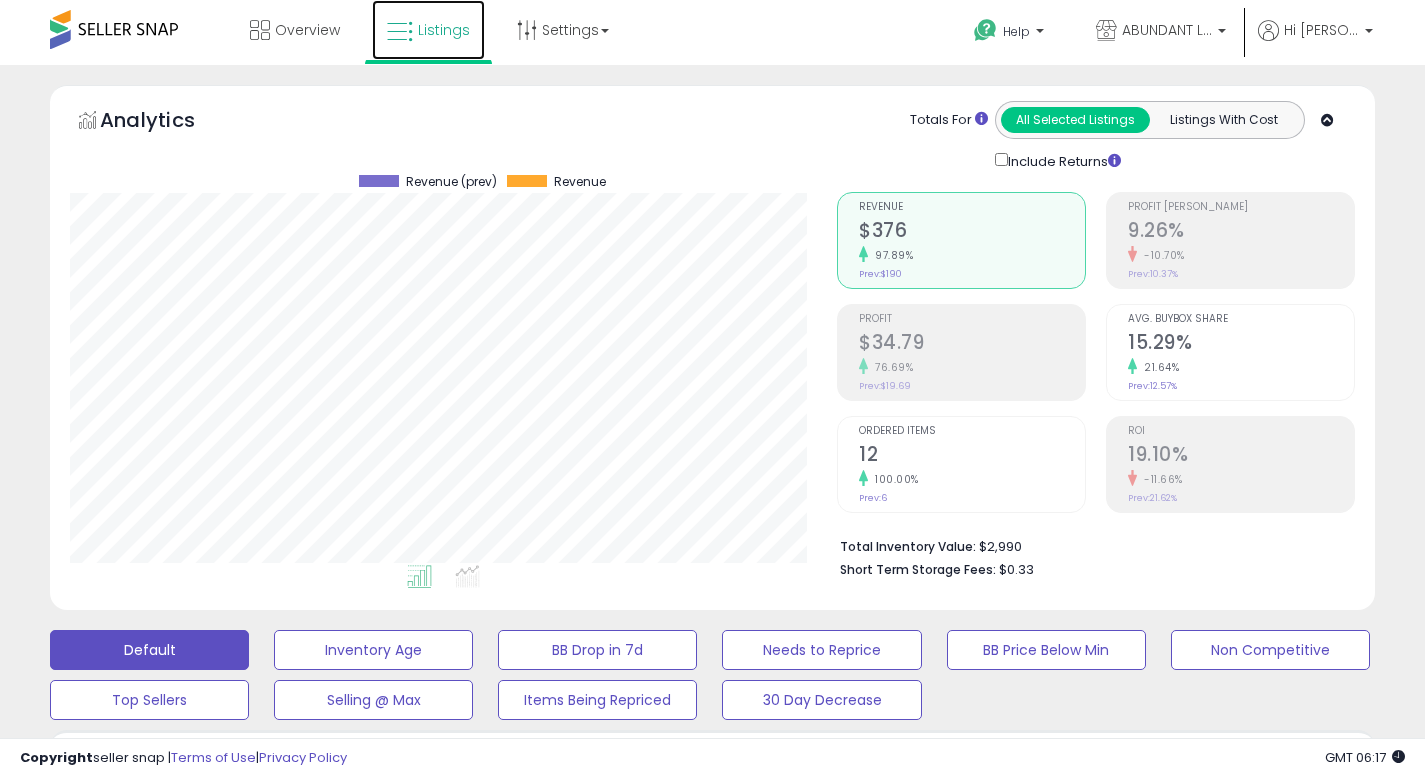 click on "Listings" at bounding box center [428, 30] 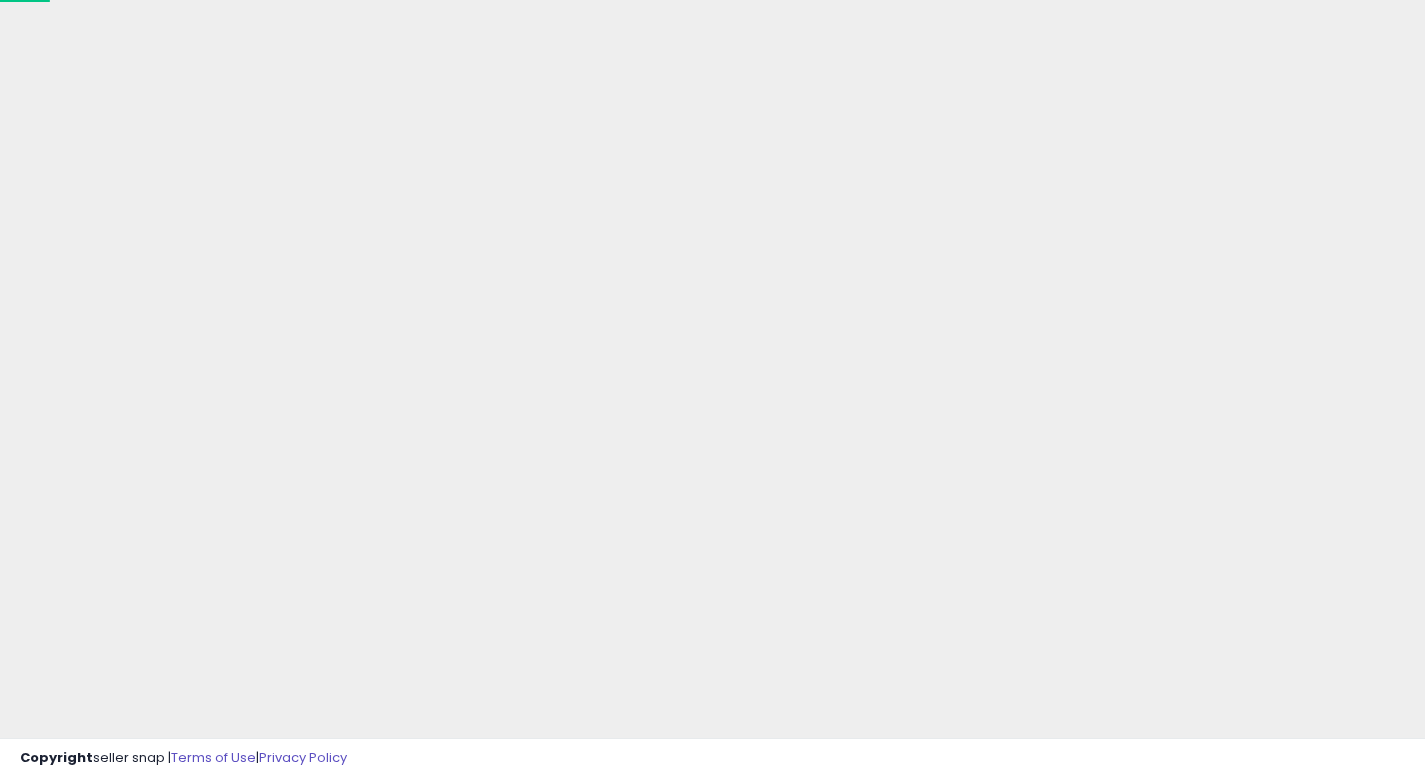 scroll, scrollTop: 117, scrollLeft: 0, axis: vertical 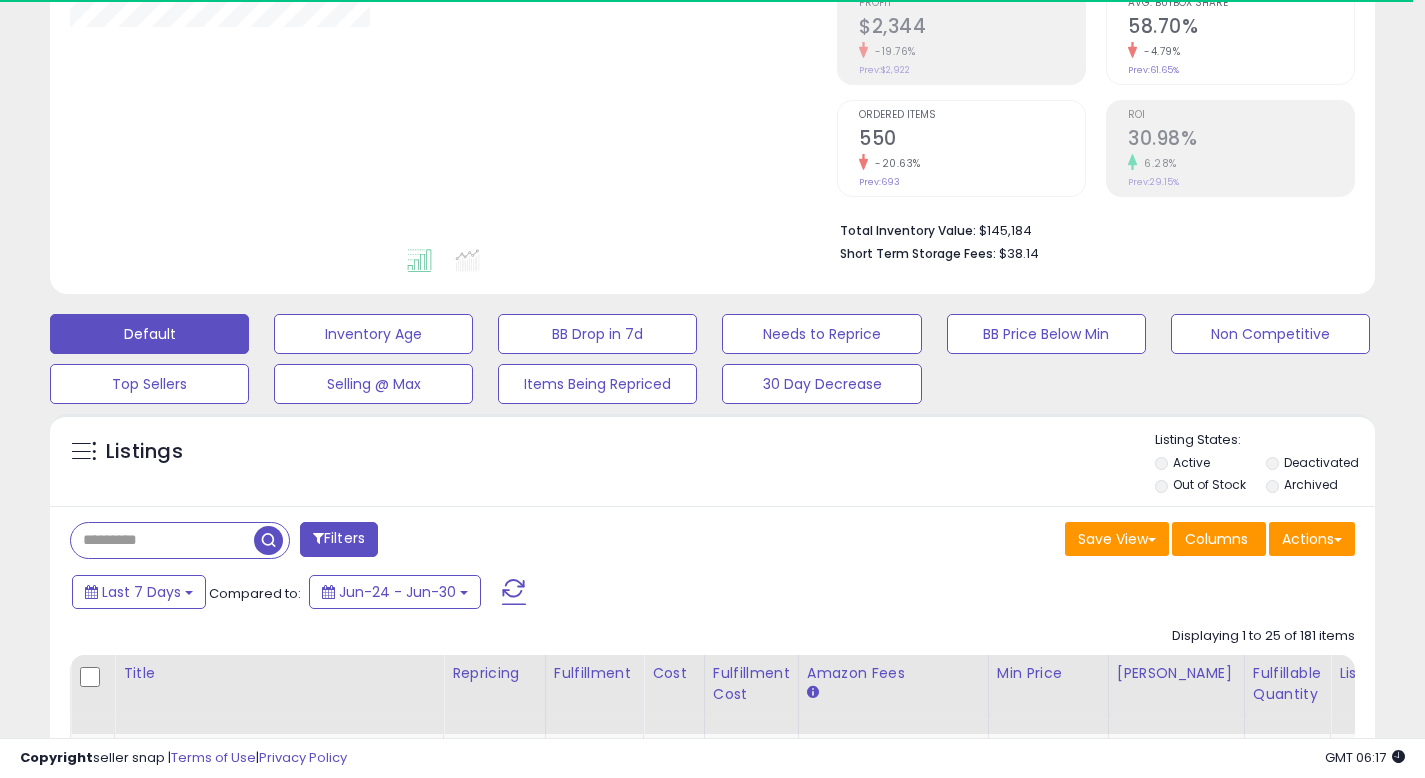 click at bounding box center (162, 540) 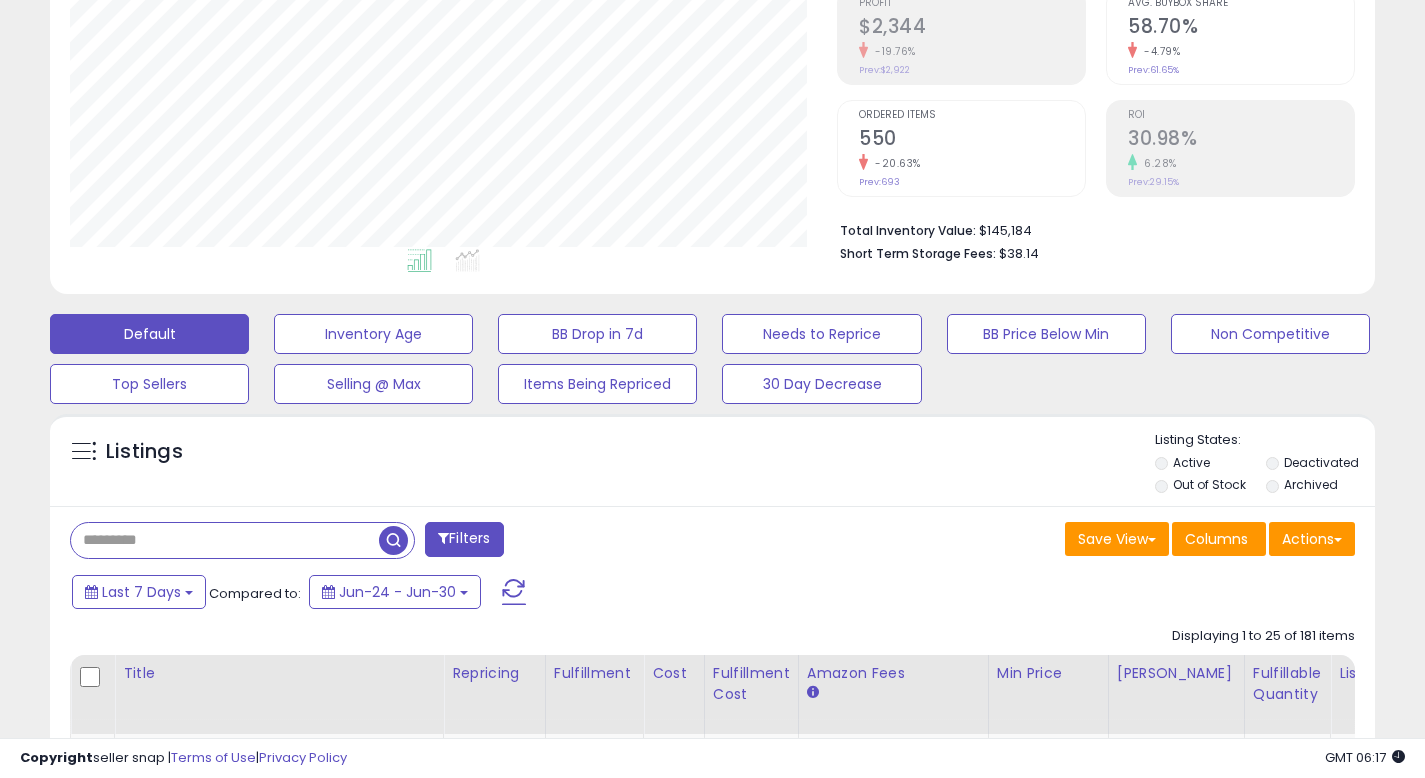 scroll, scrollTop: 999590, scrollLeft: 999233, axis: both 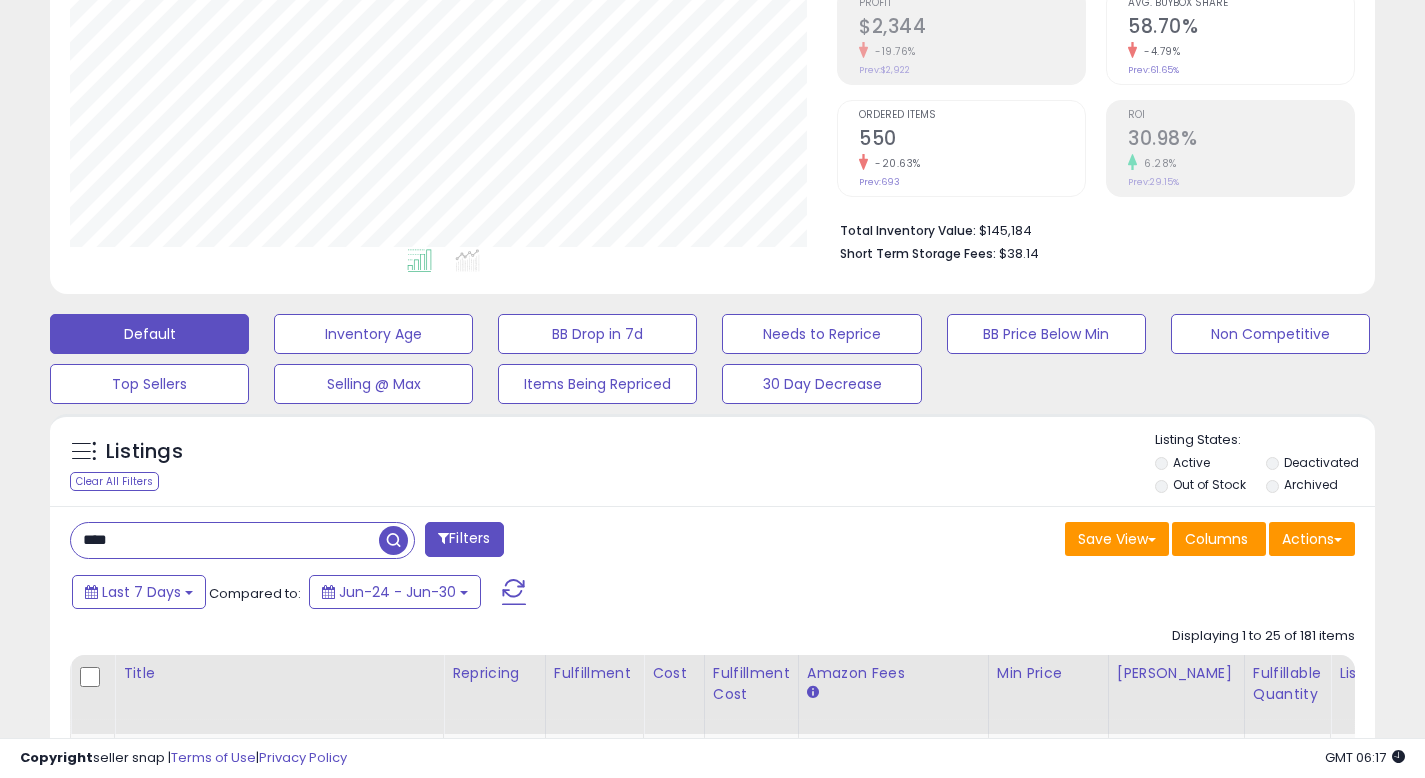 type on "**********" 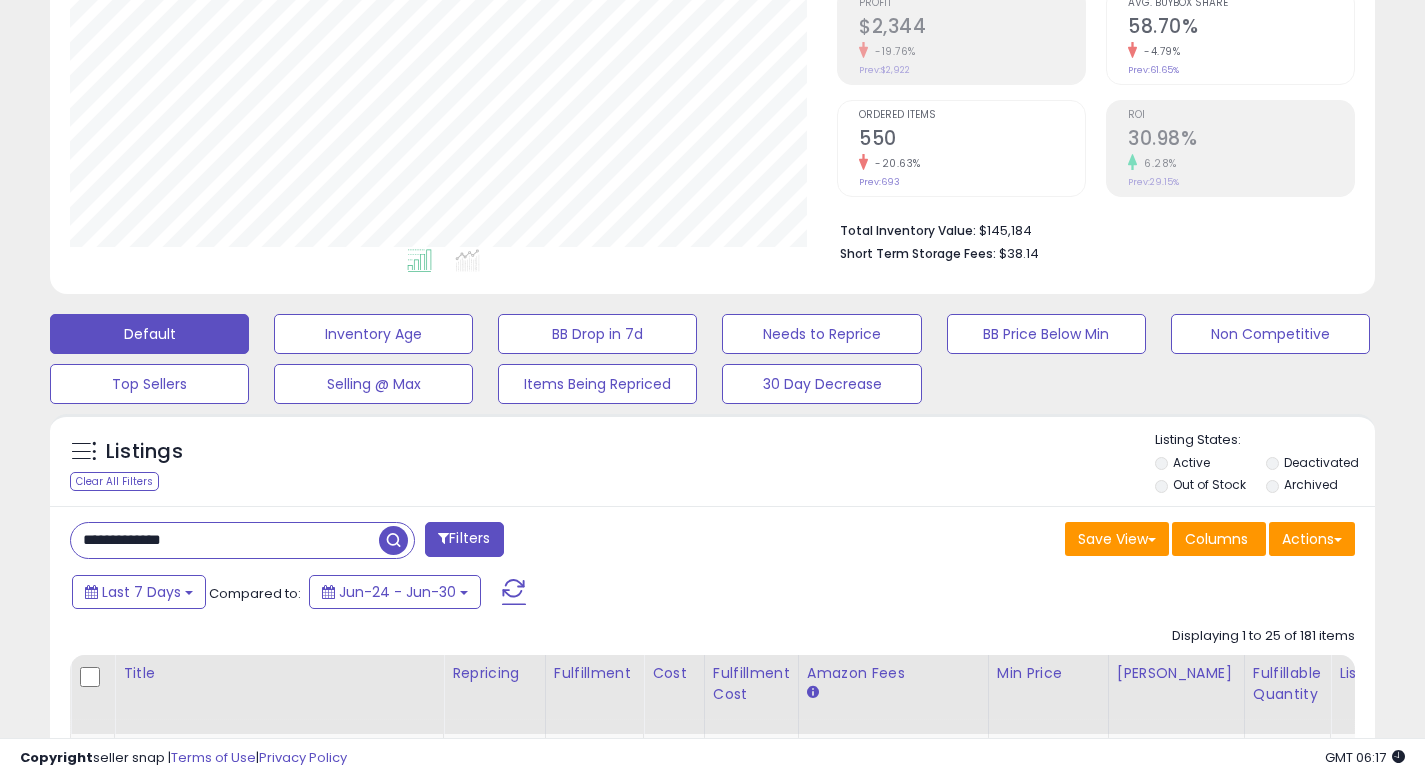 click at bounding box center (393, 540) 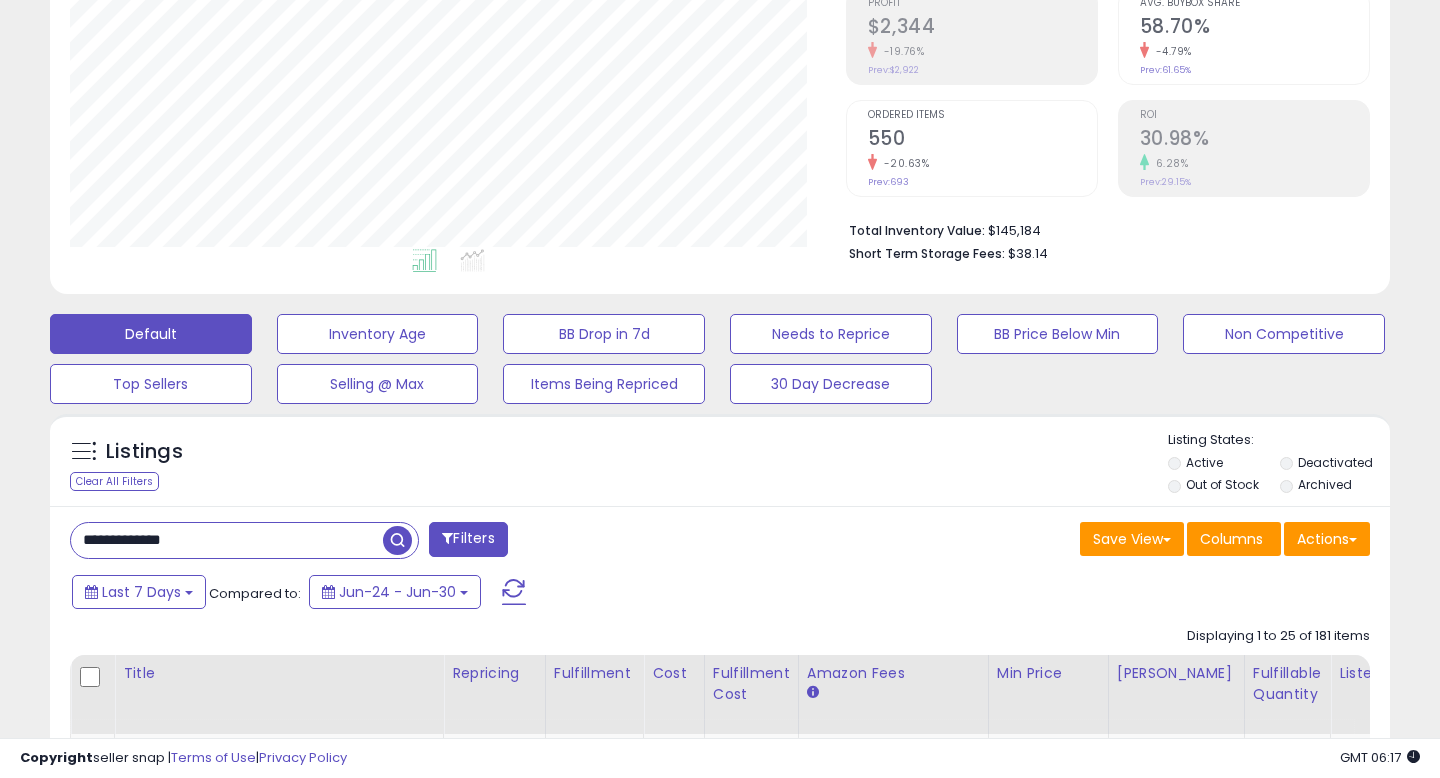 scroll, scrollTop: 999590, scrollLeft: 999224, axis: both 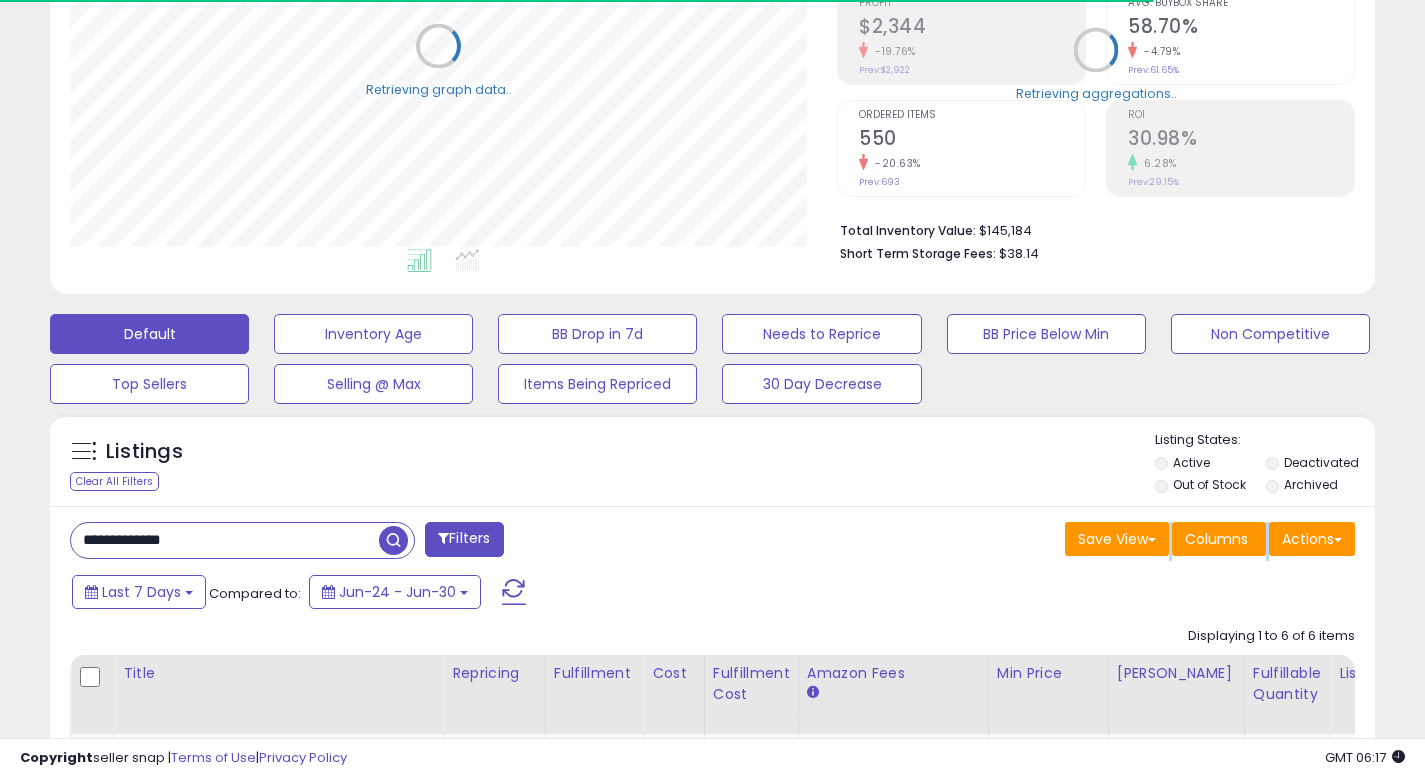 drag, startPoint x: 771, startPoint y: 569, endPoint x: 776, endPoint y: 551, distance: 18.681541 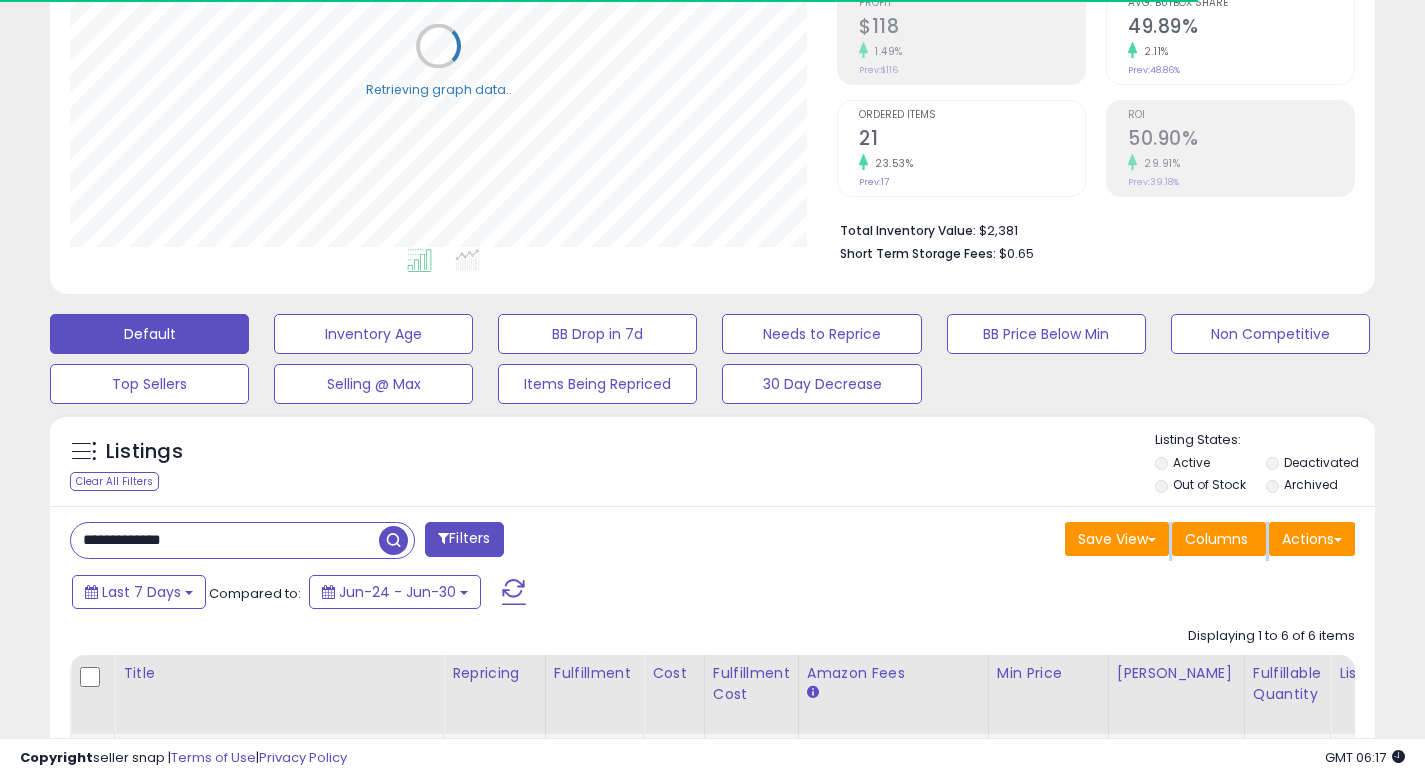 scroll, scrollTop: 730, scrollLeft: 0, axis: vertical 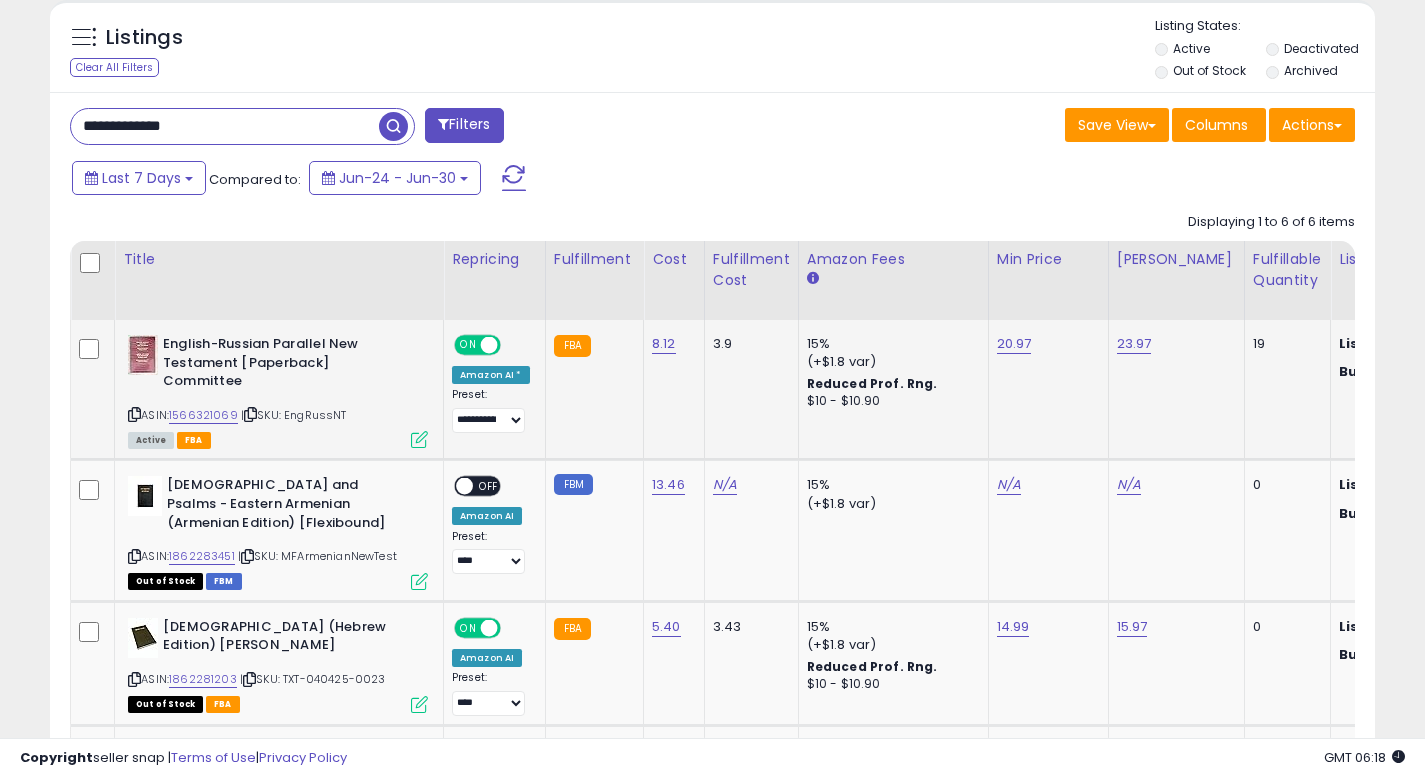click on "Active FBA" at bounding box center (278, 439) 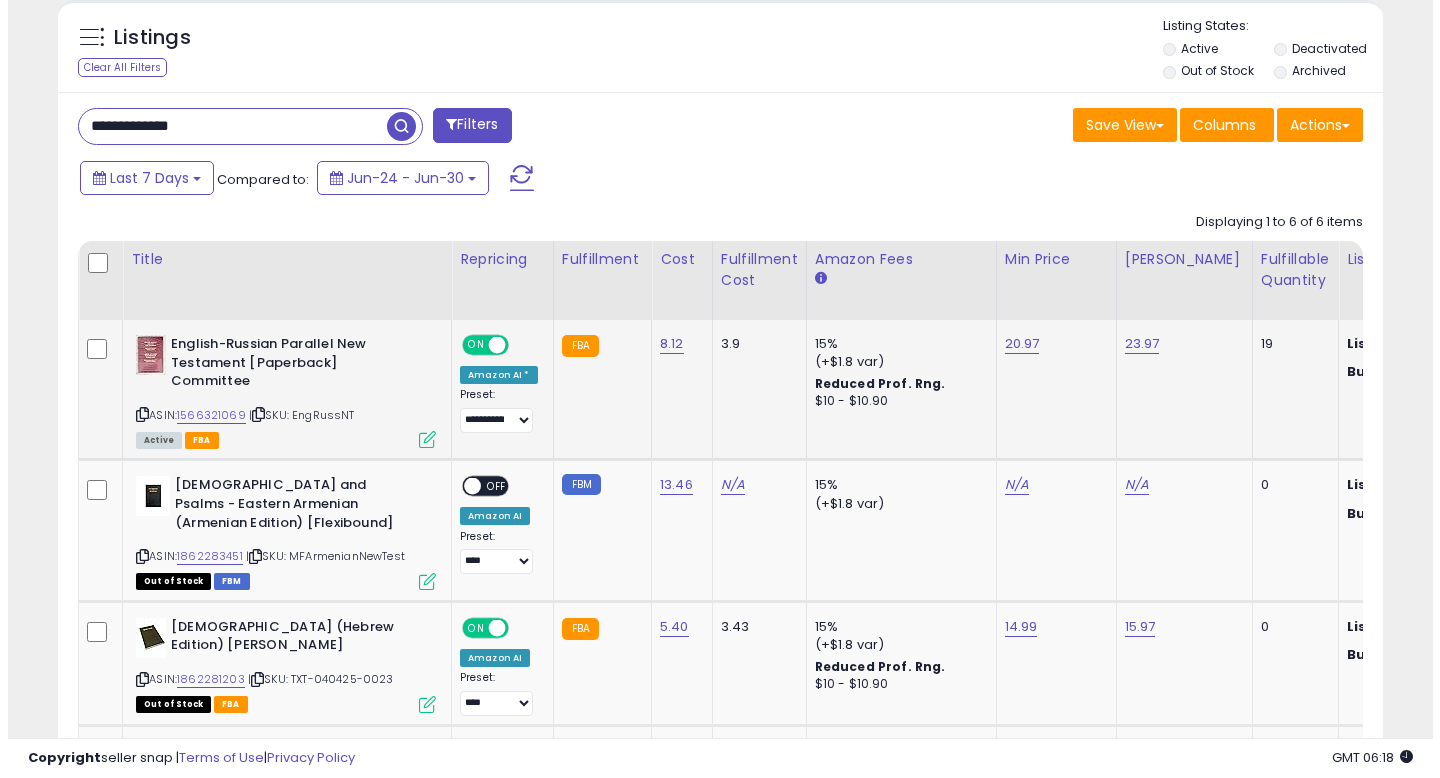 scroll, scrollTop: 999590, scrollLeft: 999224, axis: both 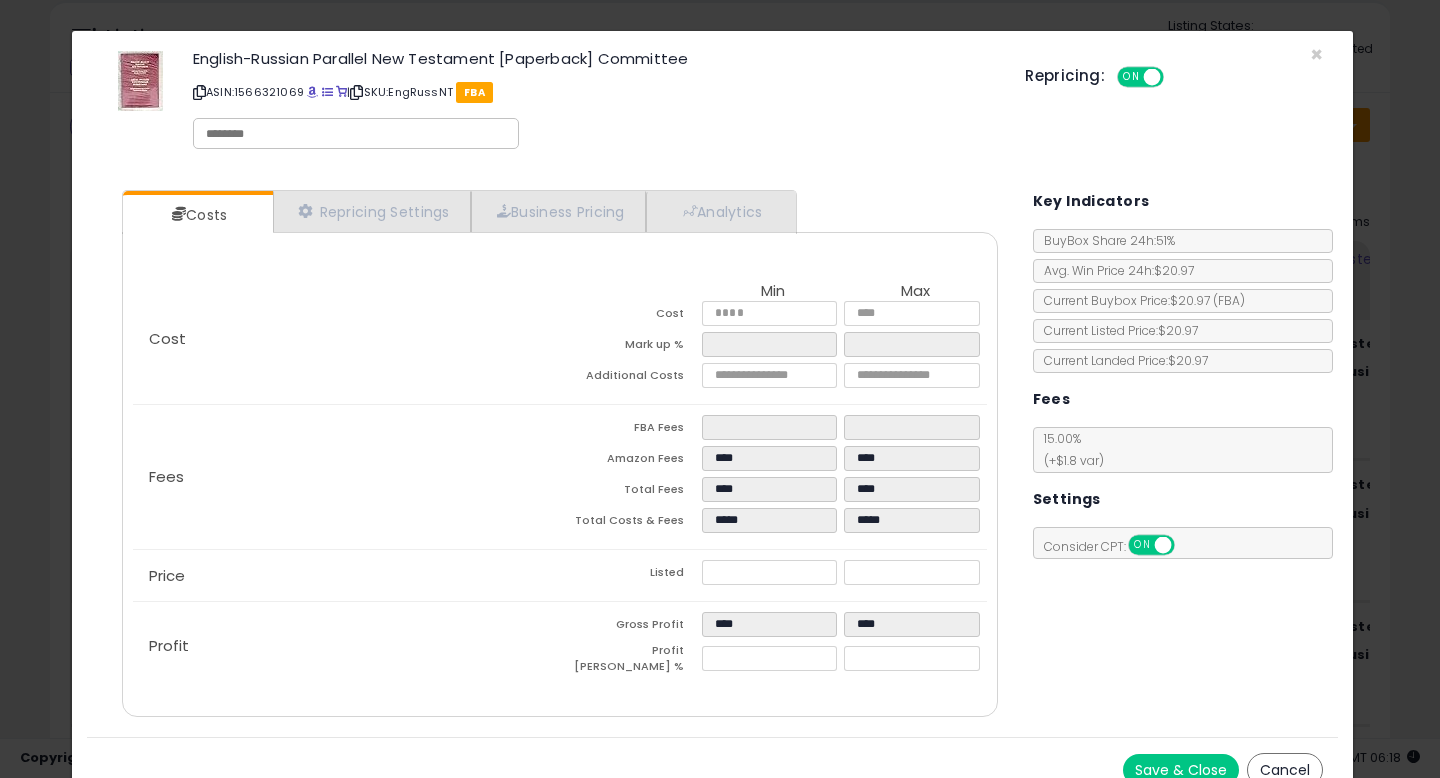 click on "Cancel" at bounding box center [1285, 770] 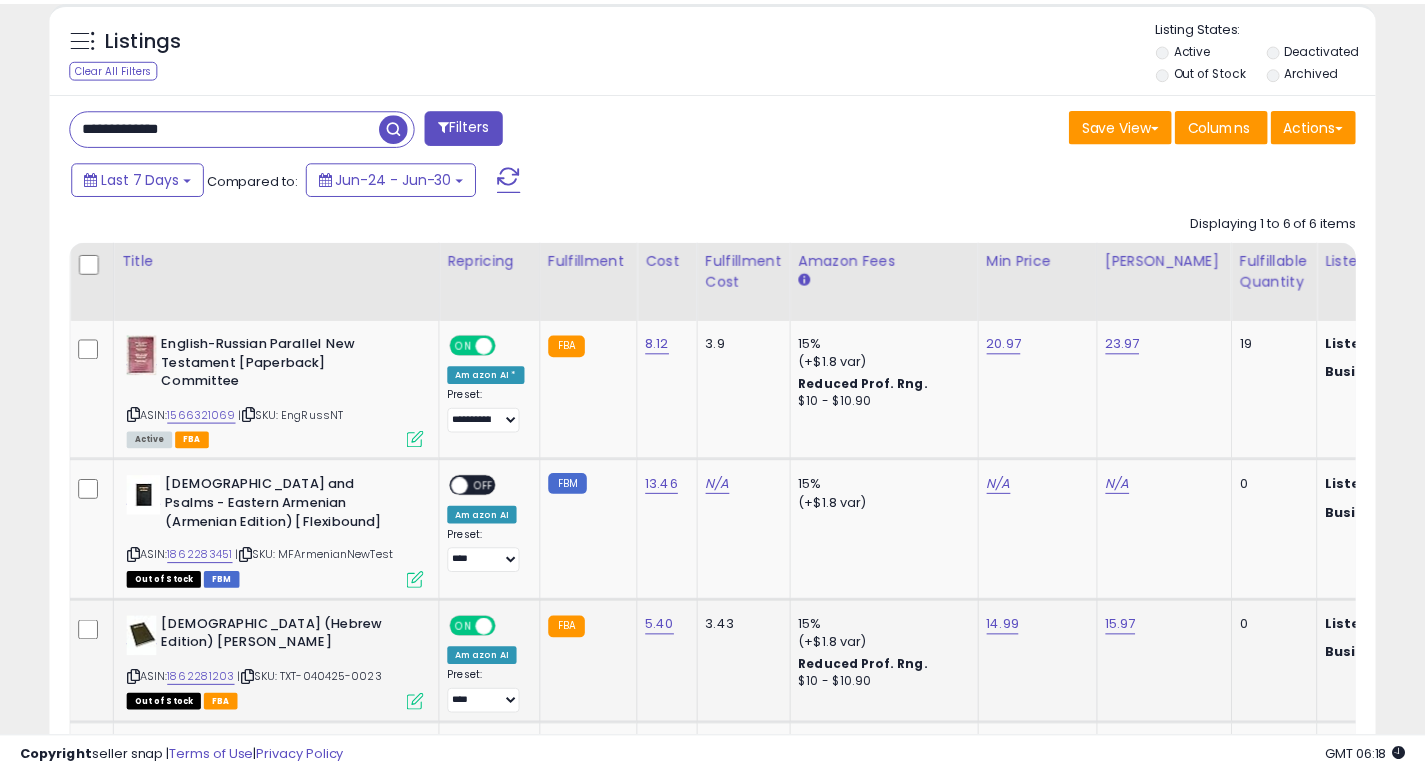 scroll, scrollTop: 410, scrollLeft: 767, axis: both 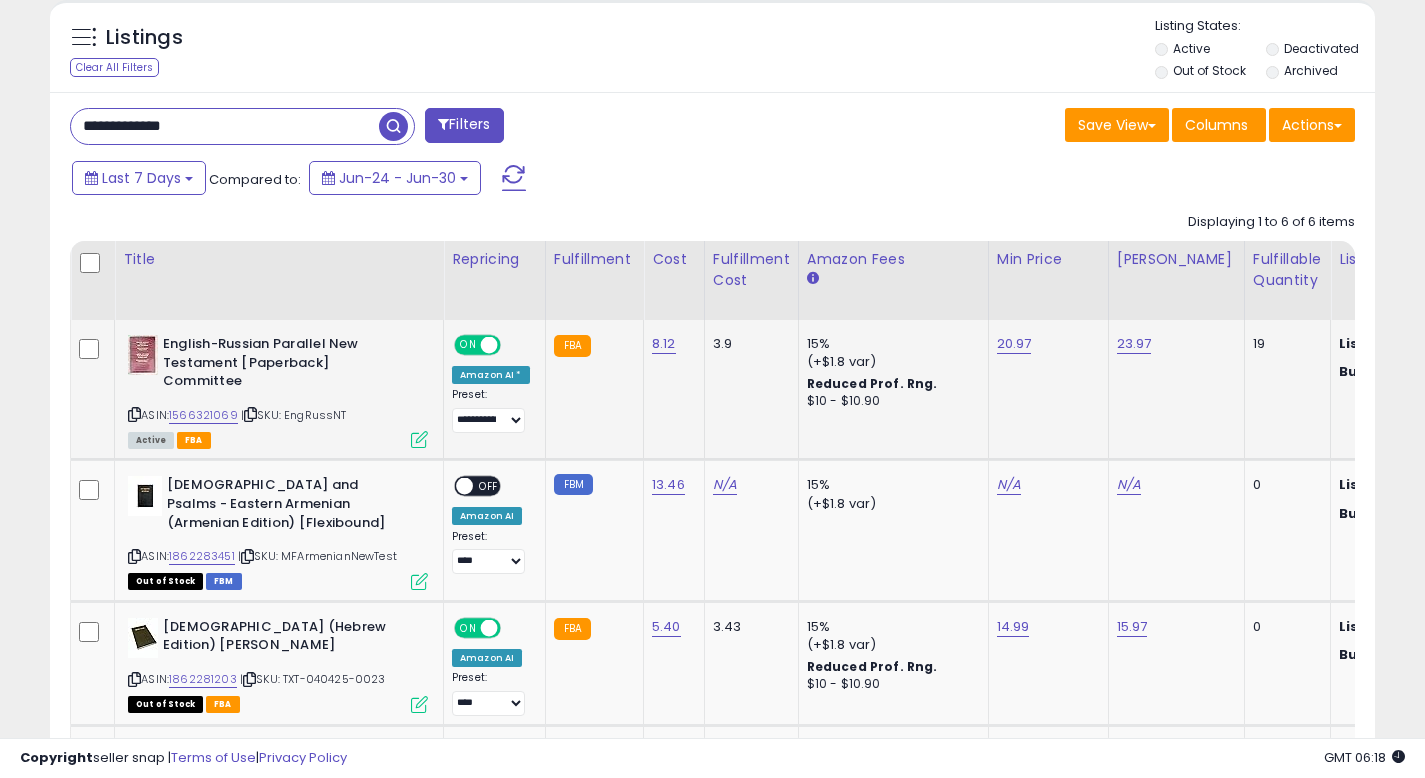 click on "Active FBA" at bounding box center [278, 439] 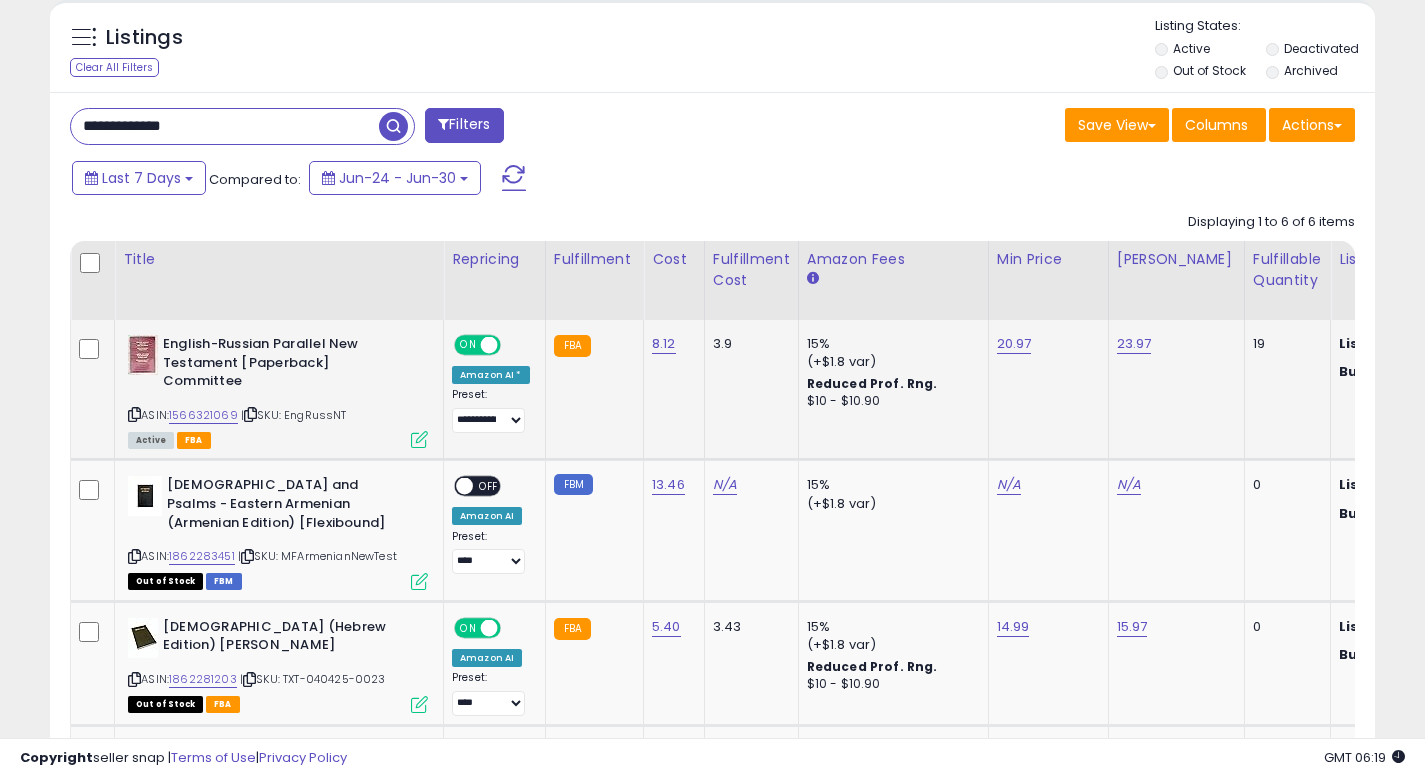 click at bounding box center [419, 439] 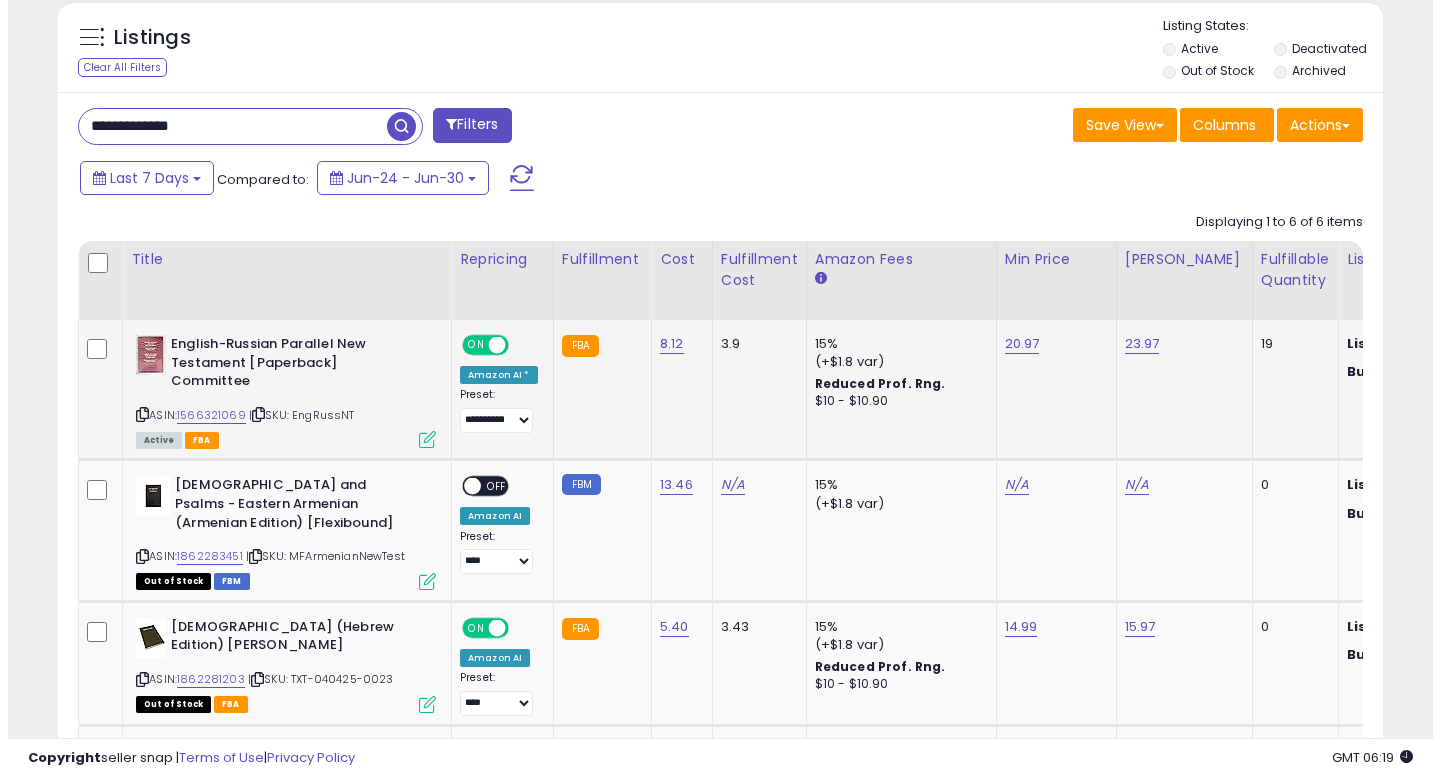 scroll, scrollTop: 999590, scrollLeft: 999224, axis: both 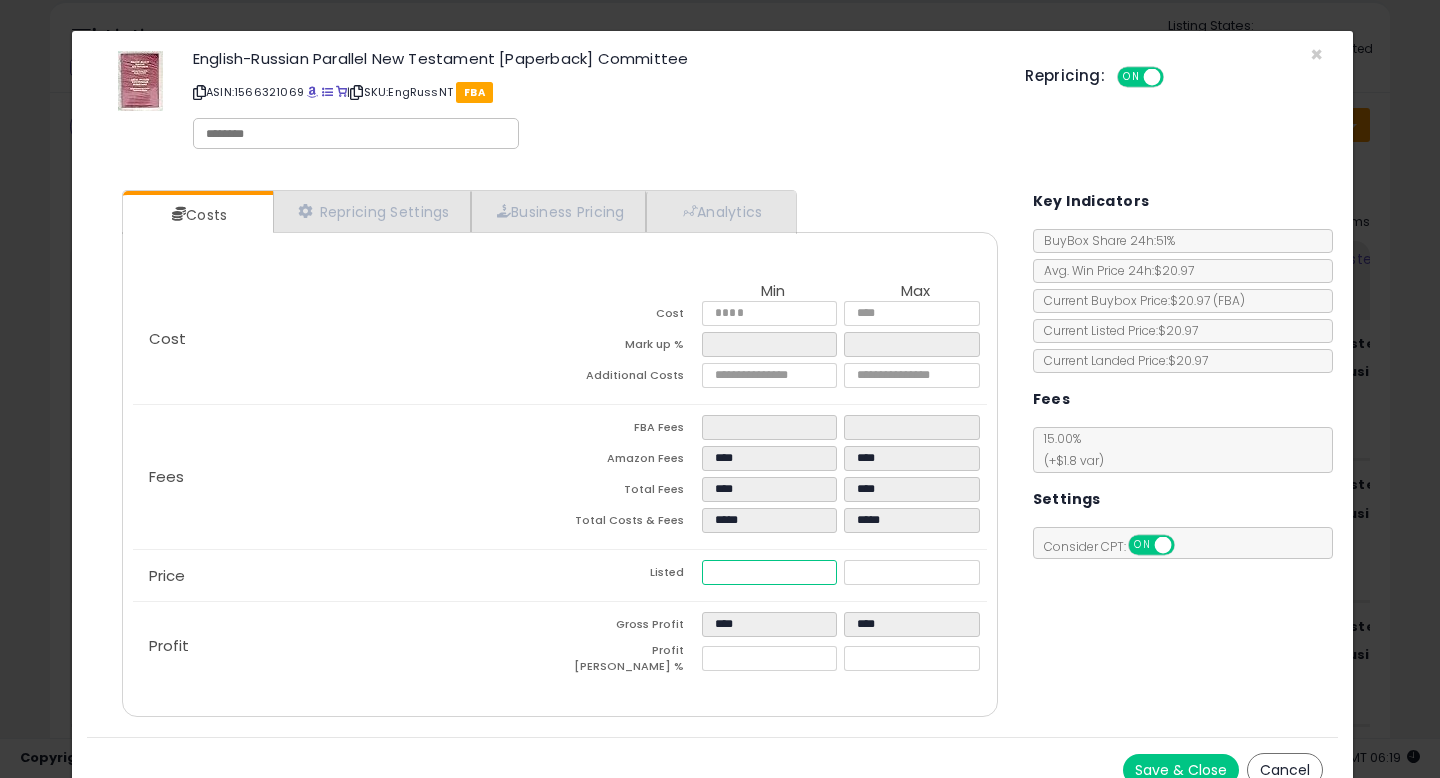 drag, startPoint x: 774, startPoint y: 567, endPoint x: 543, endPoint y: 566, distance: 231.00217 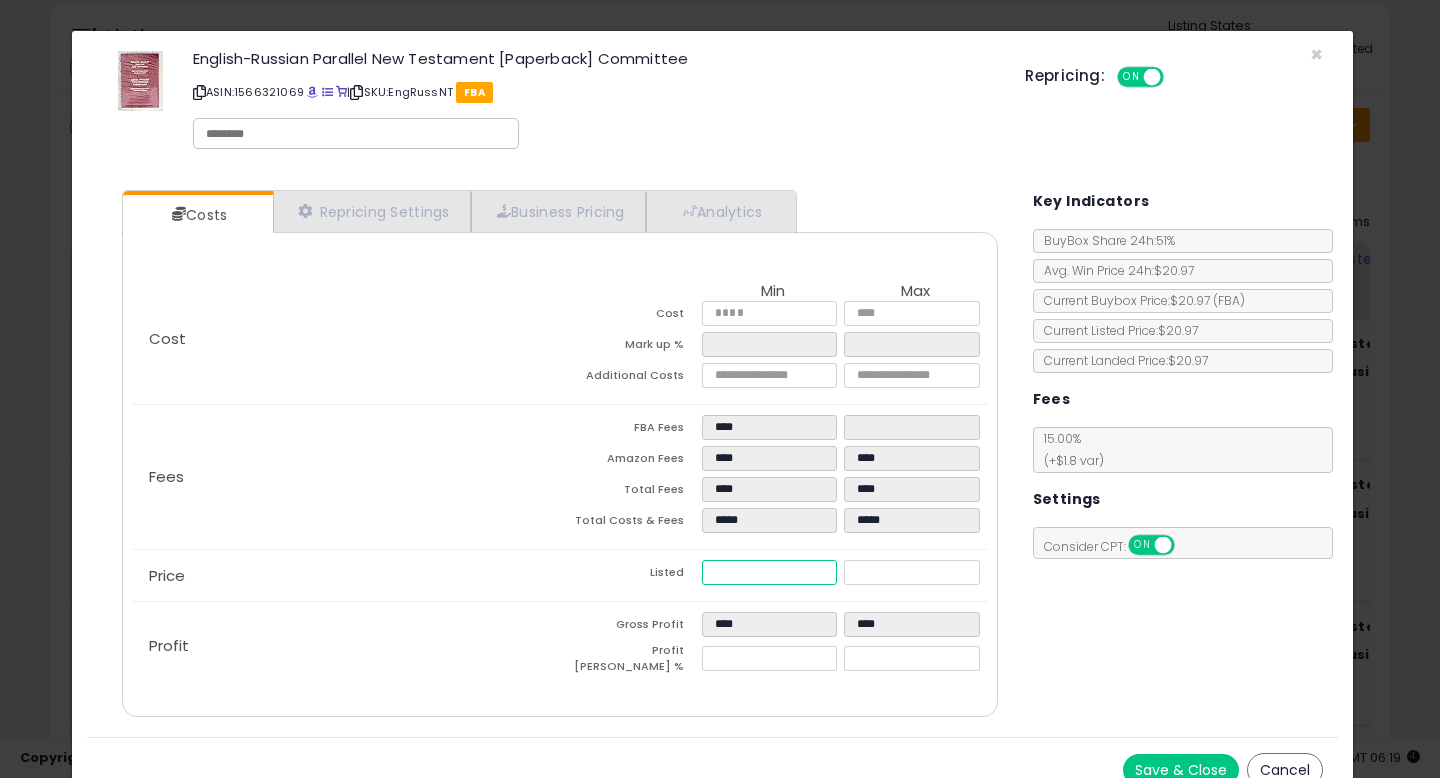 type on "****" 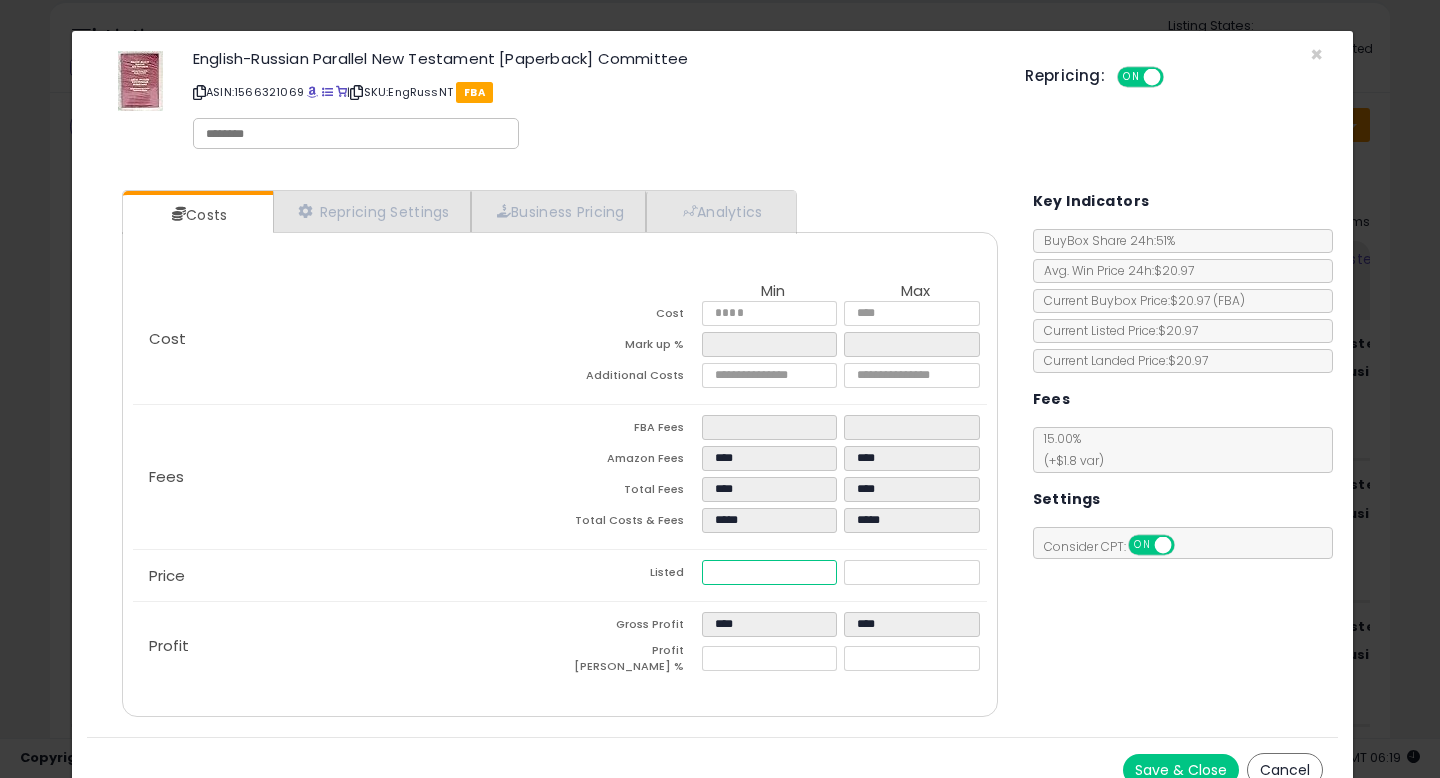 type on "****" 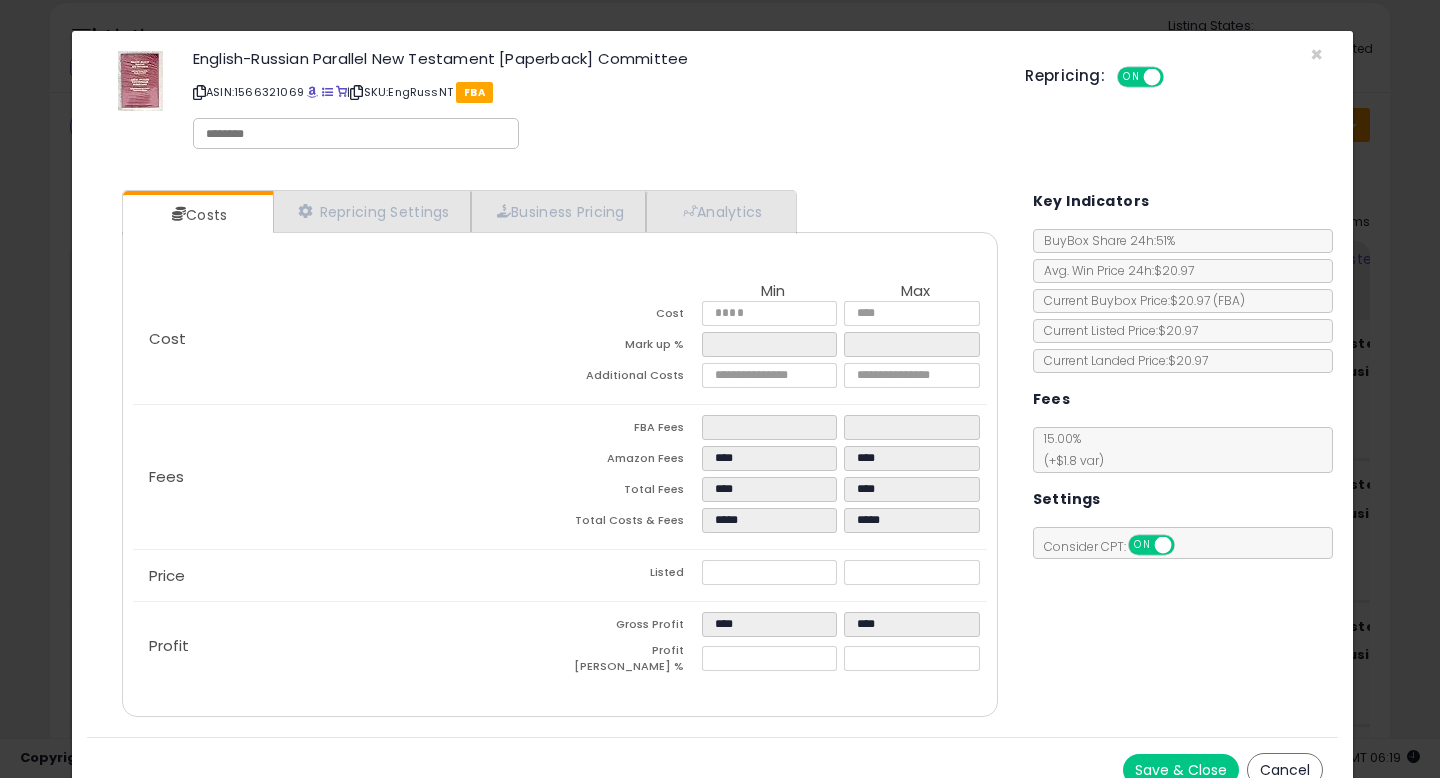 type on "*****" 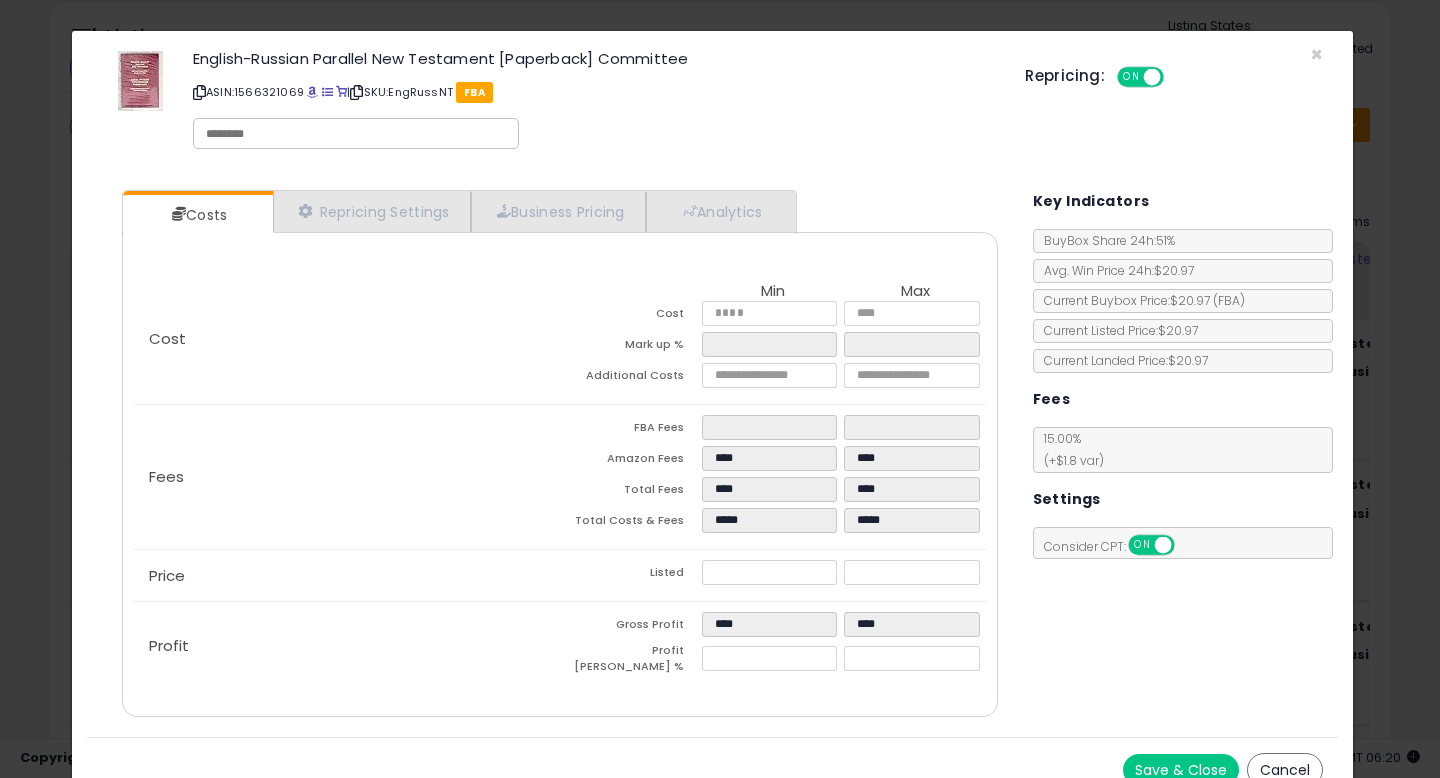 click on "Save & Close" at bounding box center [1181, 770] 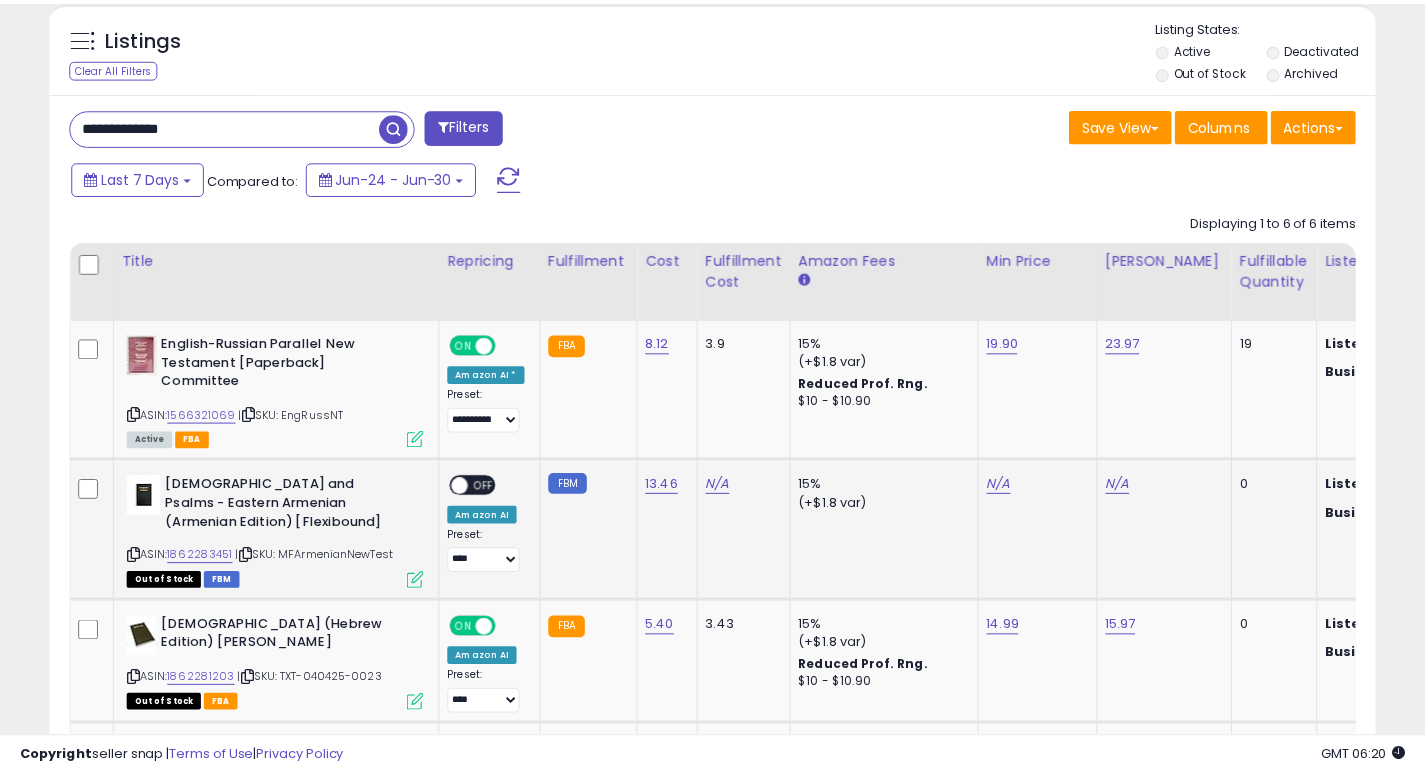 scroll, scrollTop: 410, scrollLeft: 767, axis: both 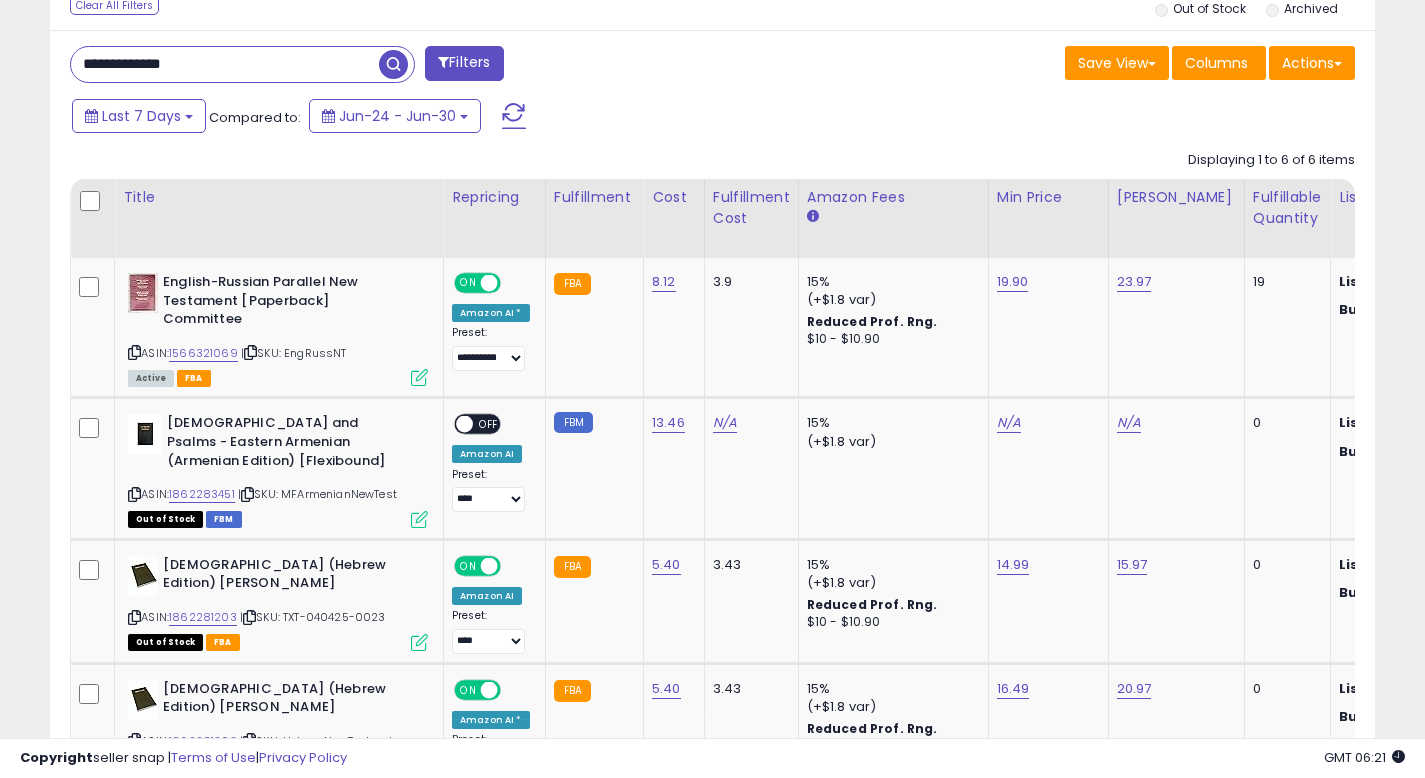 drag, startPoint x: 304, startPoint y: 68, endPoint x: 0, endPoint y: 59, distance: 304.1332 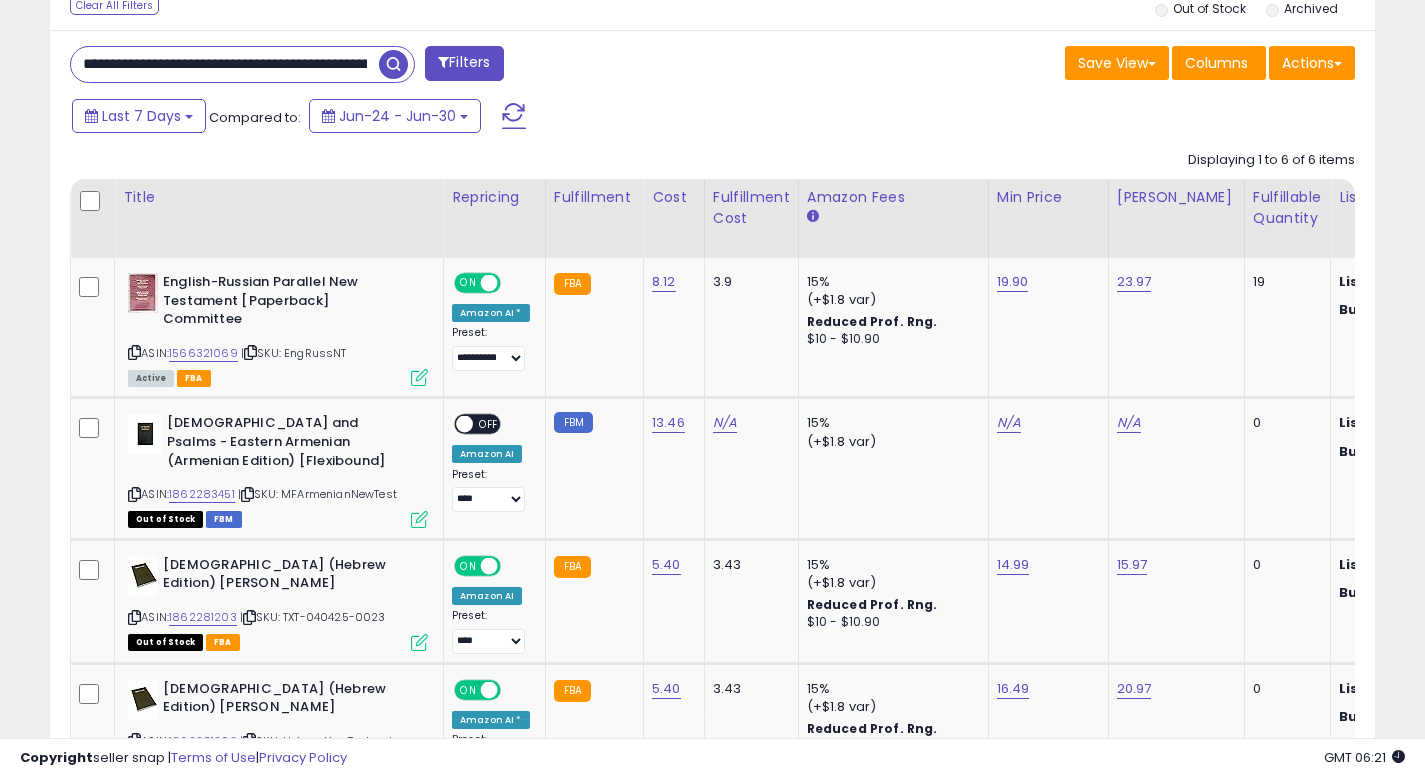 scroll, scrollTop: 0, scrollLeft: 212, axis: horizontal 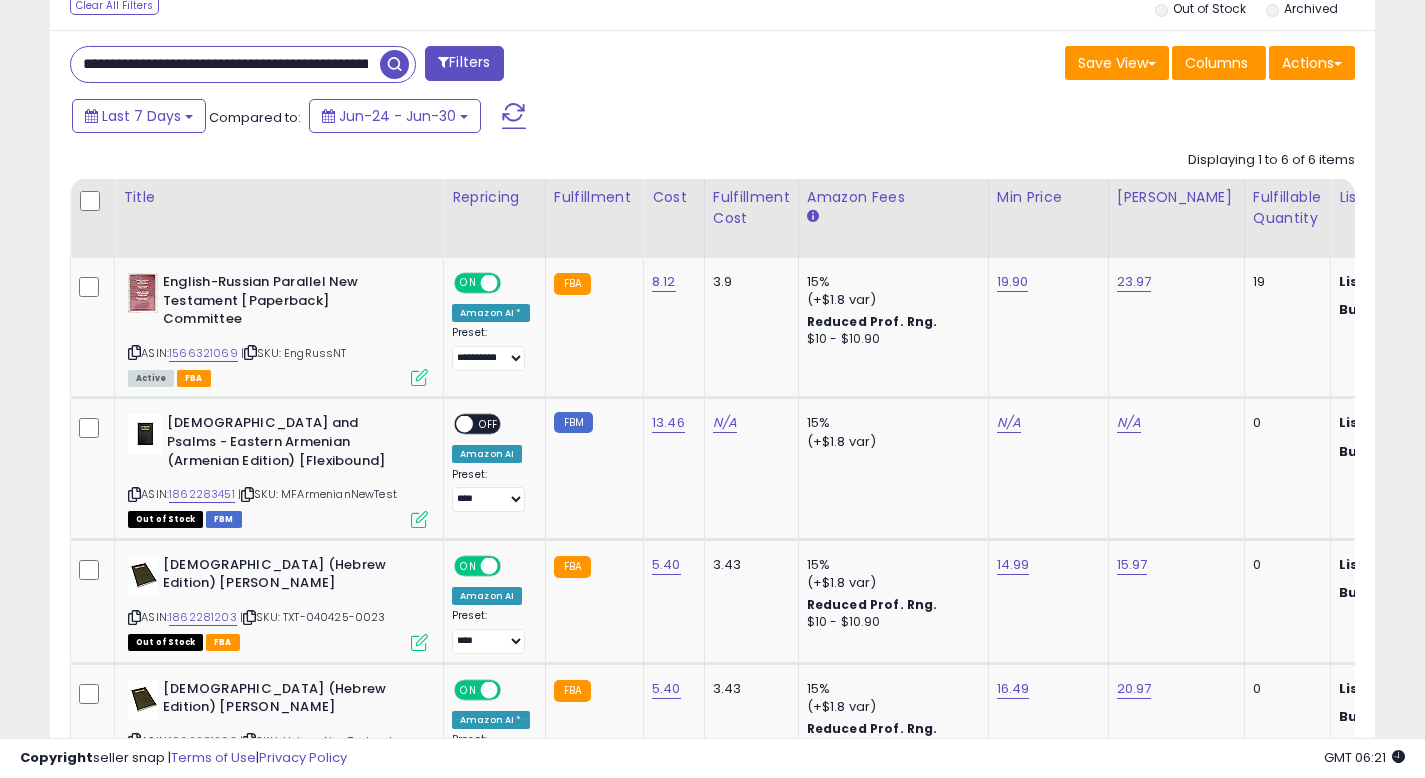 click at bounding box center (394, 64) 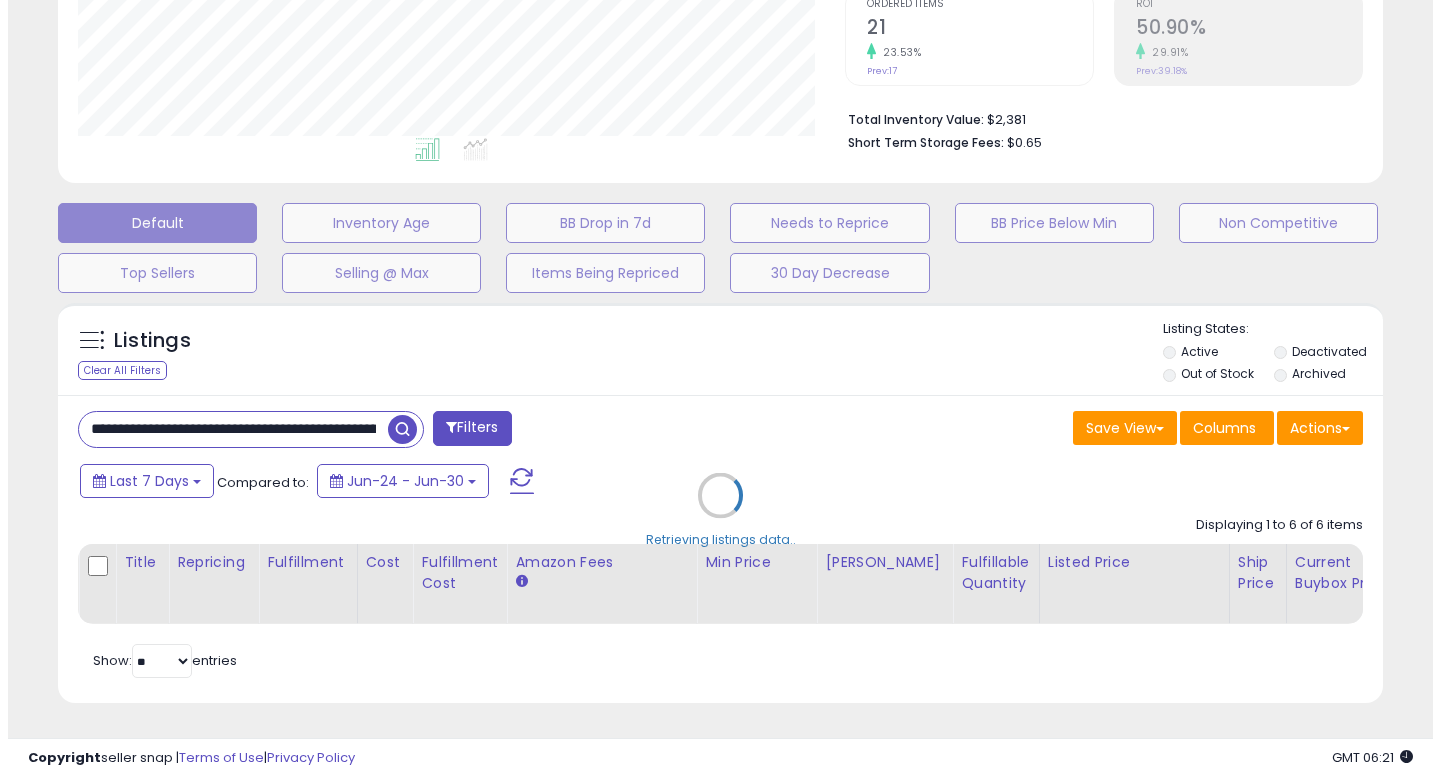 scroll, scrollTop: 442, scrollLeft: 0, axis: vertical 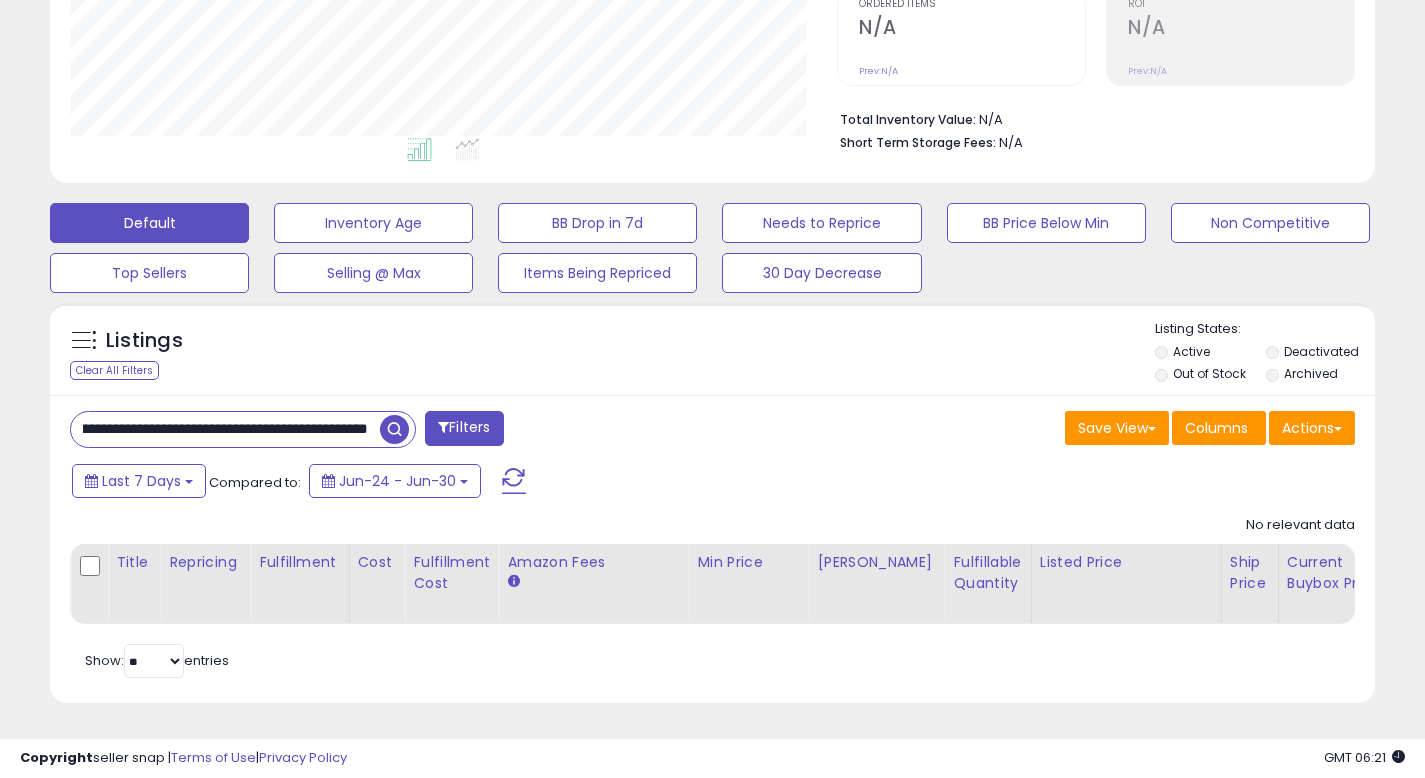 drag, startPoint x: 92, startPoint y: 406, endPoint x: 507, endPoint y: 381, distance: 415.75232 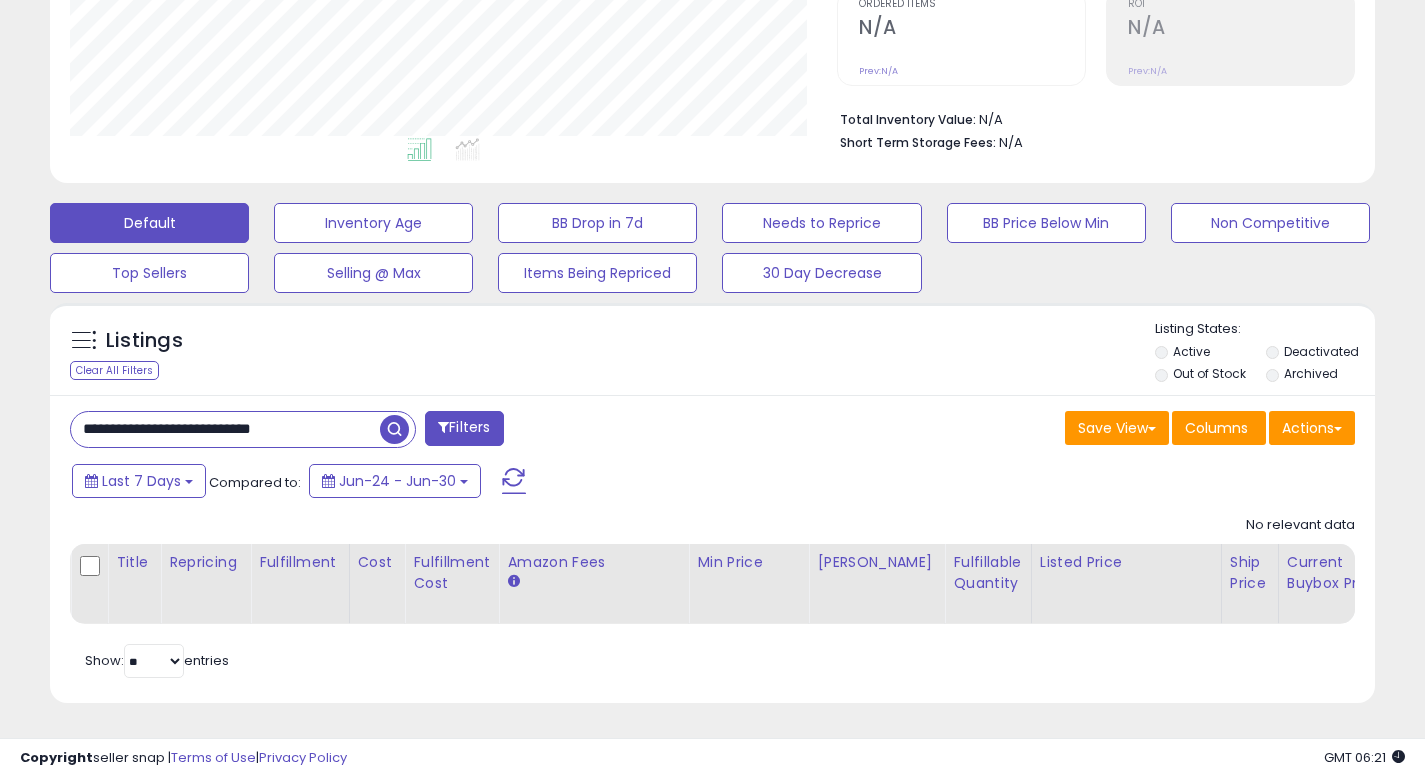 scroll, scrollTop: 0, scrollLeft: 0, axis: both 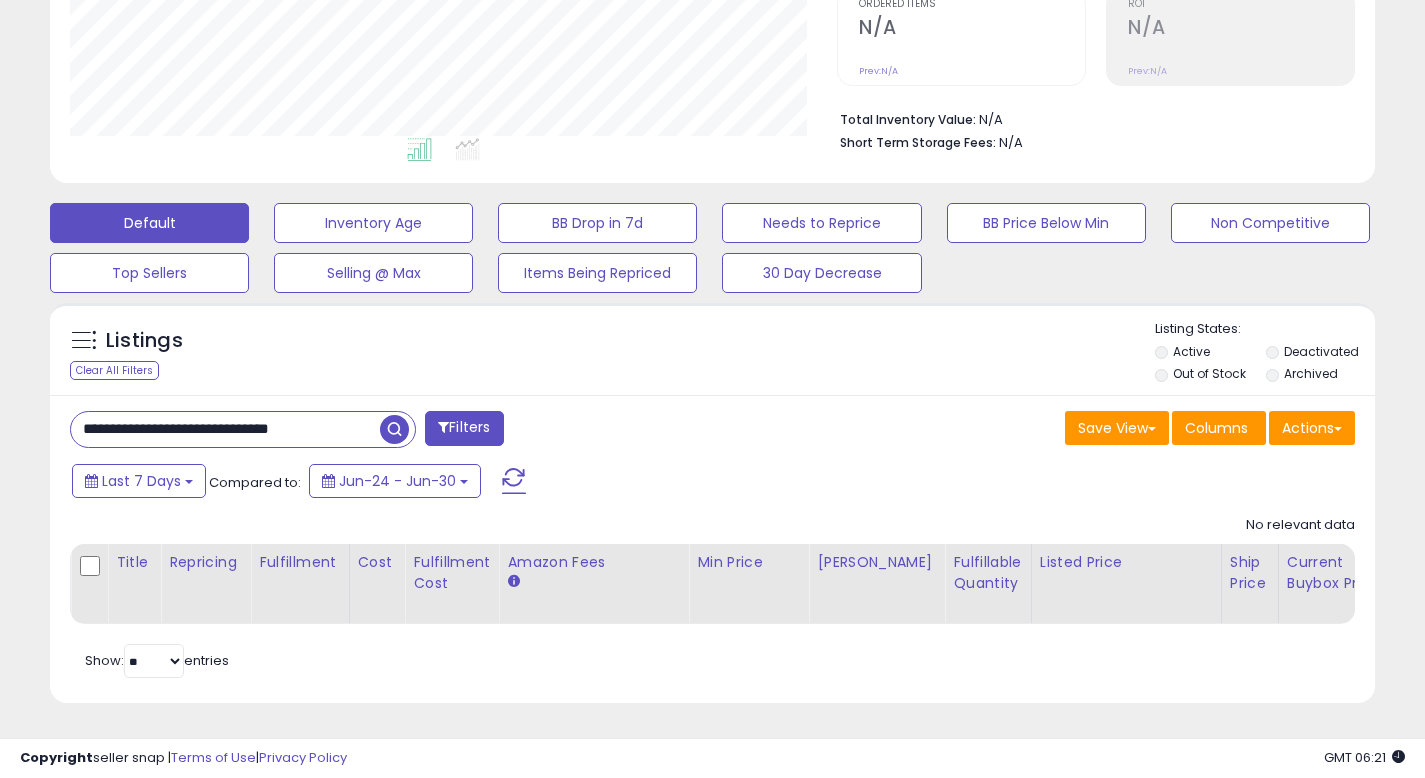 drag, startPoint x: 344, startPoint y: 417, endPoint x: 8, endPoint y: 372, distance: 339 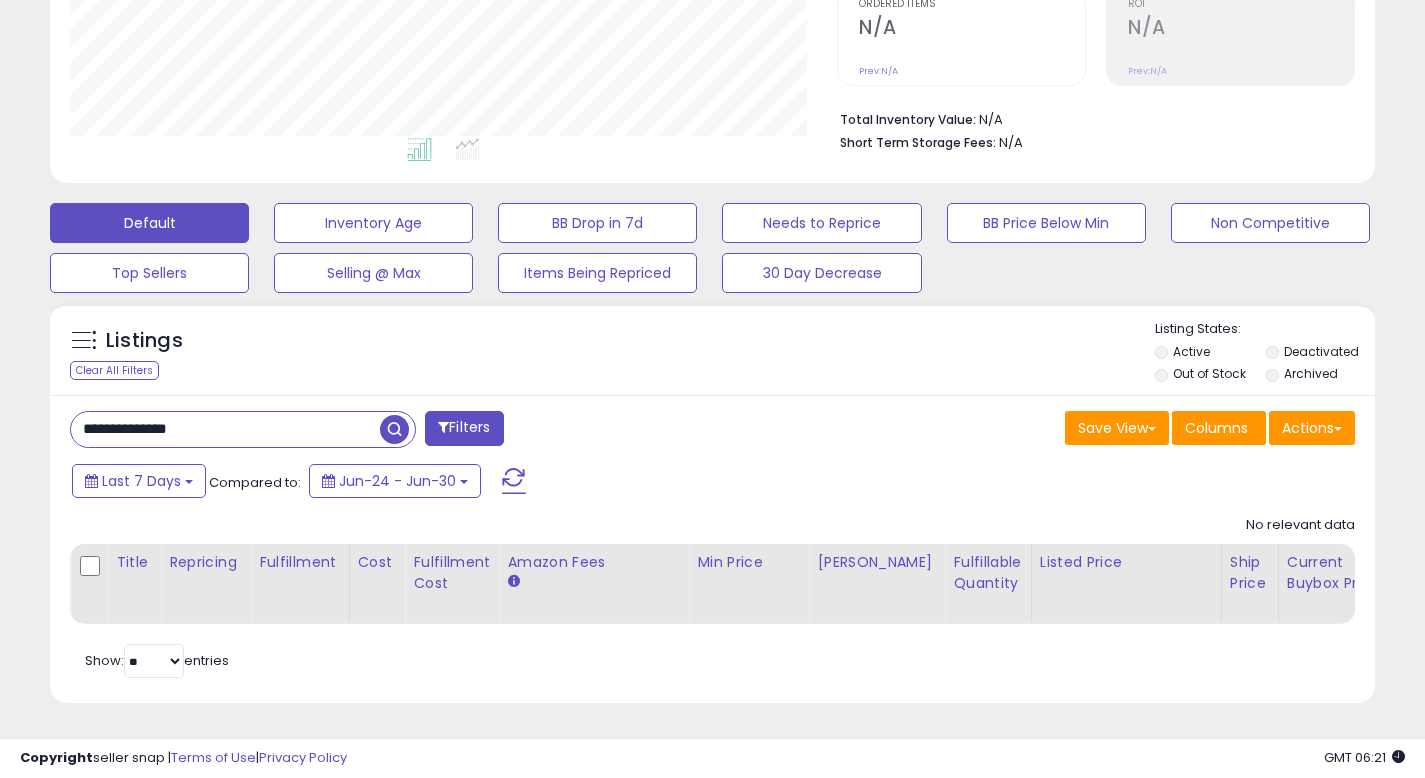 type on "**********" 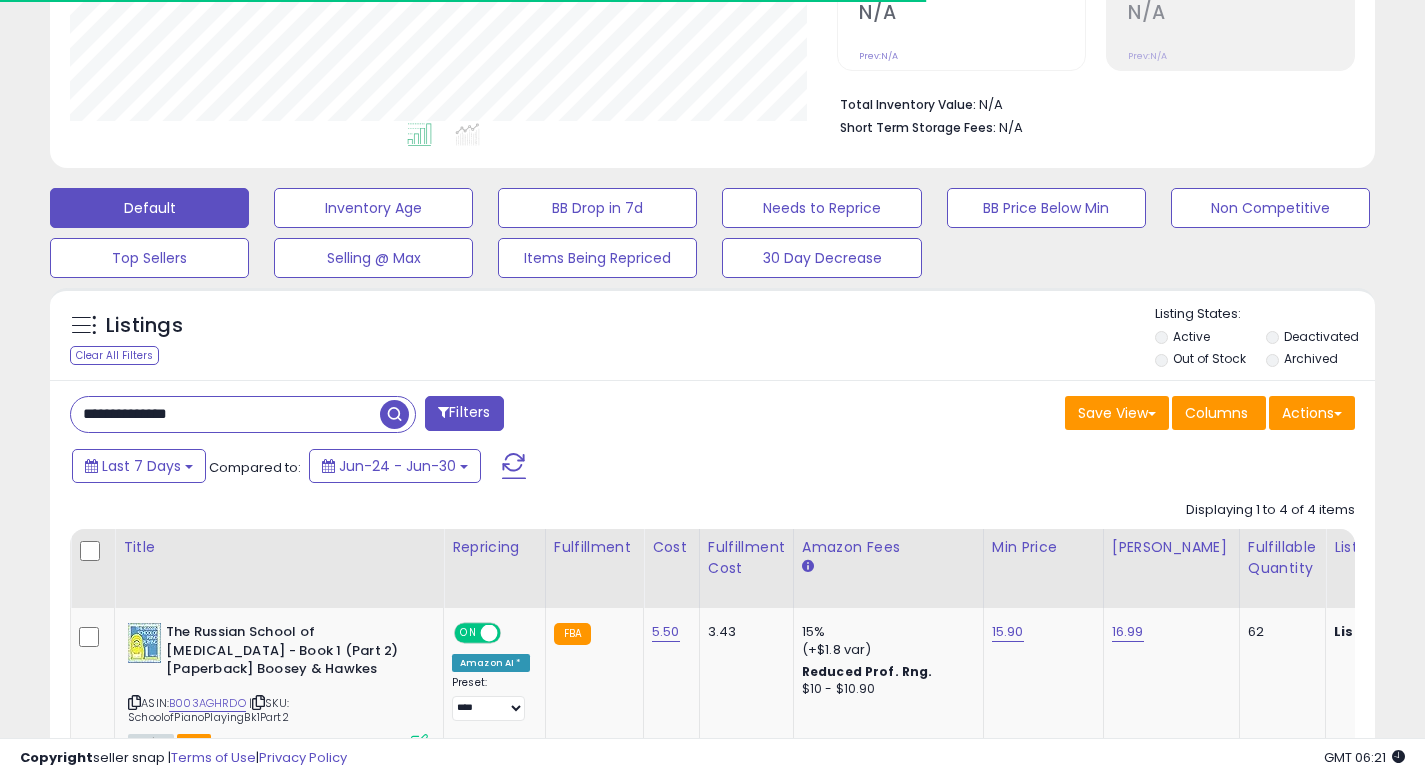 scroll, scrollTop: 410, scrollLeft: 767, axis: both 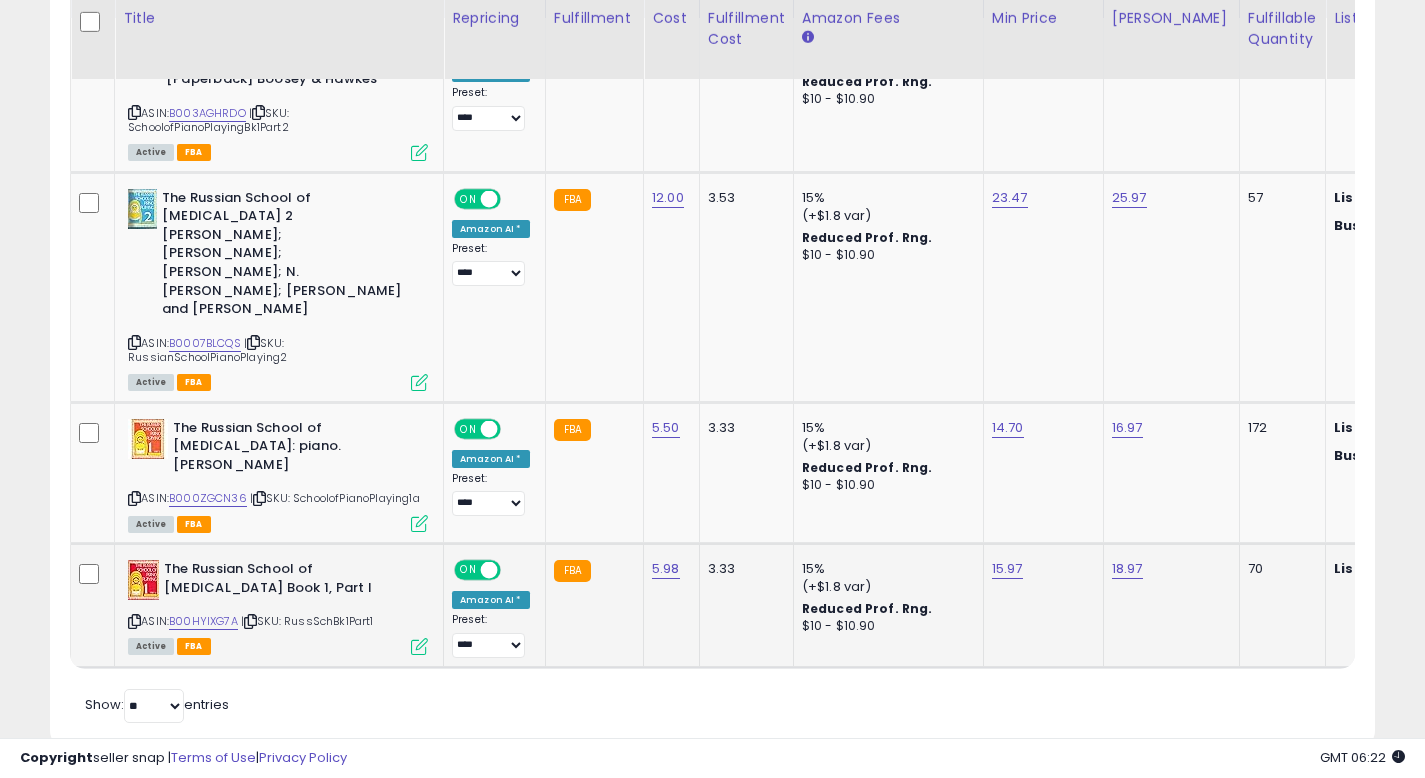 click at bounding box center [419, 646] 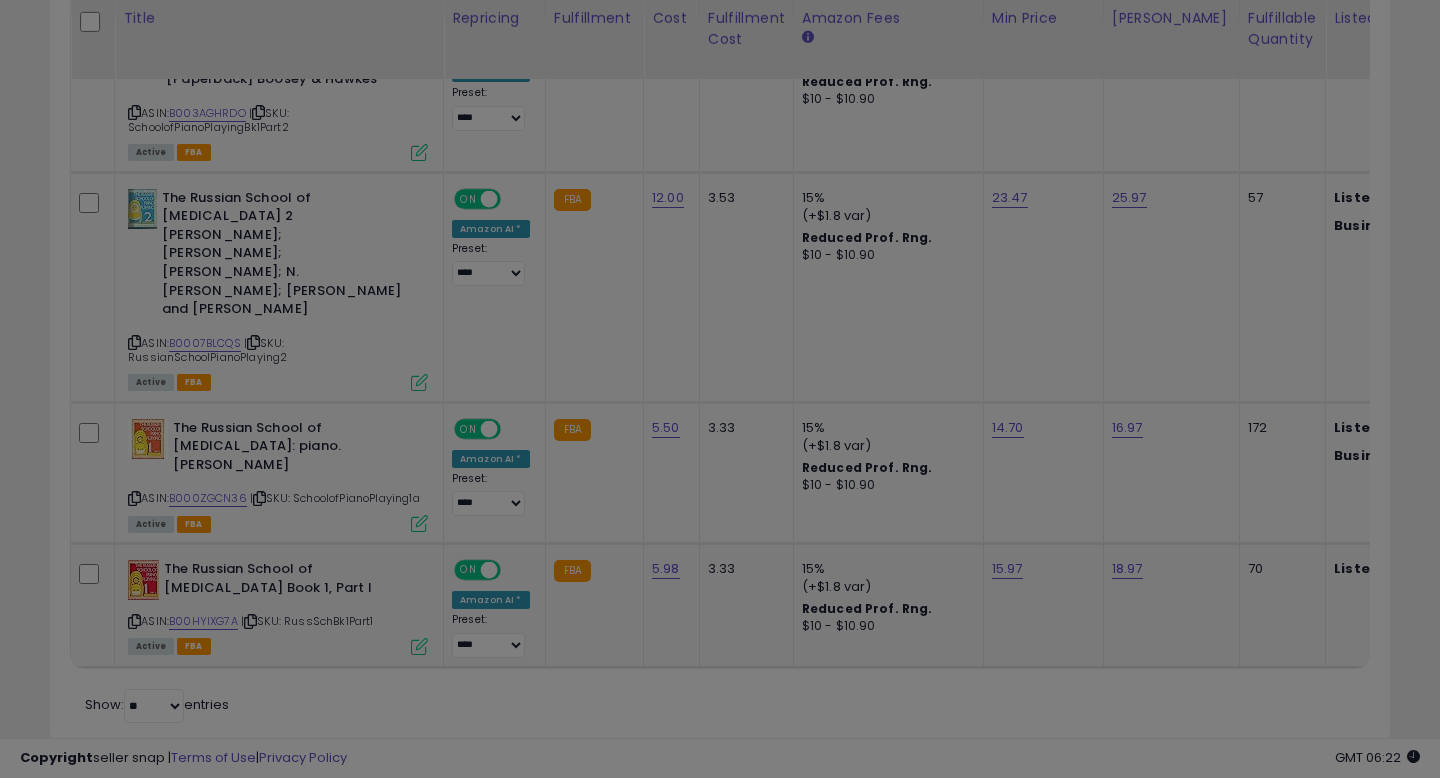 scroll, scrollTop: 999590, scrollLeft: 999224, axis: both 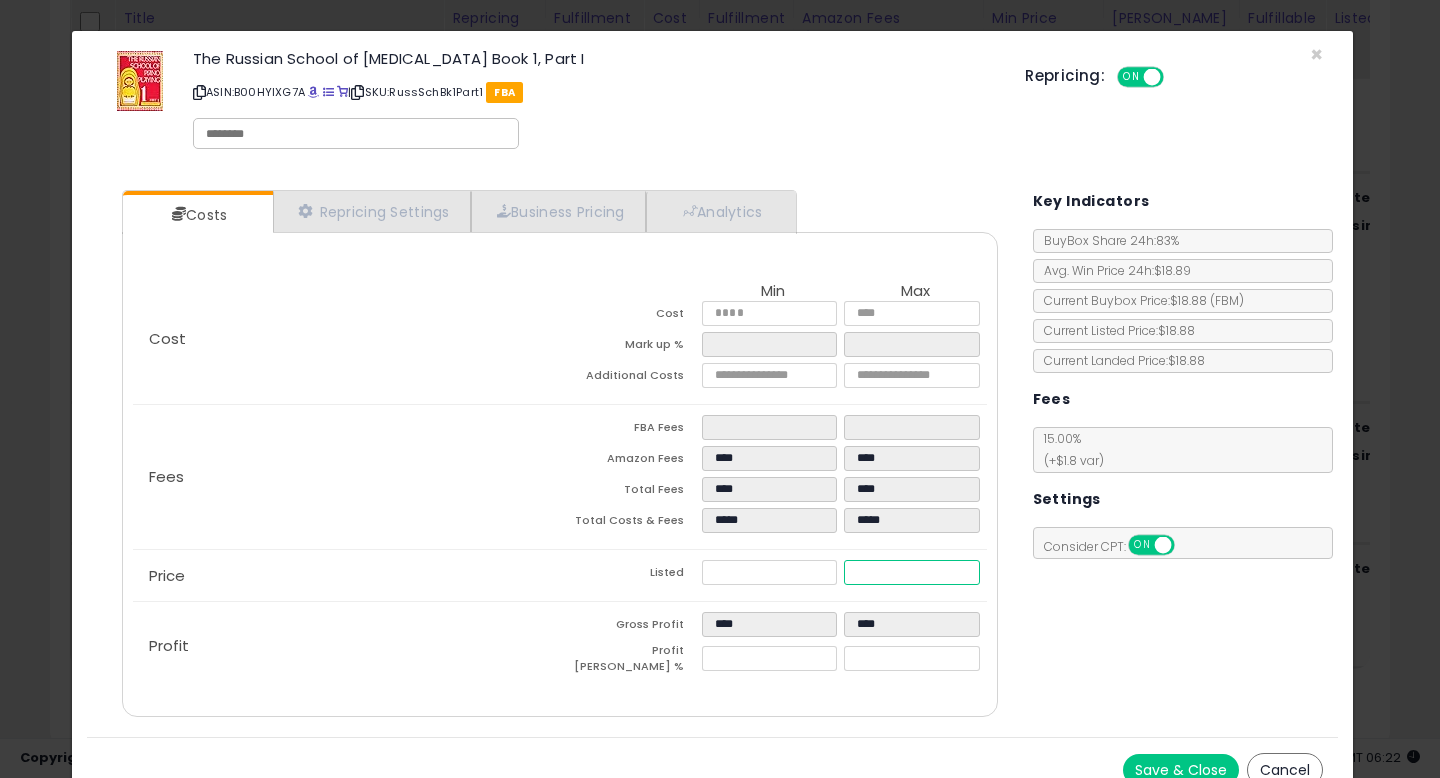 drag, startPoint x: 879, startPoint y: 568, endPoint x: 739, endPoint y: 559, distance: 140.28899 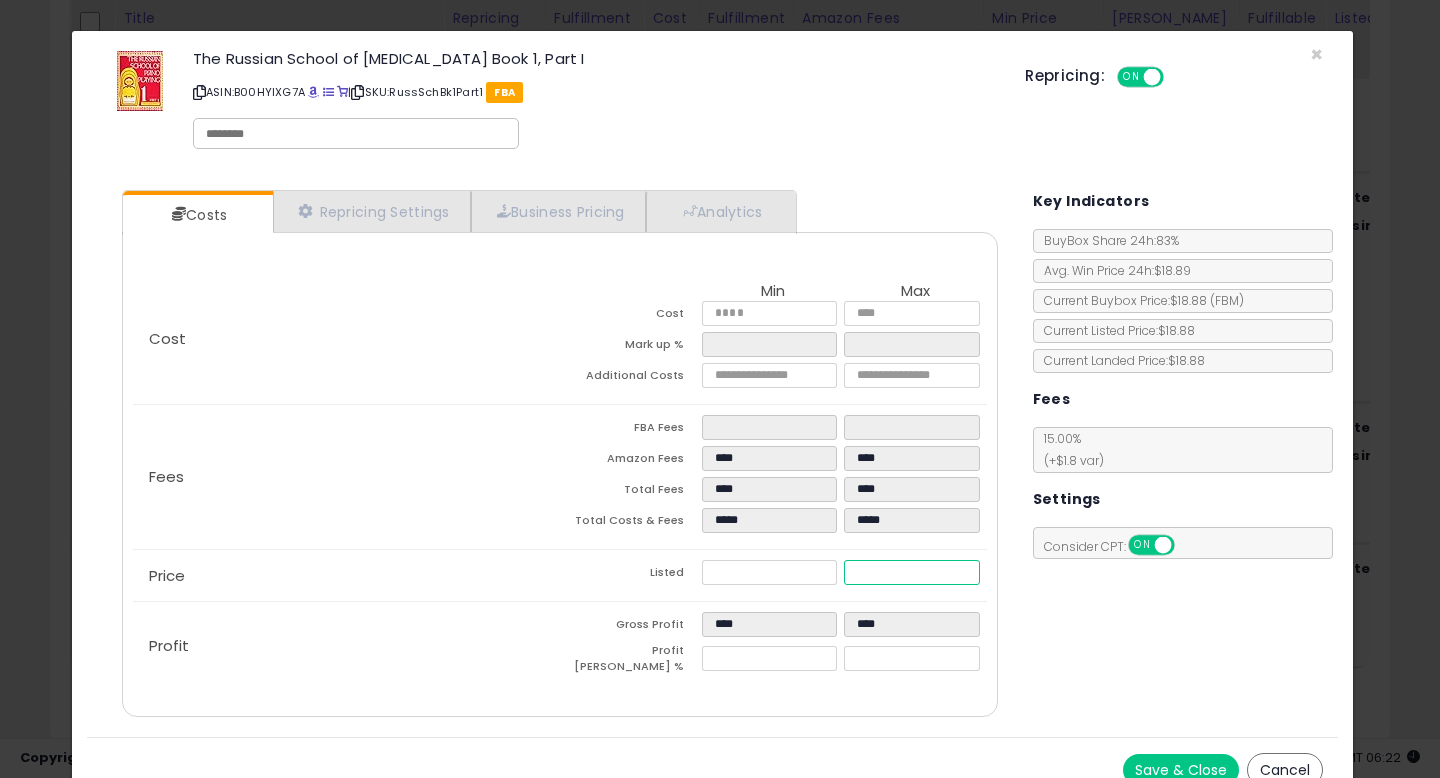 type on "****" 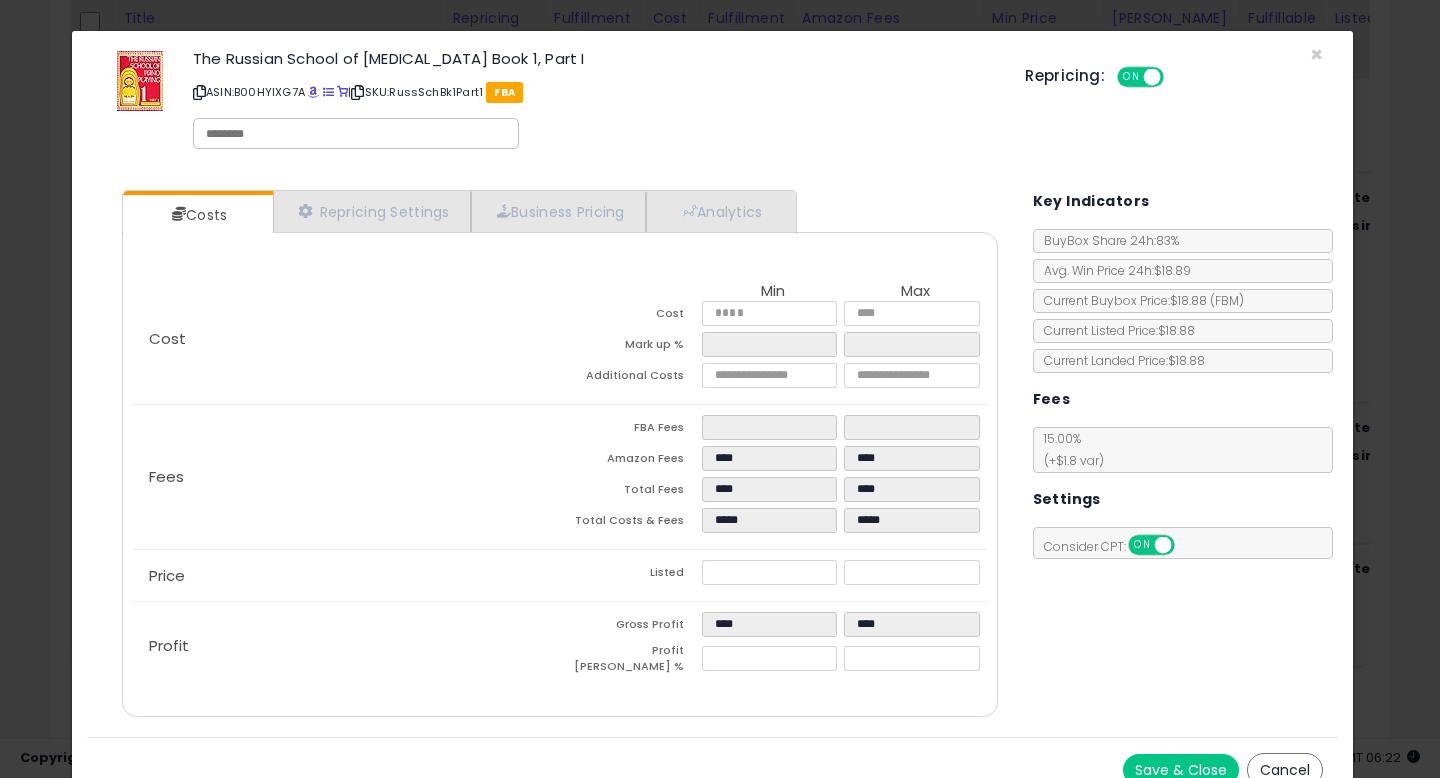 type on "*****" 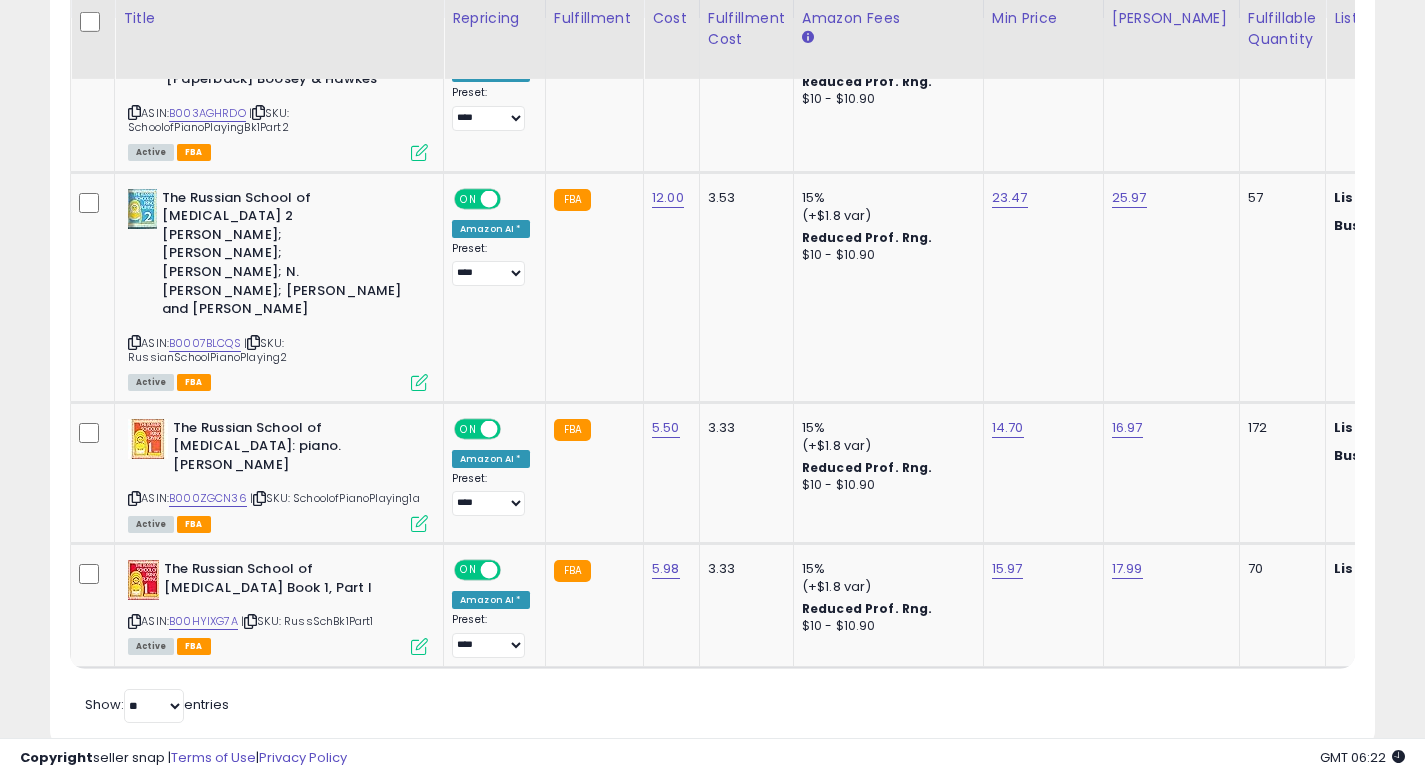 scroll, scrollTop: 410, scrollLeft: 767, axis: both 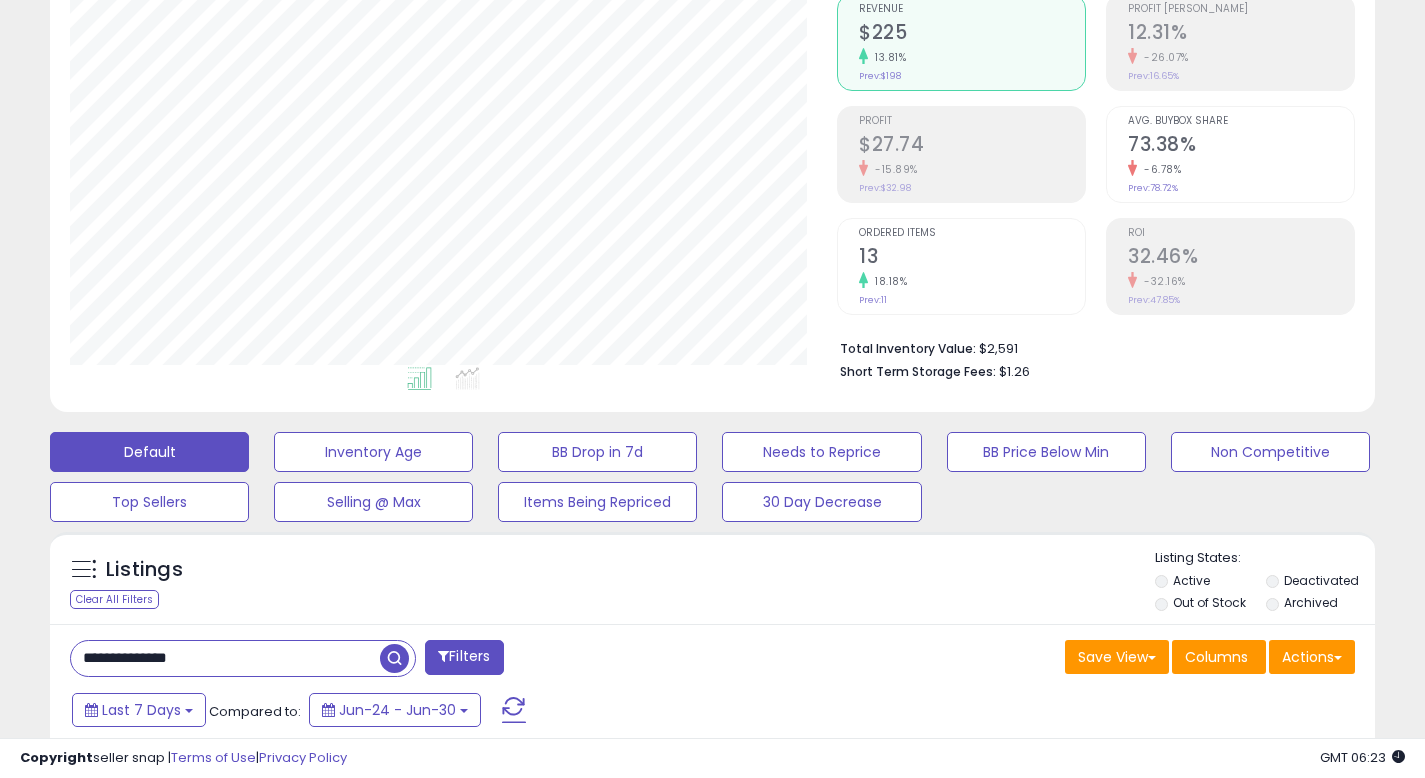 drag, startPoint x: 266, startPoint y: 642, endPoint x: 0, endPoint y: 646, distance: 266.03006 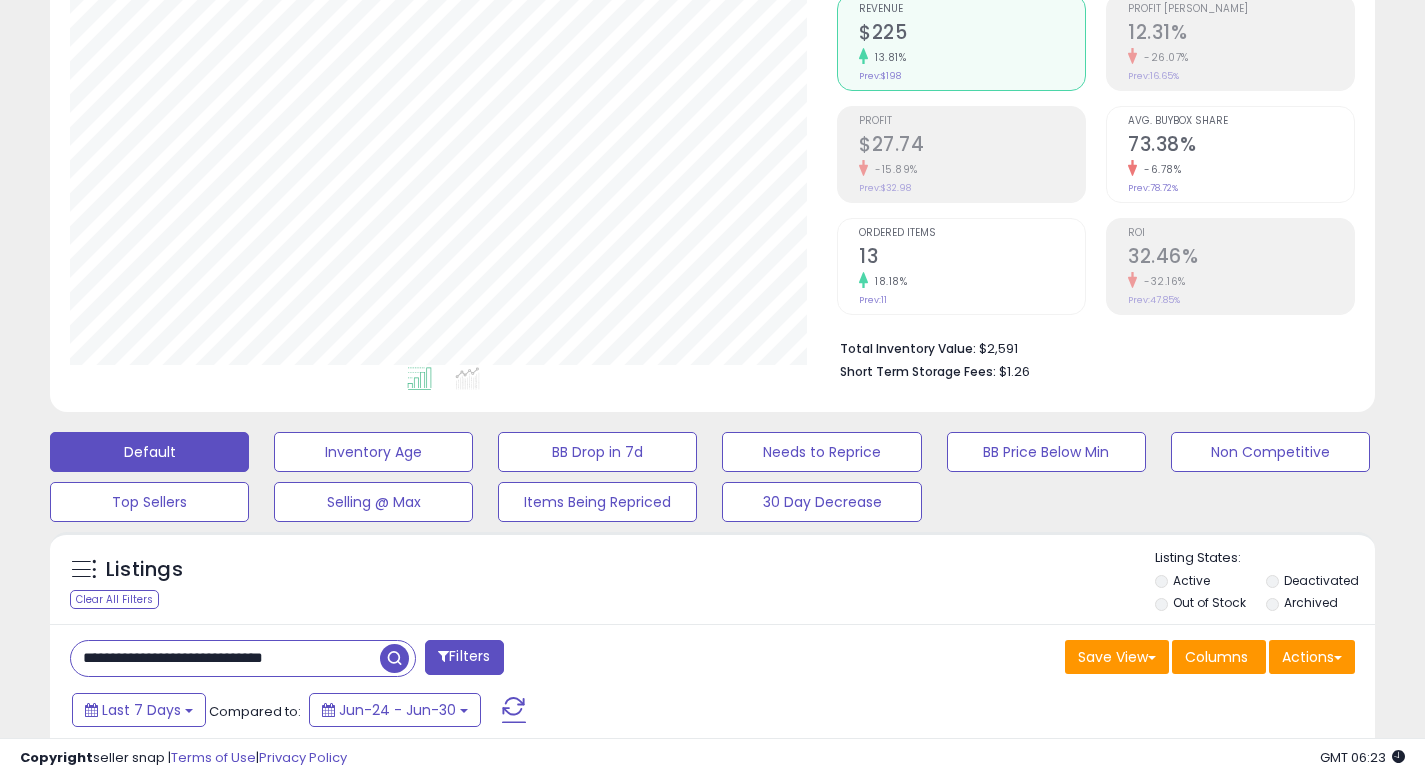 type on "**********" 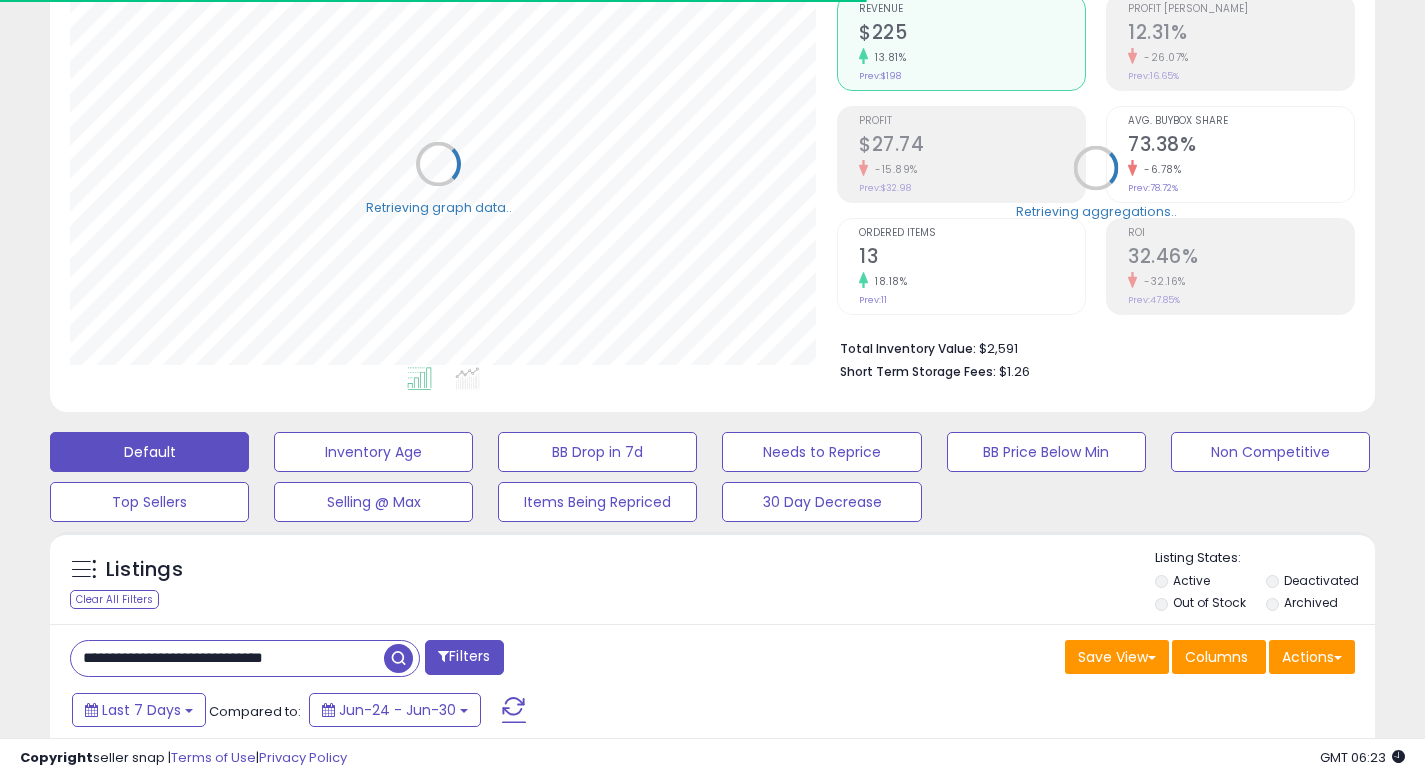 scroll, scrollTop: 410, scrollLeft: 767, axis: both 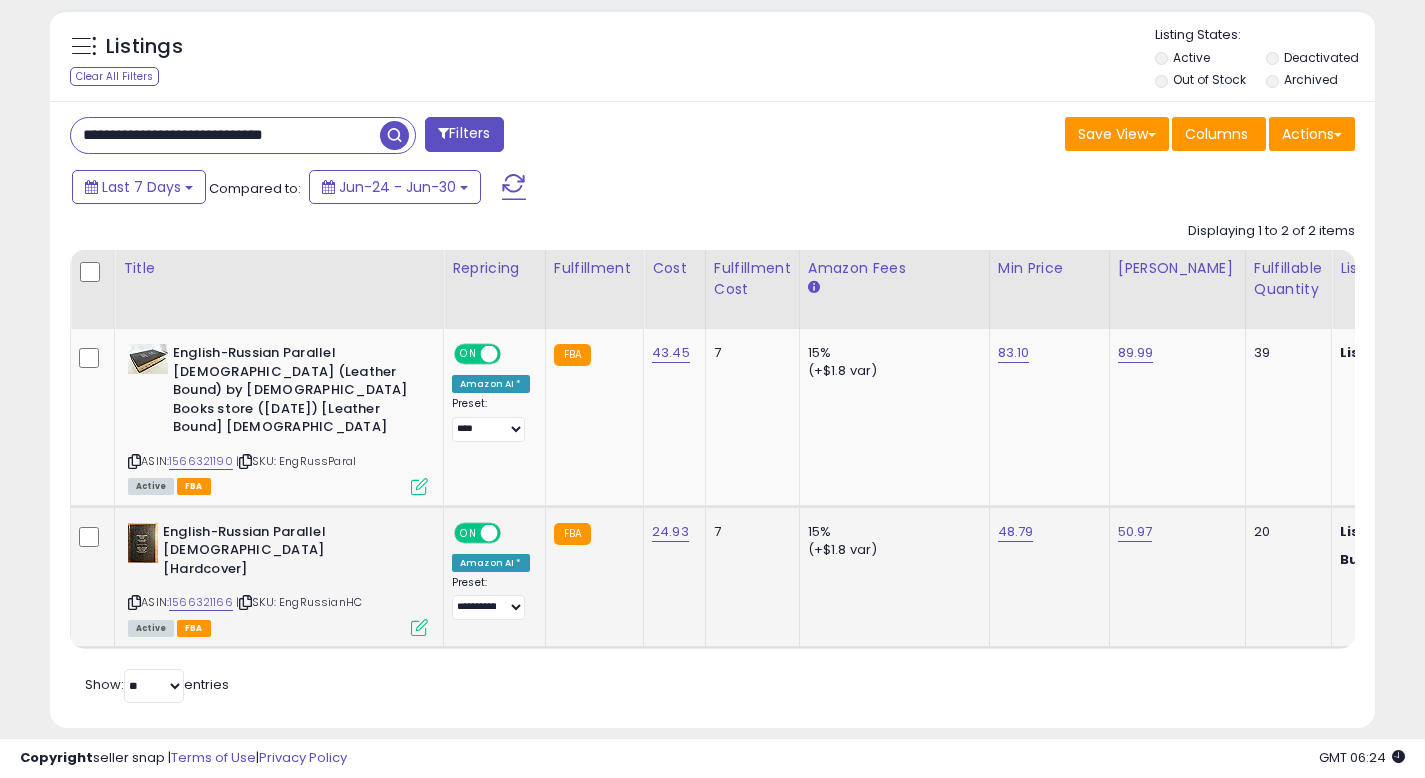 click at bounding box center (419, 627) 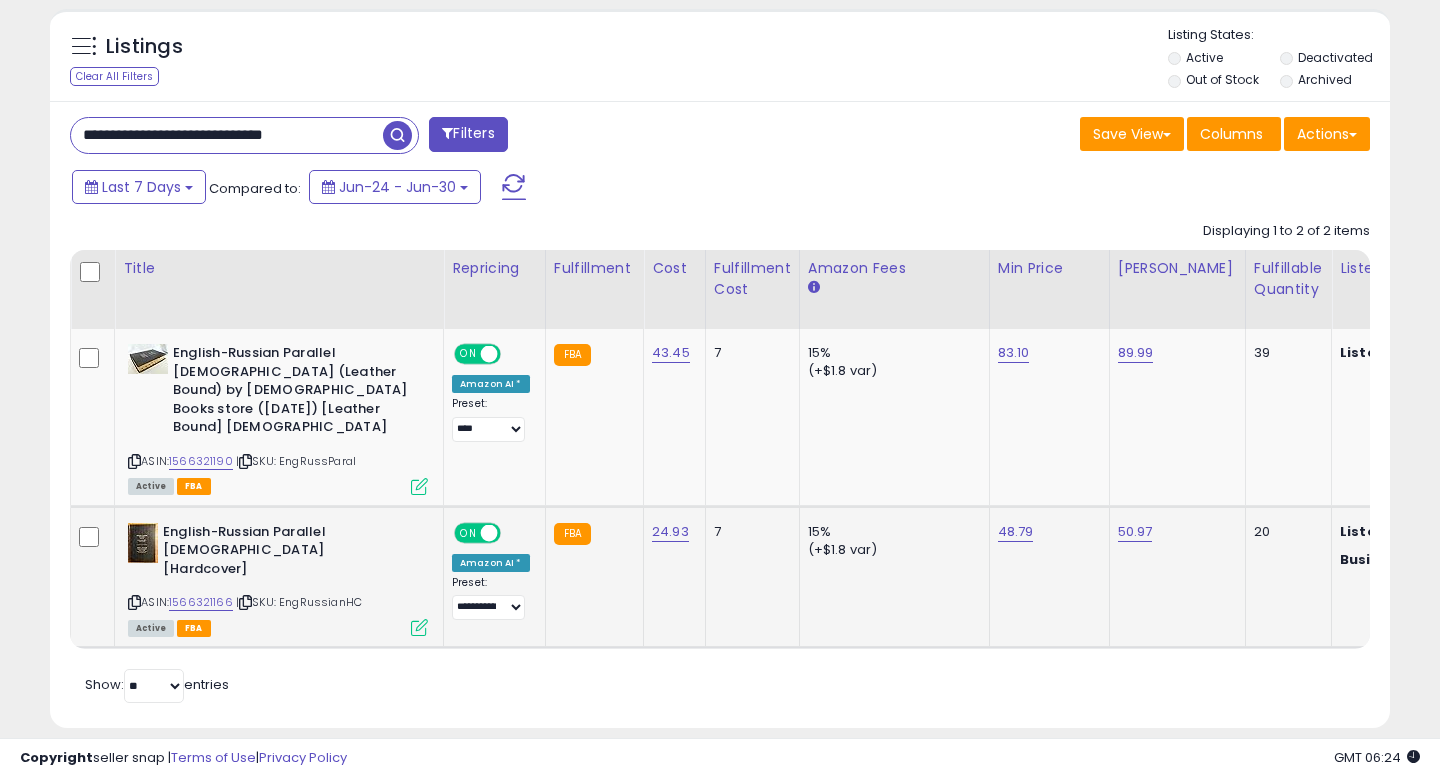 scroll, scrollTop: 999590, scrollLeft: 999224, axis: both 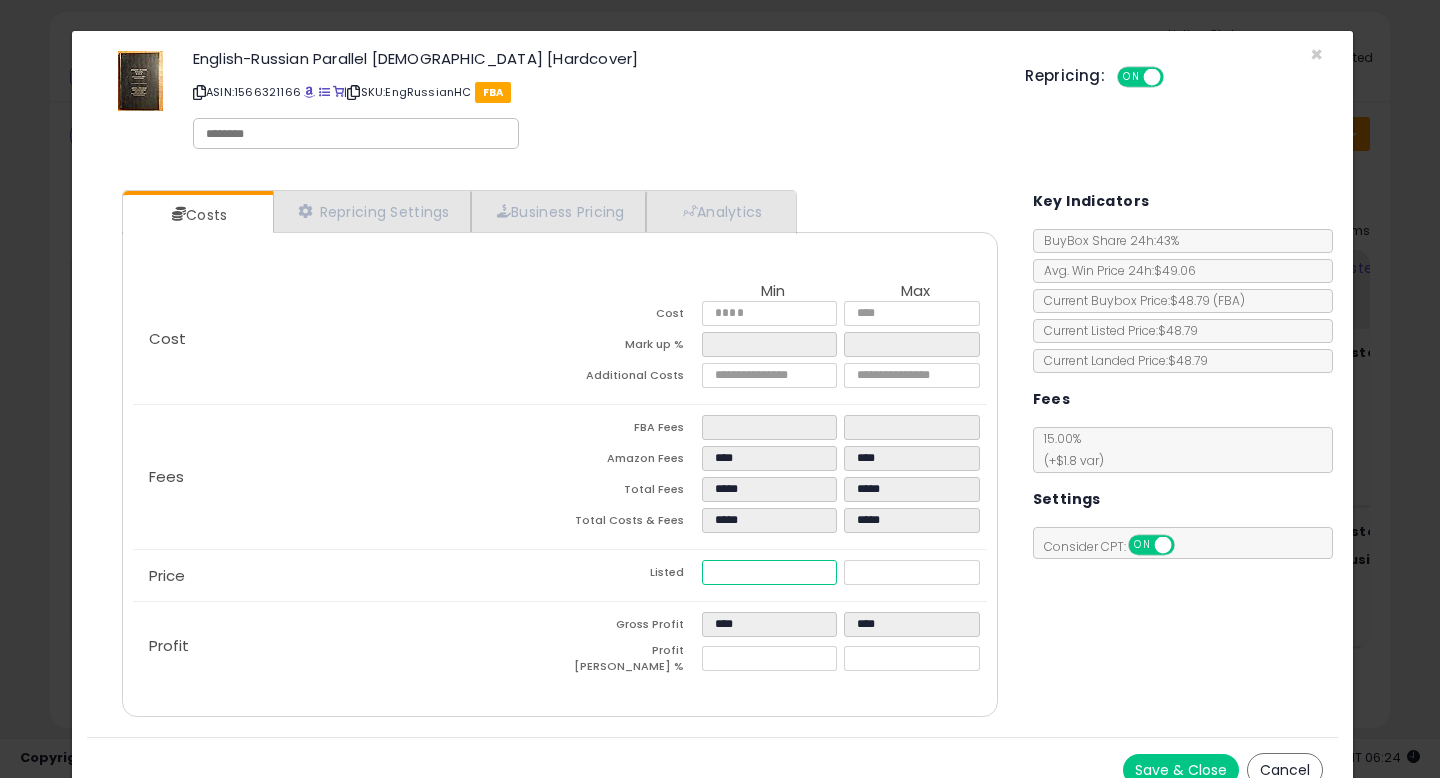 drag, startPoint x: 757, startPoint y: 575, endPoint x: 587, endPoint y: 572, distance: 170.02647 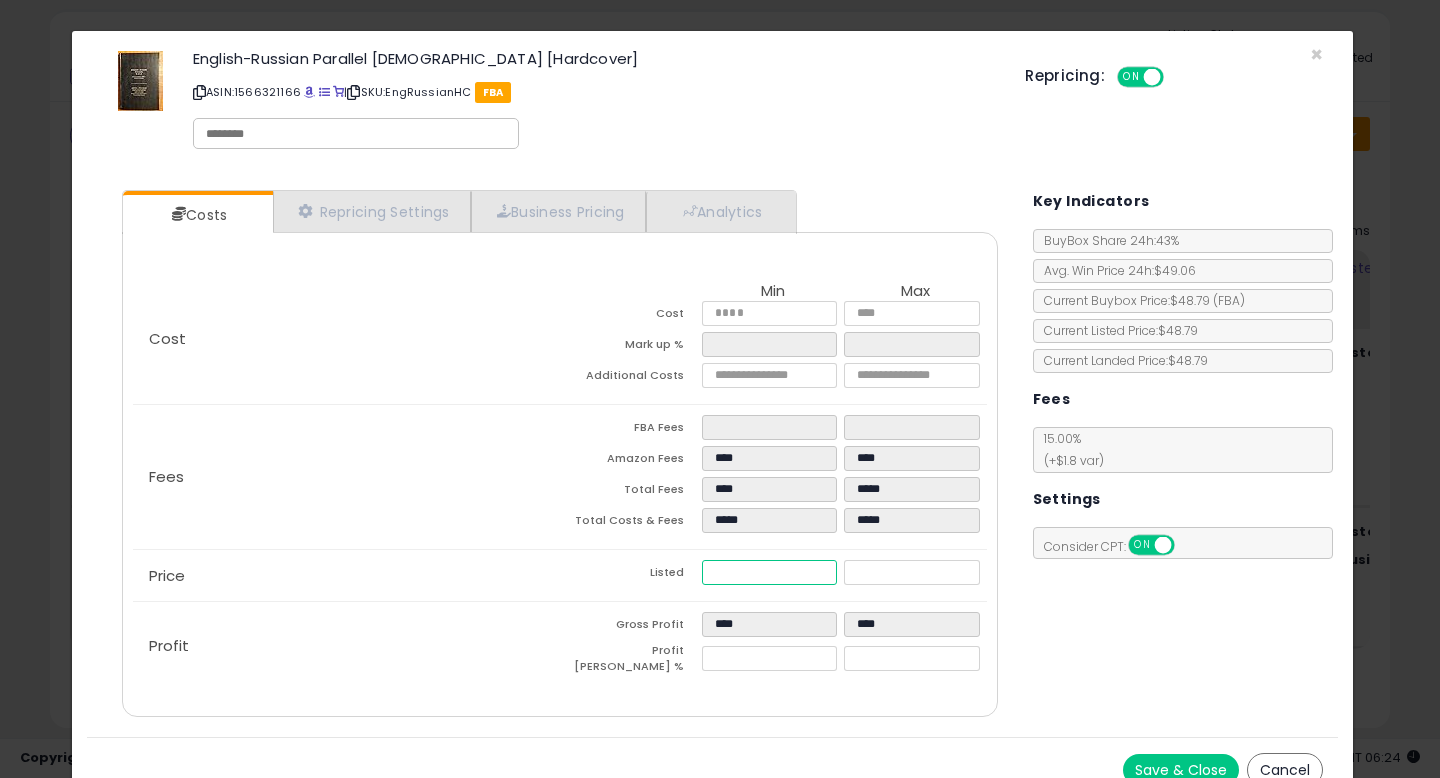 type on "****" 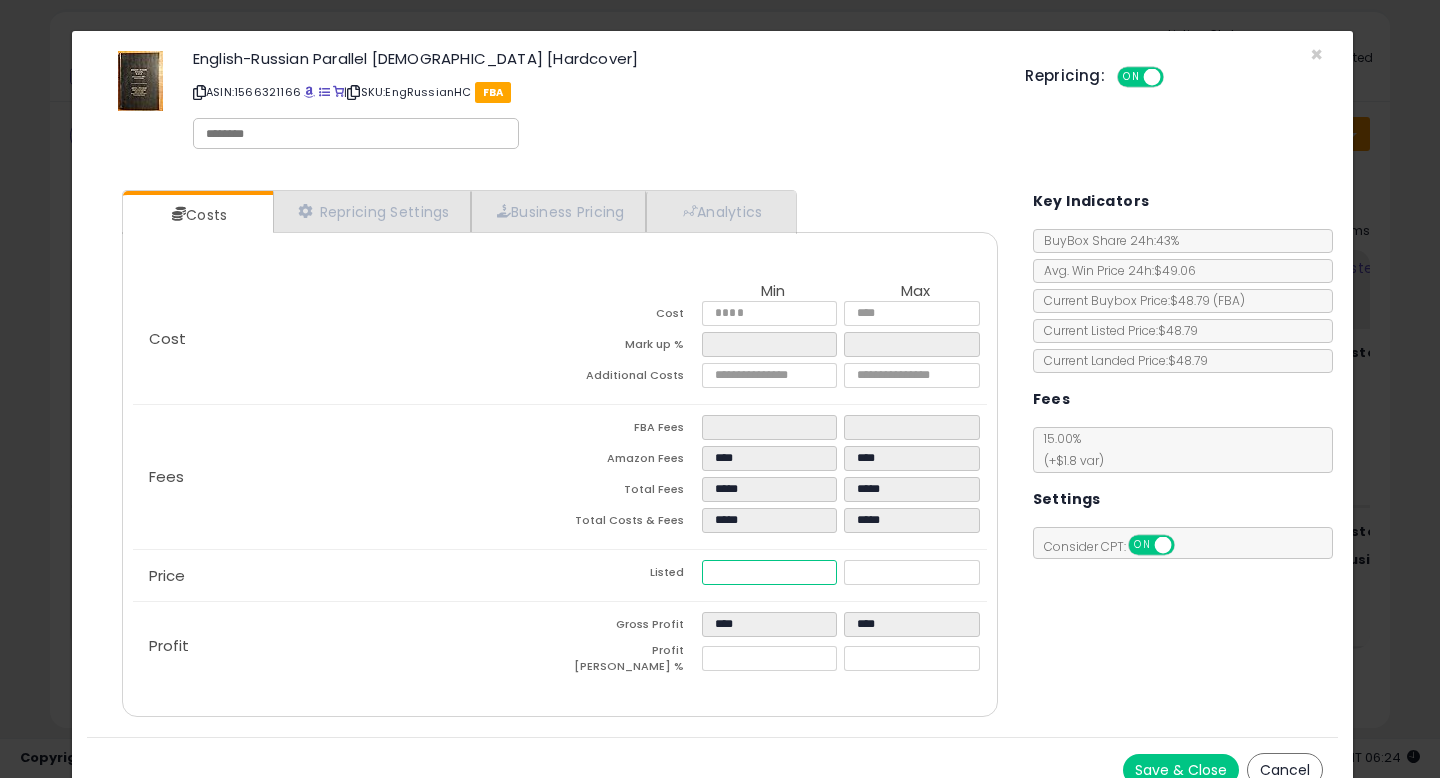 type on "****" 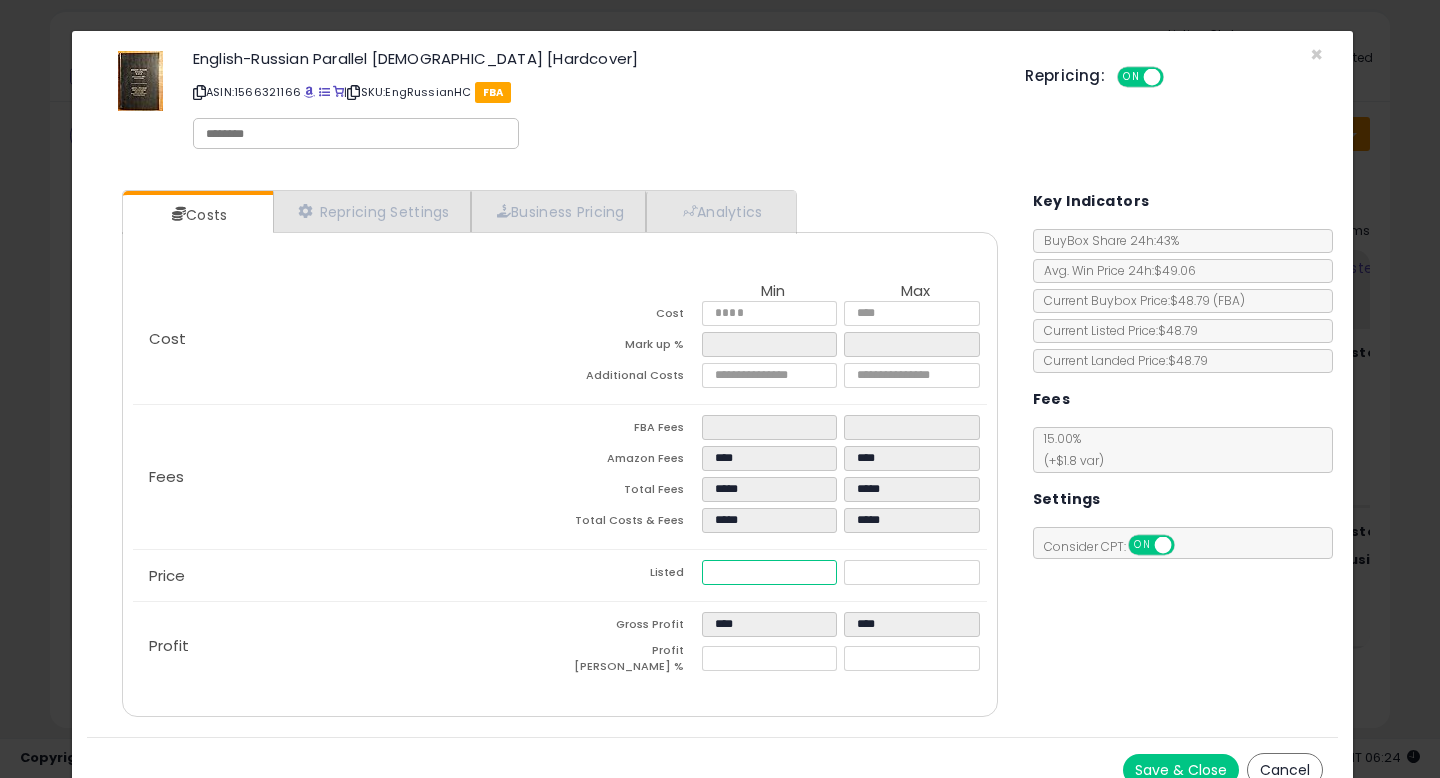 type on "*****" 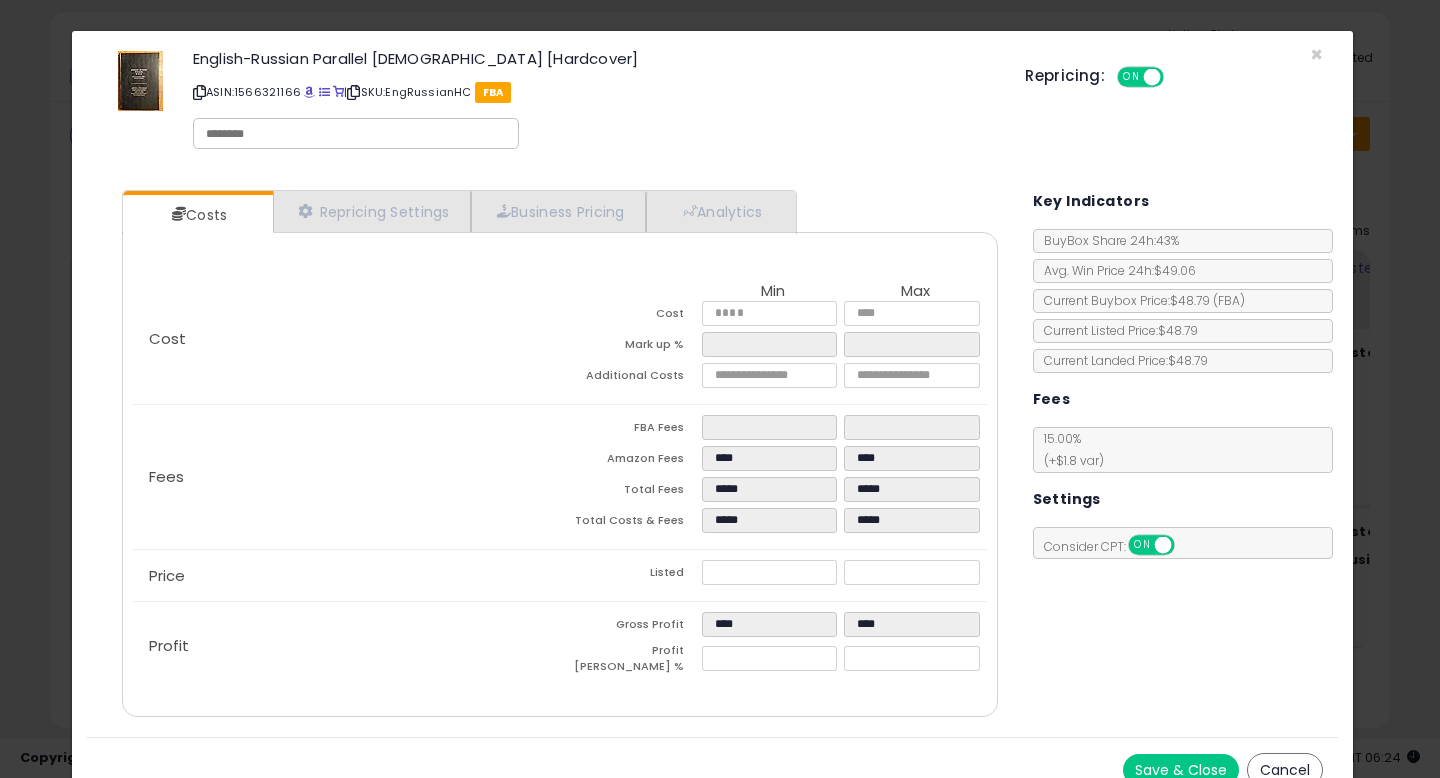 type on "*****" 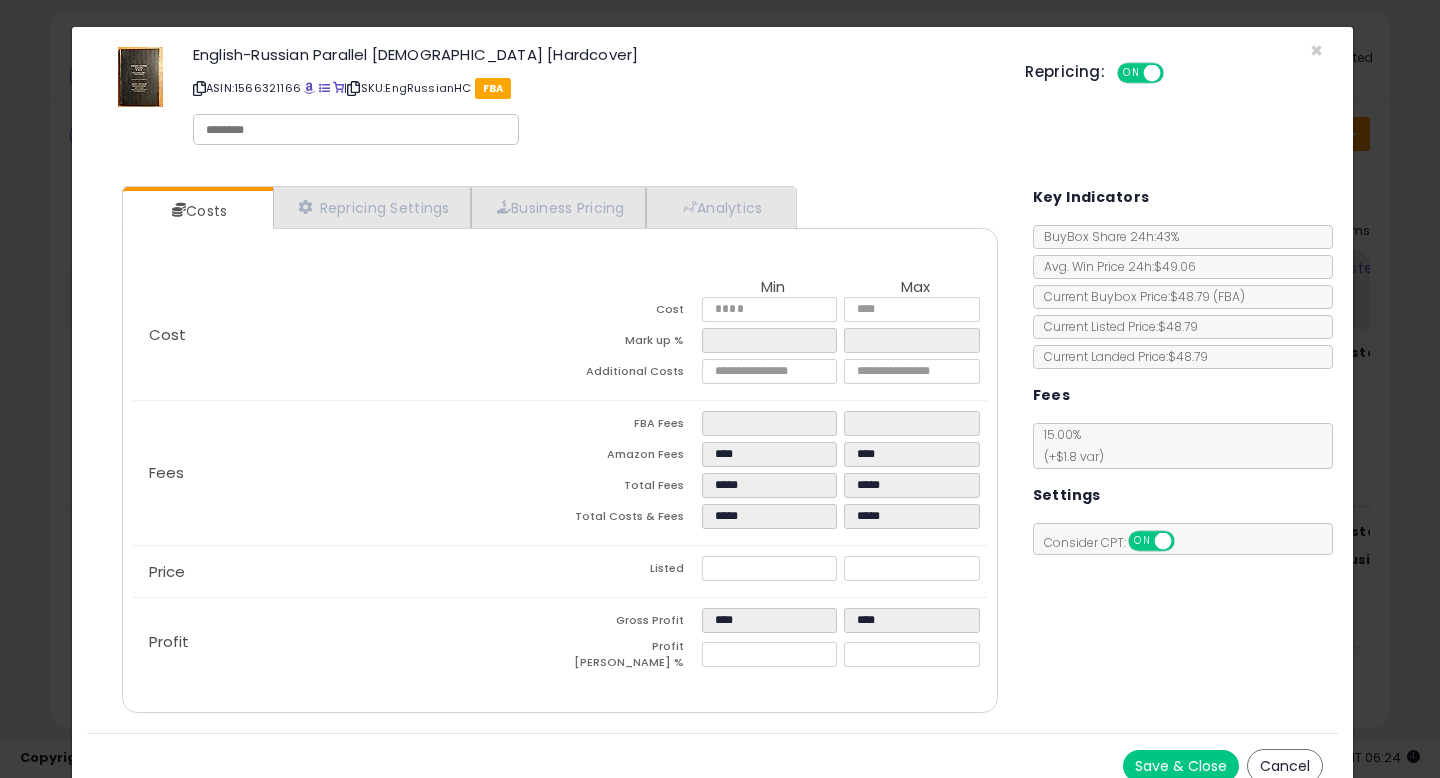 click on "Save & Close" at bounding box center [1181, 766] 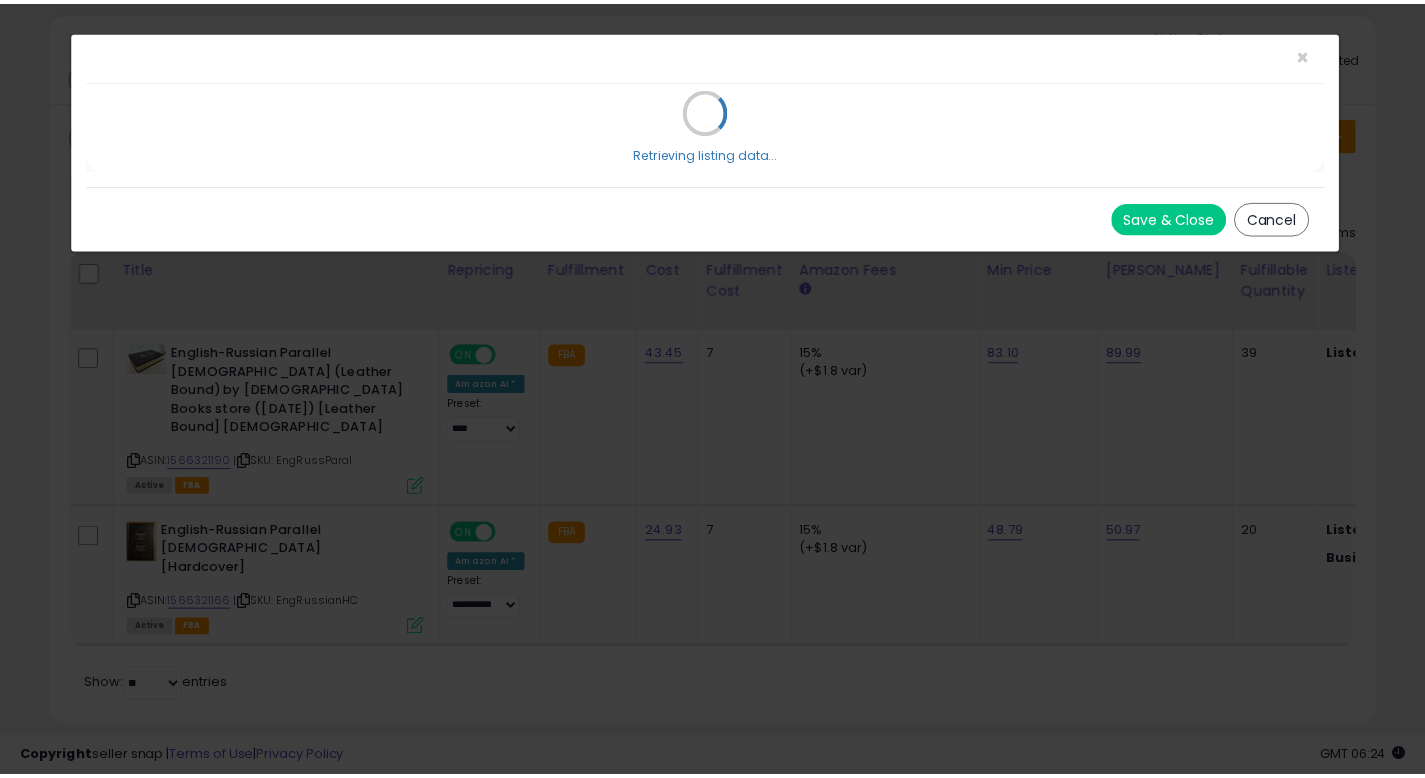 scroll, scrollTop: 0, scrollLeft: 0, axis: both 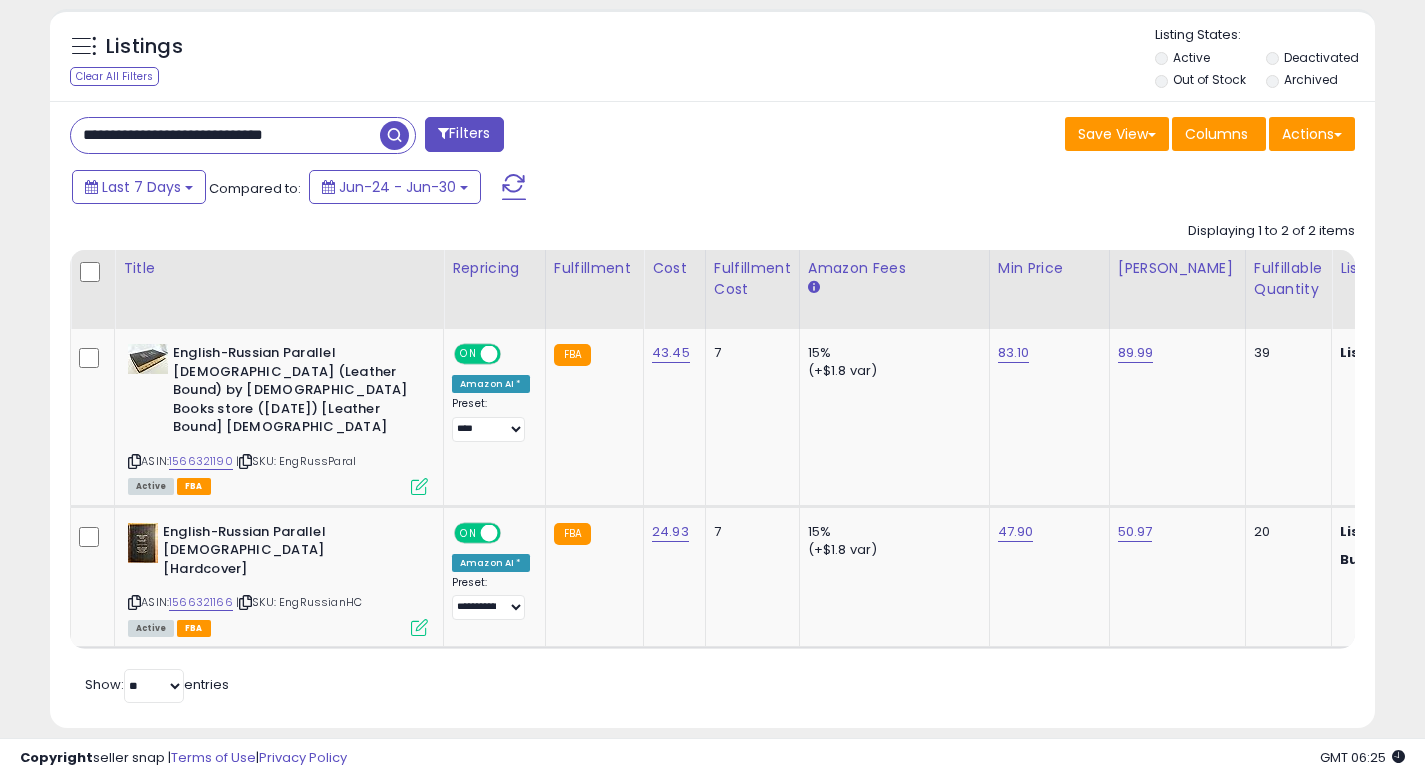 drag, startPoint x: 336, startPoint y: 119, endPoint x: 0, endPoint y: 81, distance: 338.14197 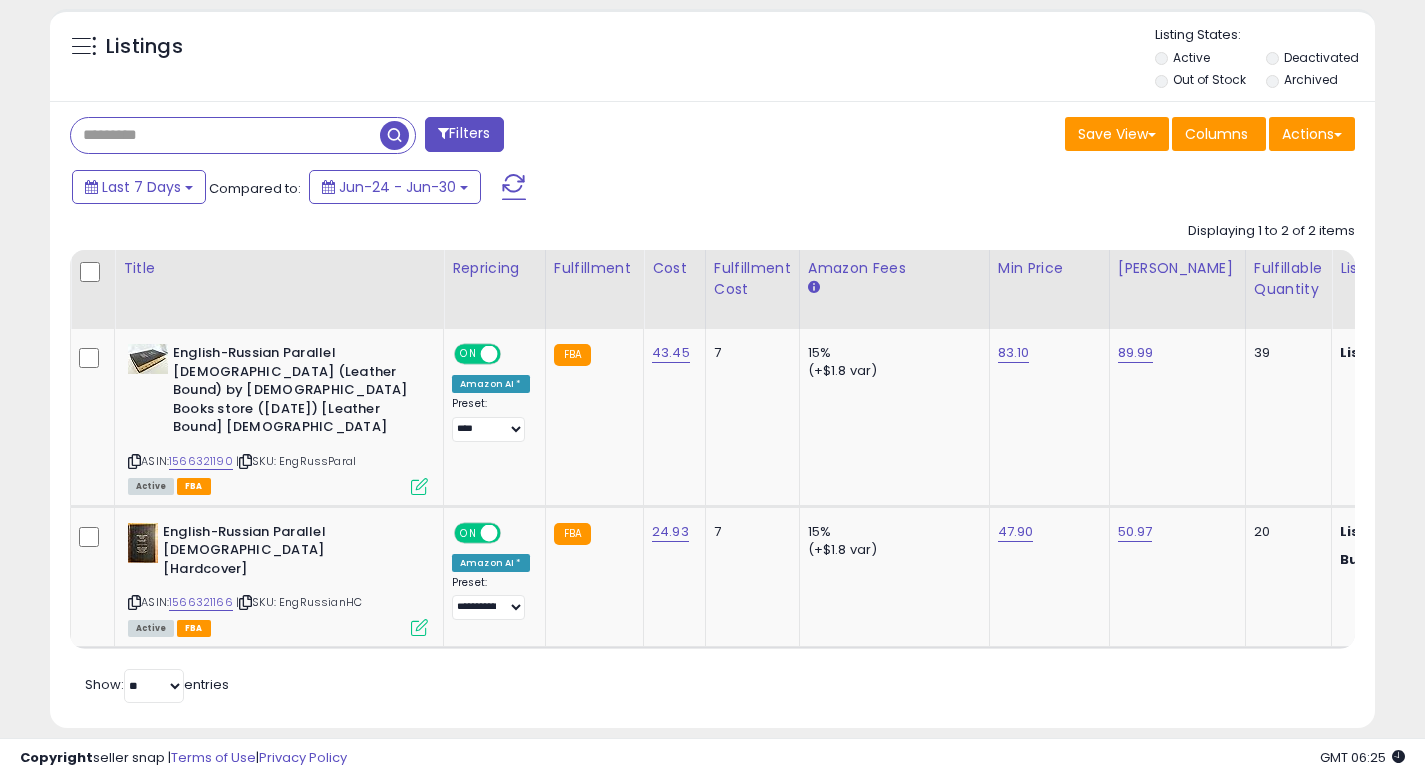 paste on "**********" 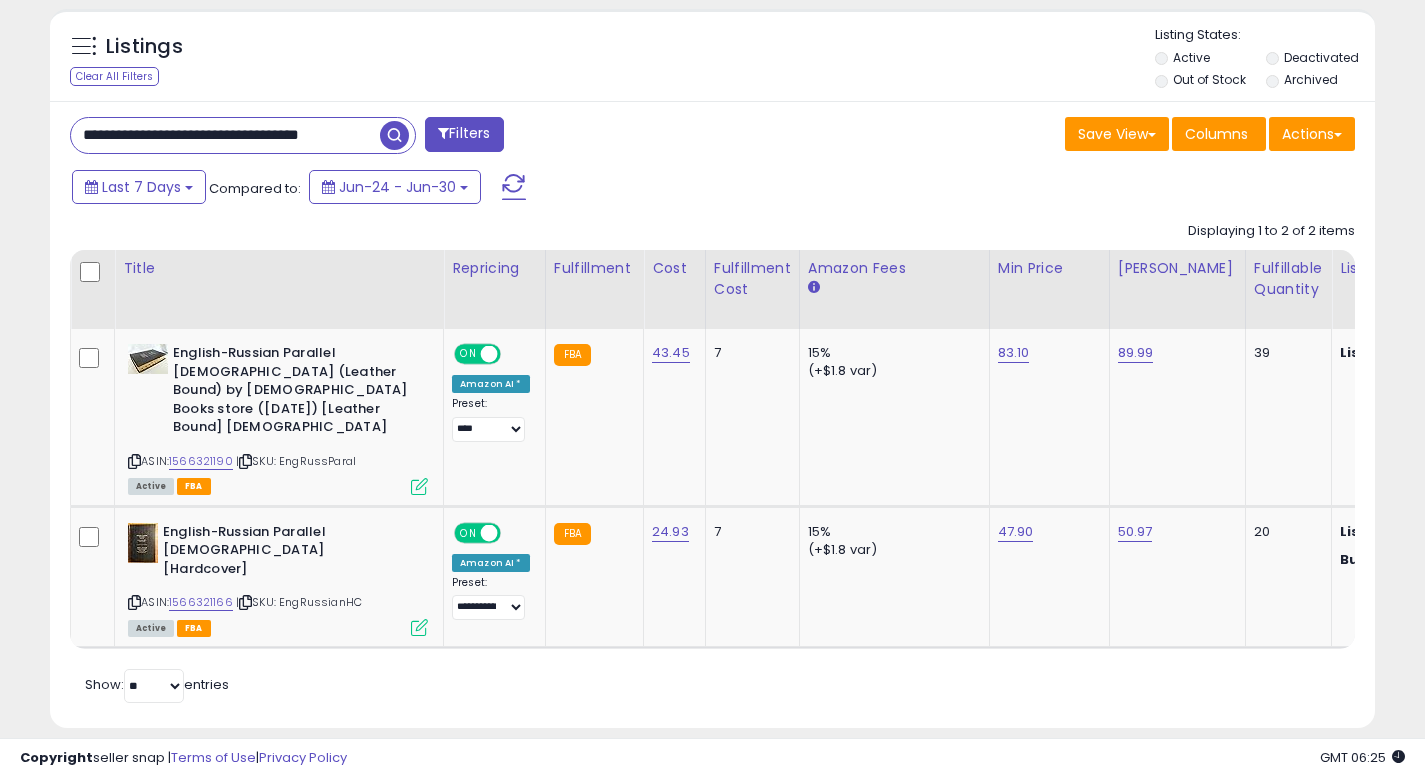 scroll, scrollTop: 999590, scrollLeft: 999224, axis: both 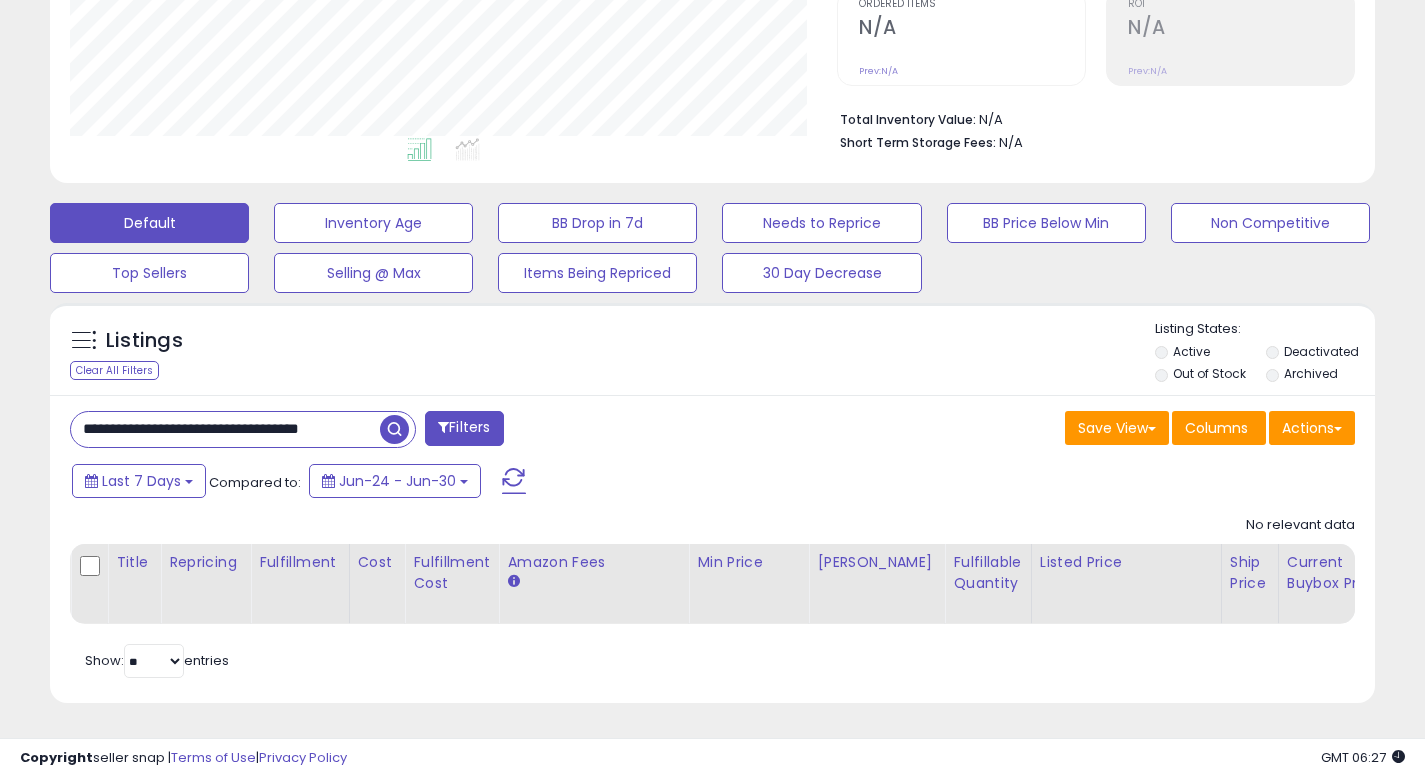 drag, startPoint x: 372, startPoint y: 415, endPoint x: 0, endPoint y: 399, distance: 372.34393 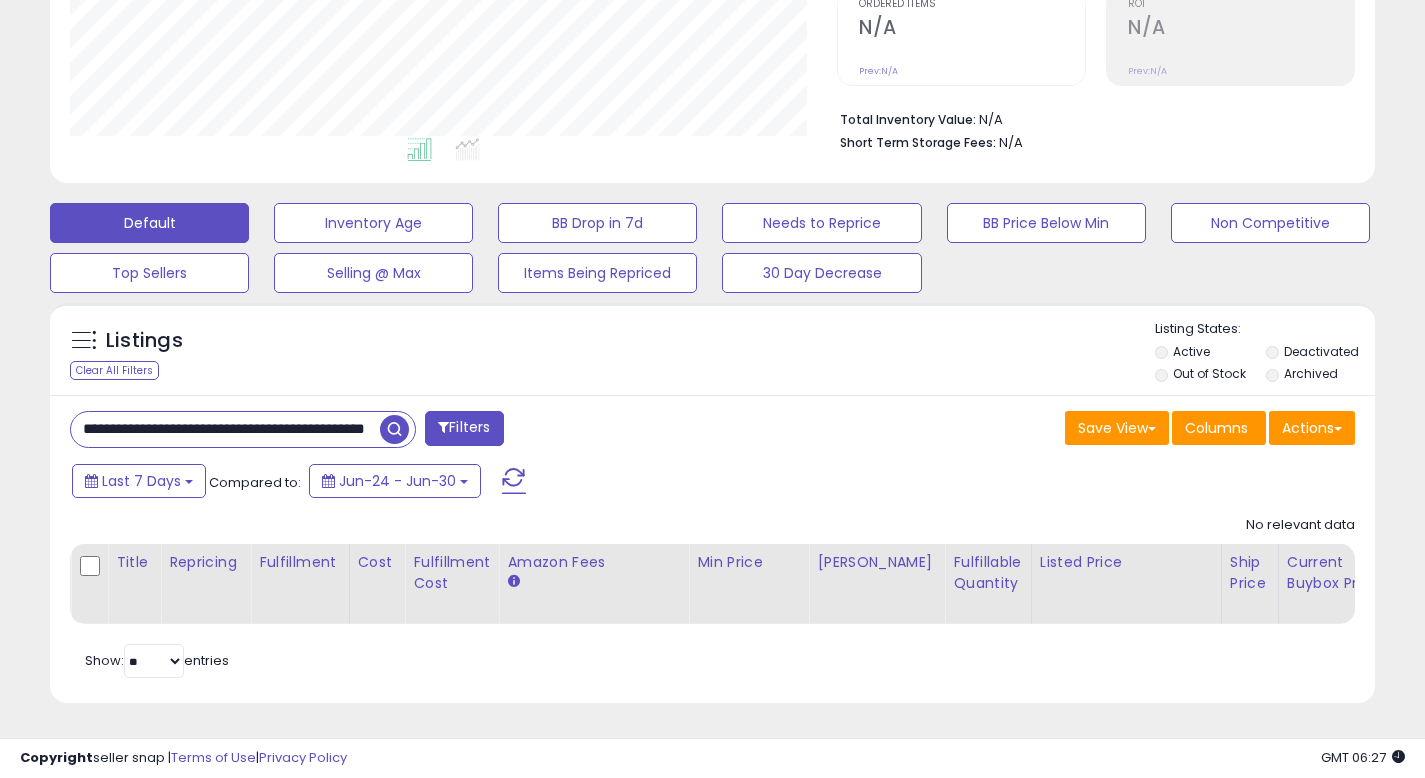 scroll, scrollTop: 0, scrollLeft: 73, axis: horizontal 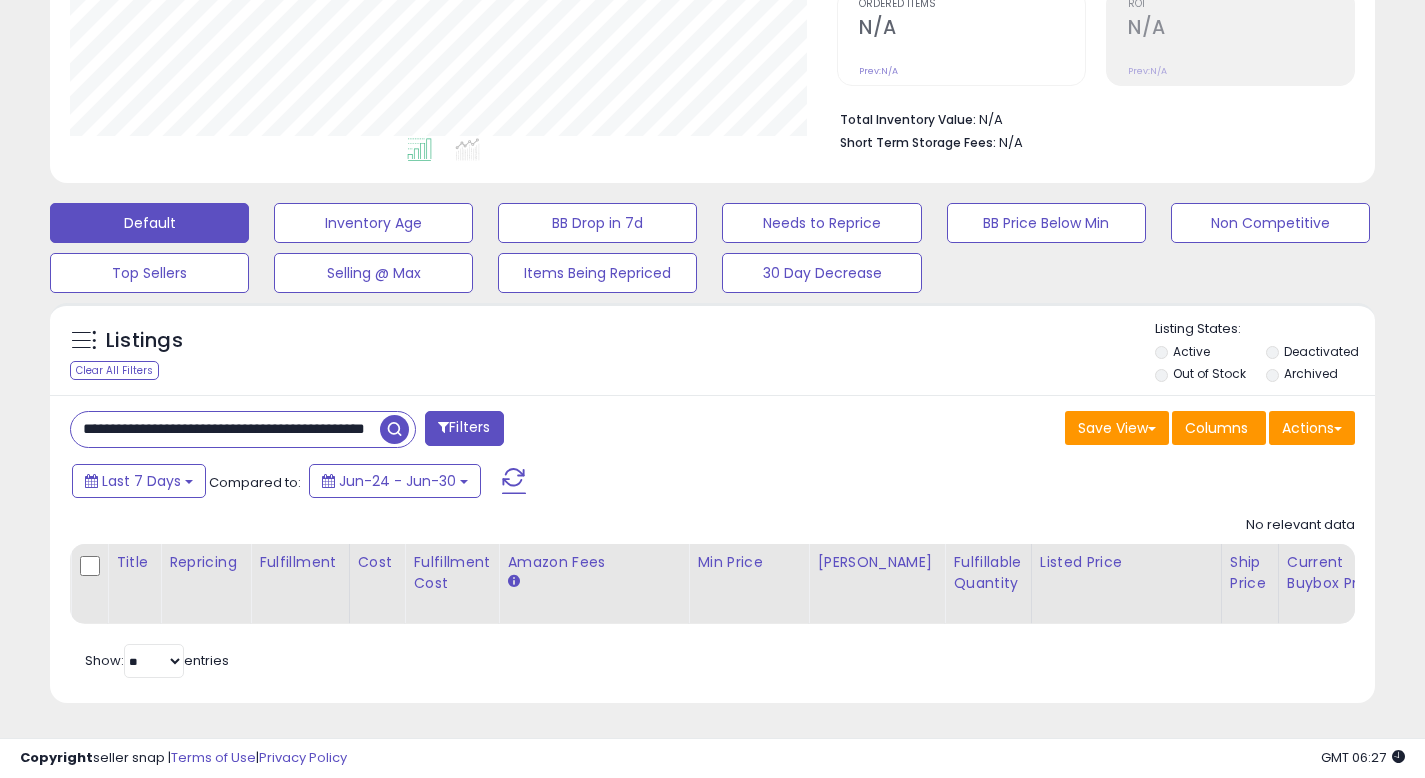type on "**********" 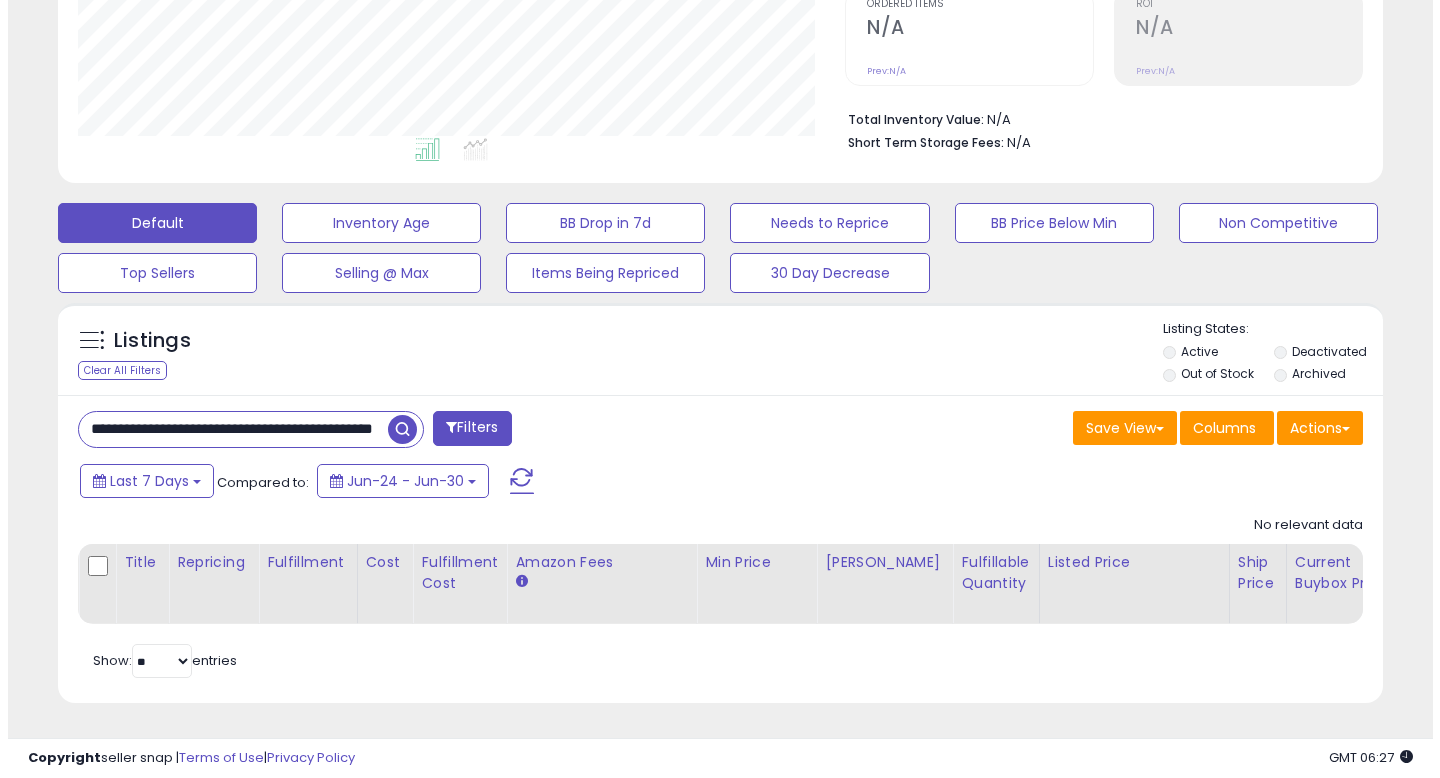 scroll, scrollTop: 0, scrollLeft: 0, axis: both 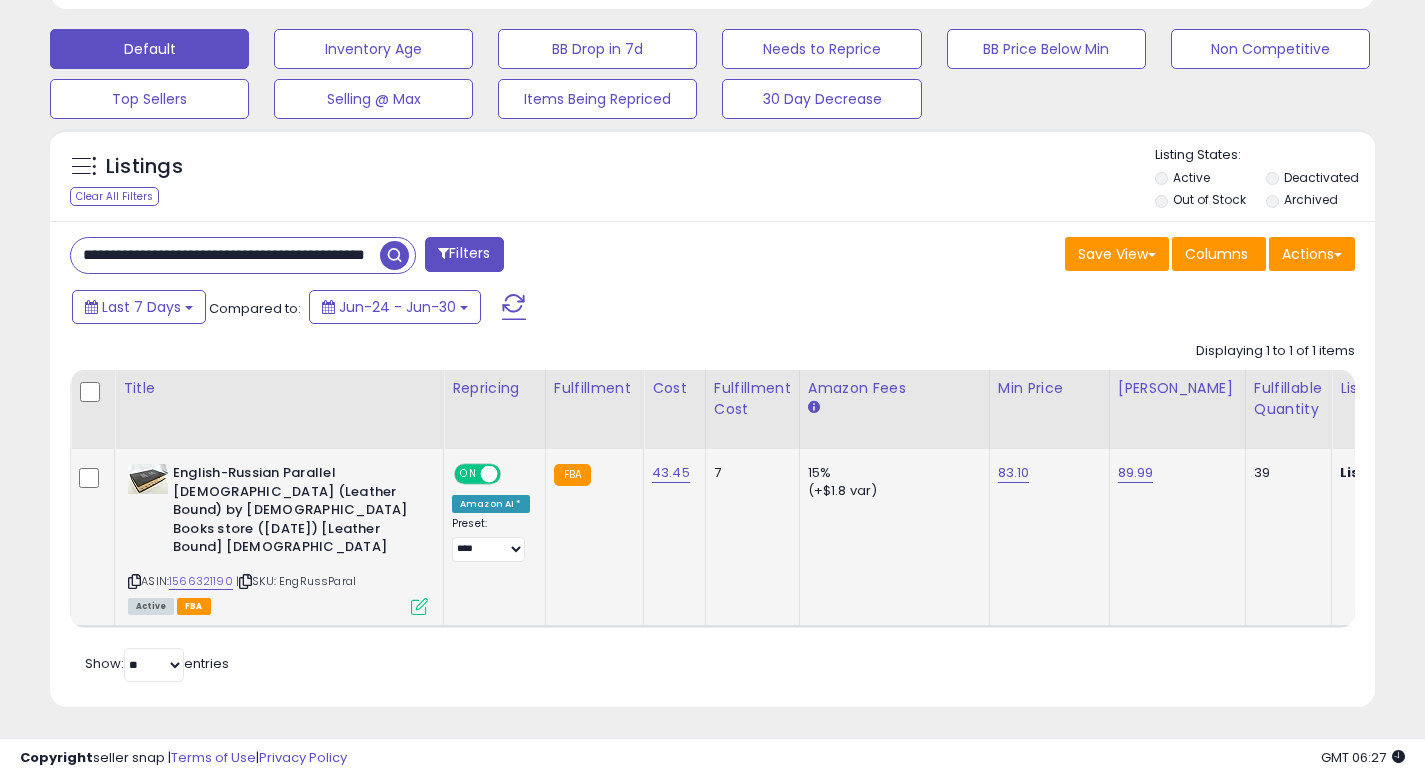 click at bounding box center (419, 606) 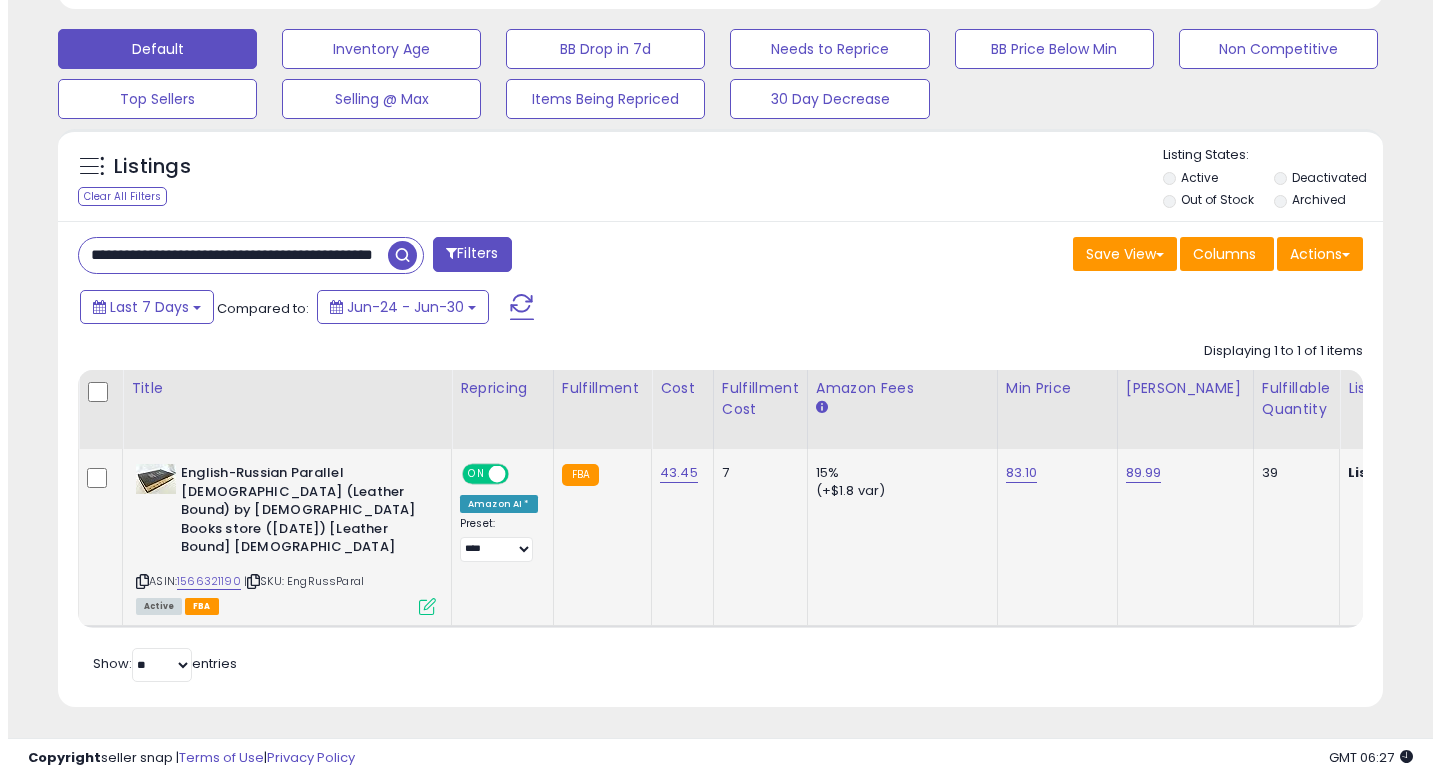 scroll, scrollTop: 999590, scrollLeft: 999224, axis: both 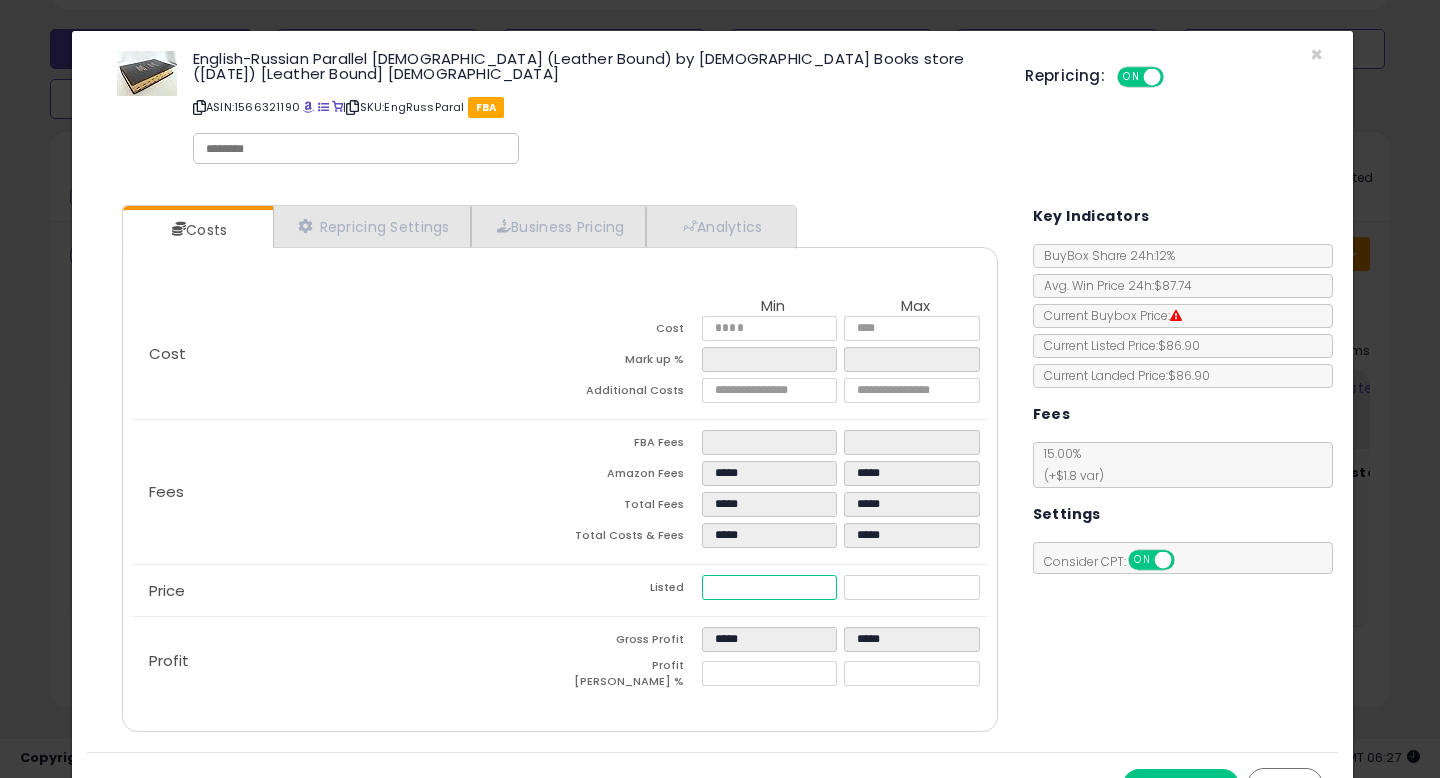 drag, startPoint x: 760, startPoint y: 587, endPoint x: 576, endPoint y: 574, distance: 184.45866 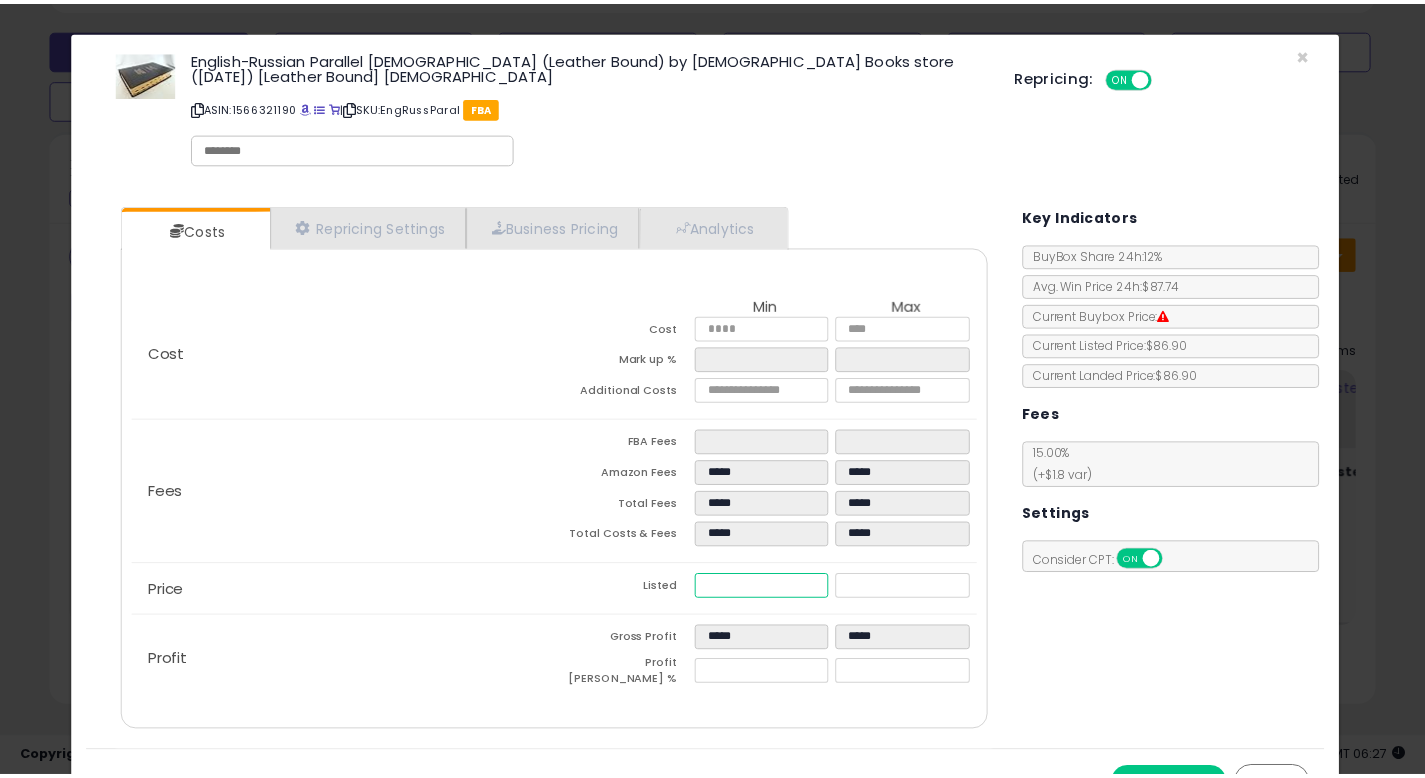 scroll, scrollTop: 38, scrollLeft: 0, axis: vertical 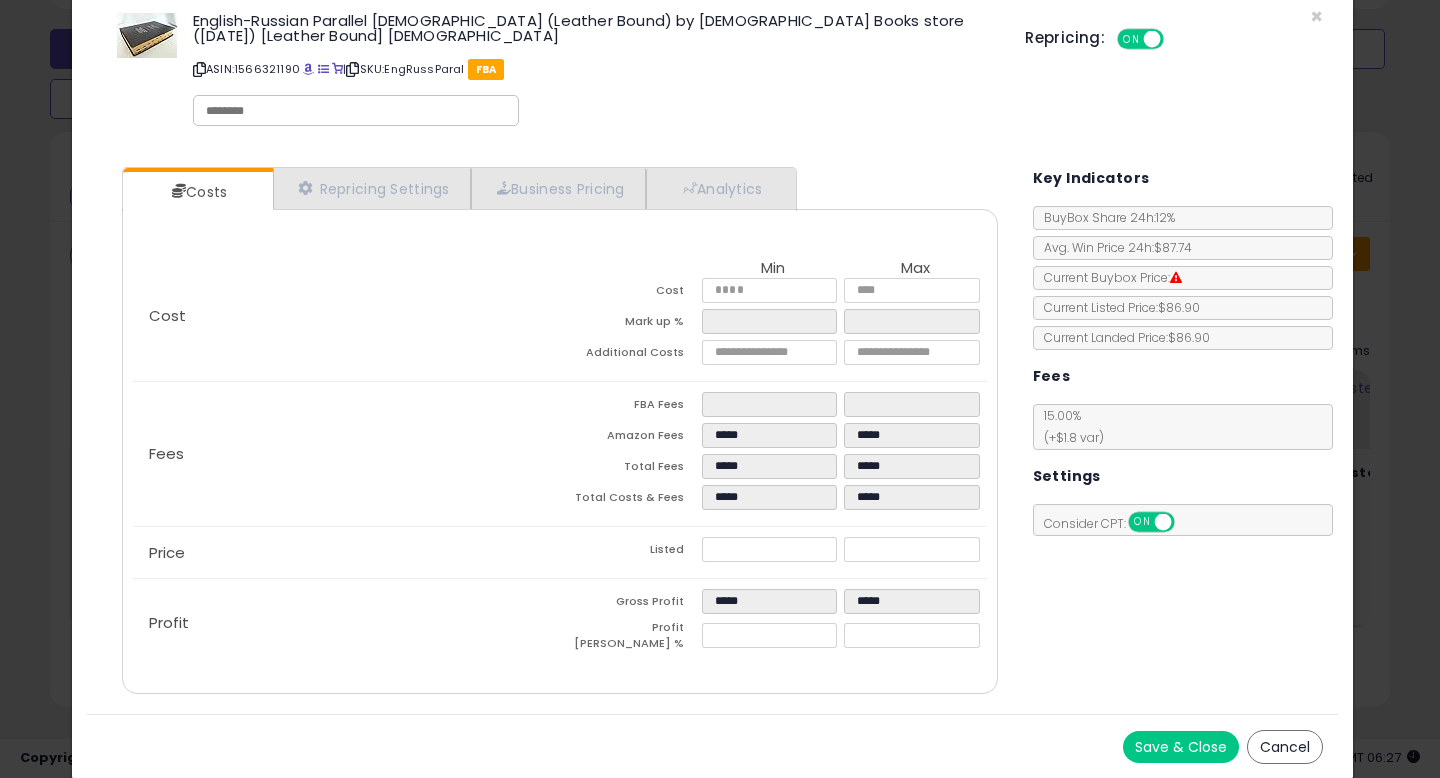 click on "Cancel" at bounding box center (1285, 747) 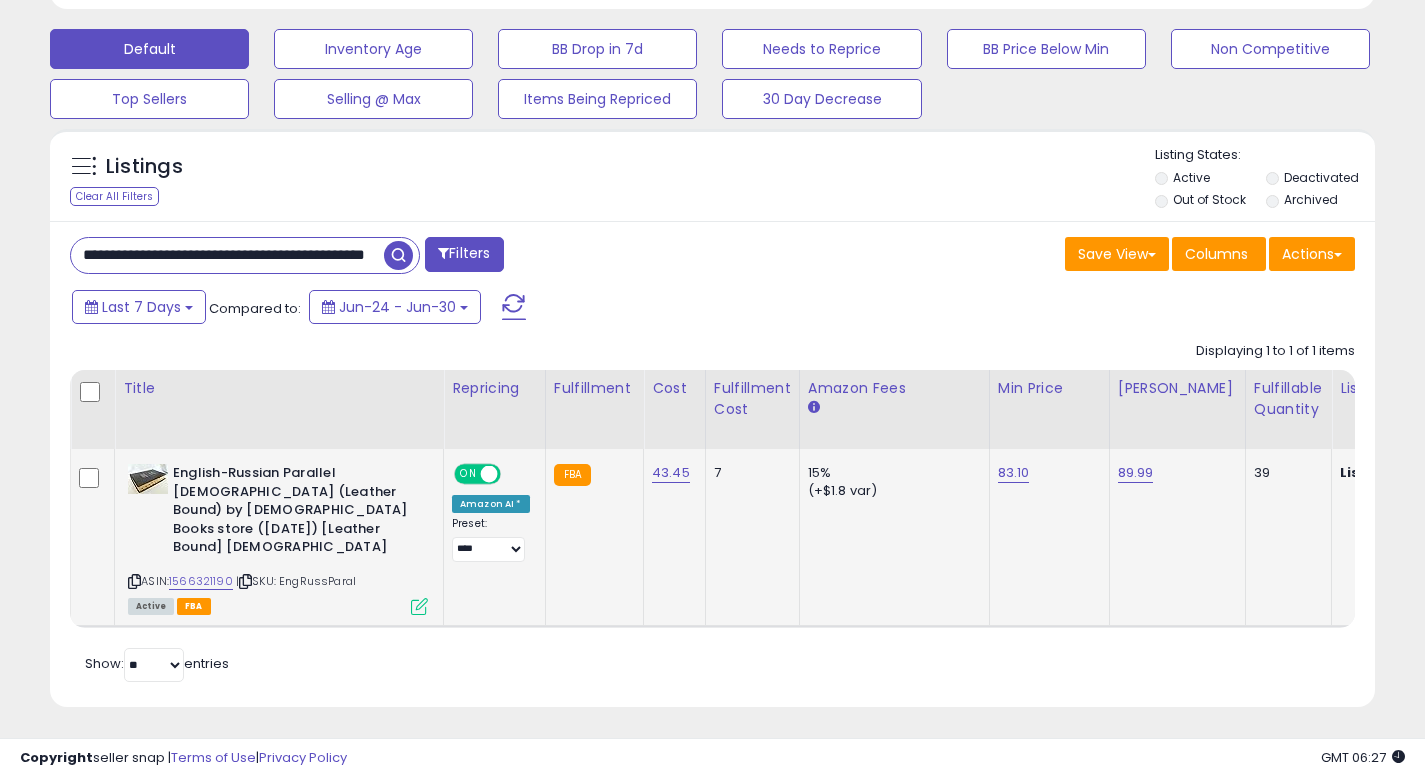 scroll, scrollTop: 410, scrollLeft: 767, axis: both 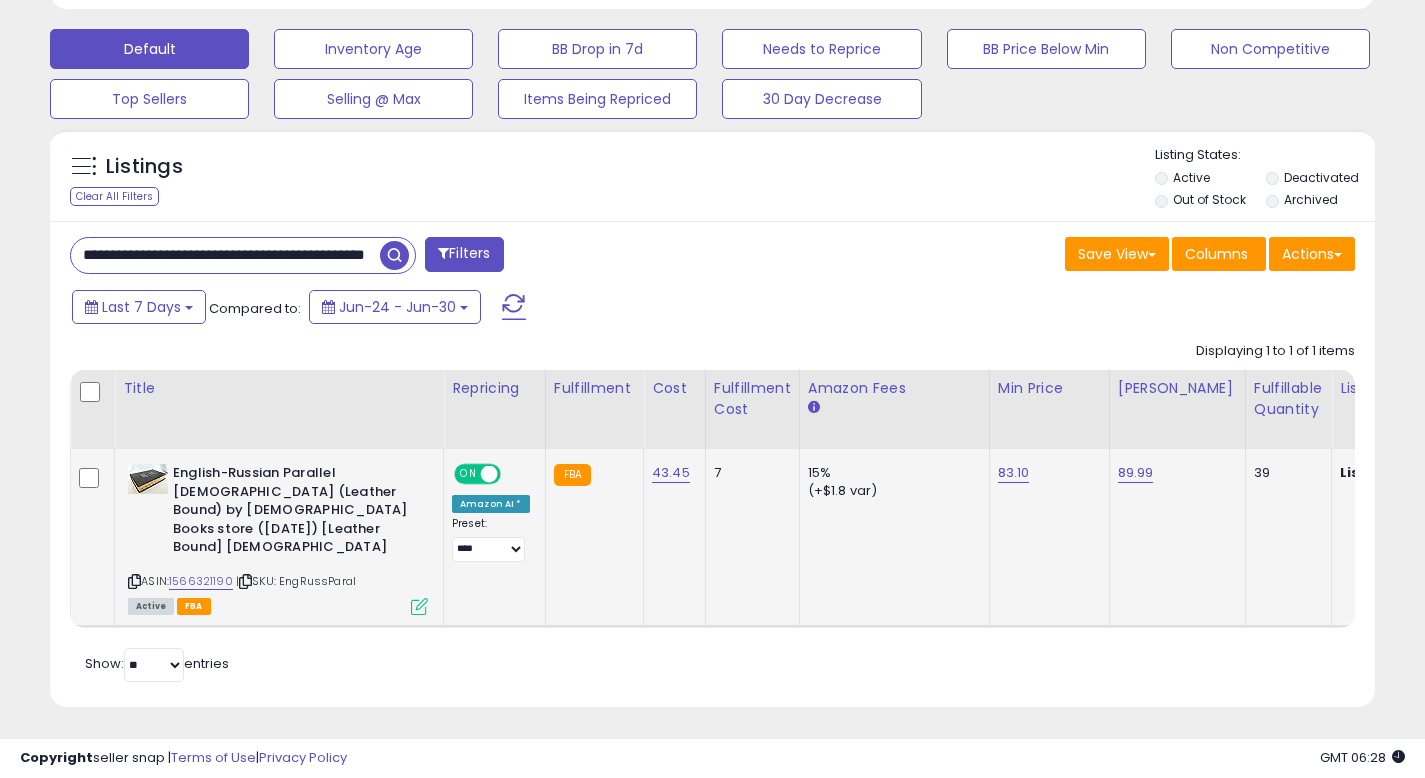 click at bounding box center [419, 606] 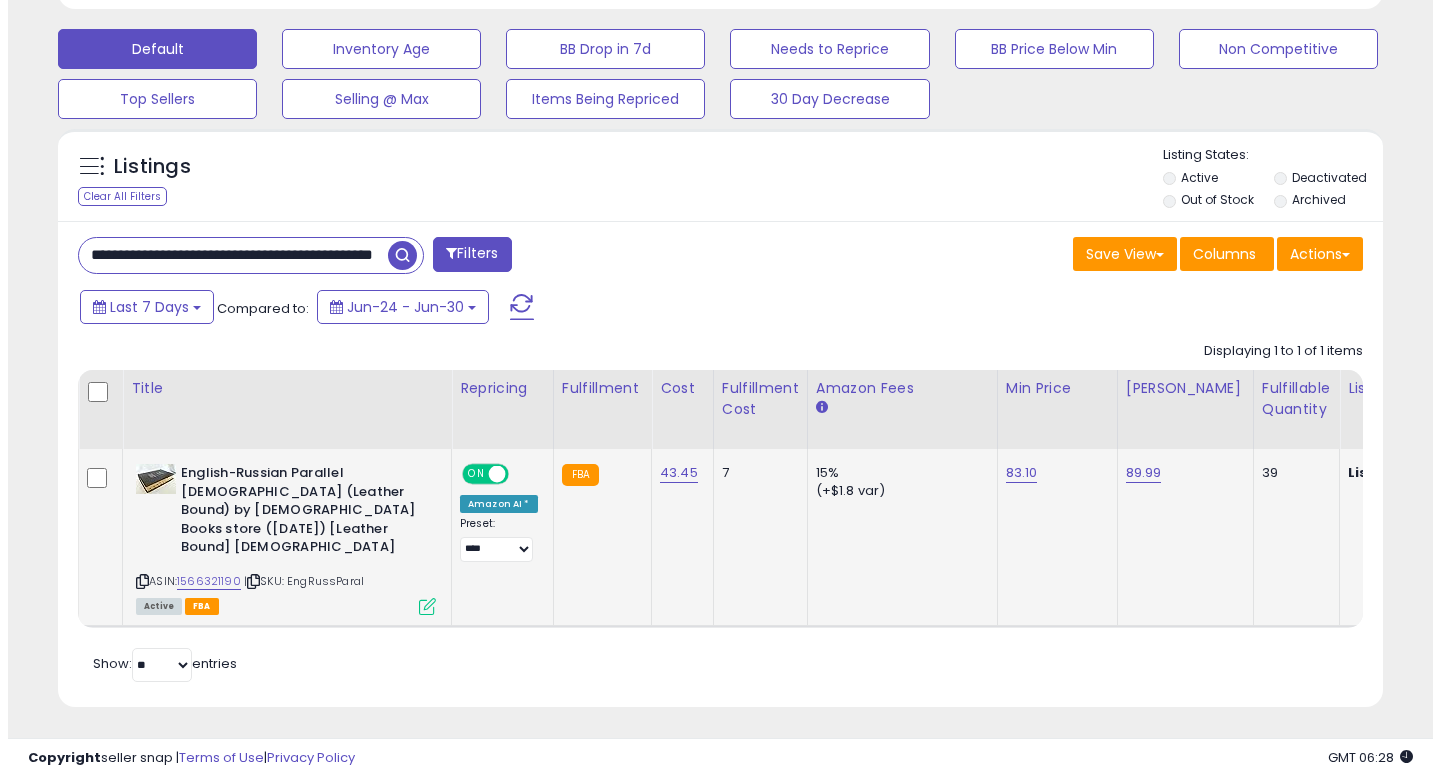 scroll, scrollTop: 999590, scrollLeft: 999224, axis: both 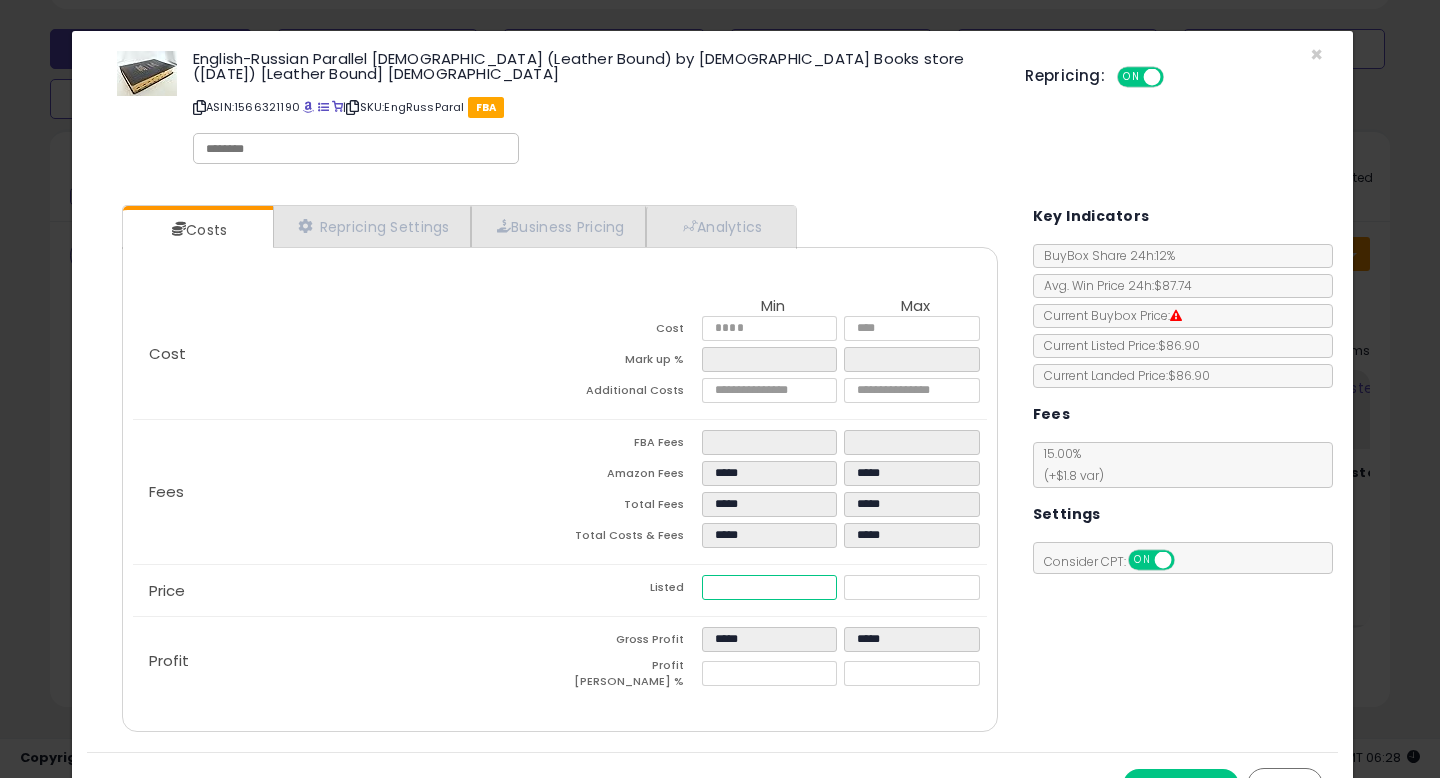 drag, startPoint x: 776, startPoint y: 581, endPoint x: 525, endPoint y: 561, distance: 251.79555 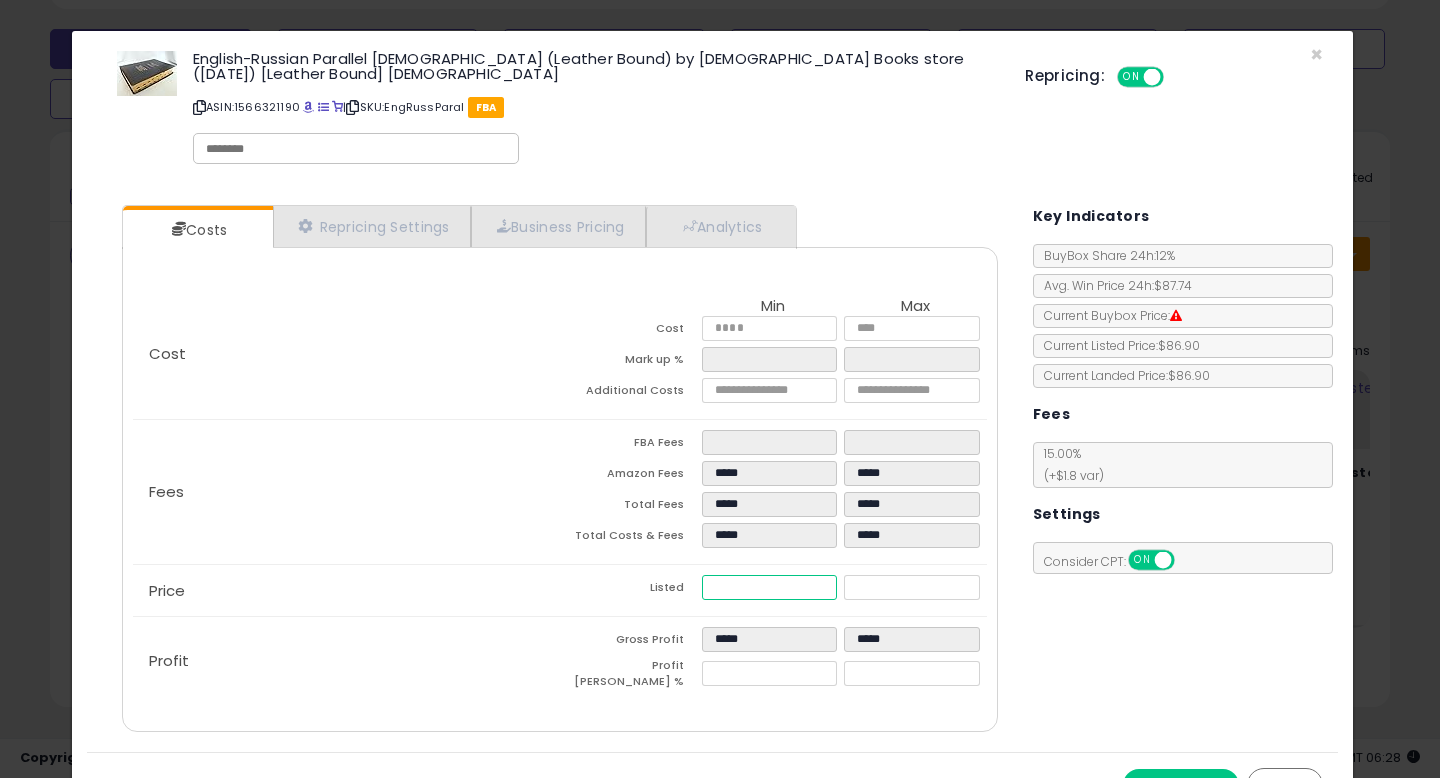 type on "****" 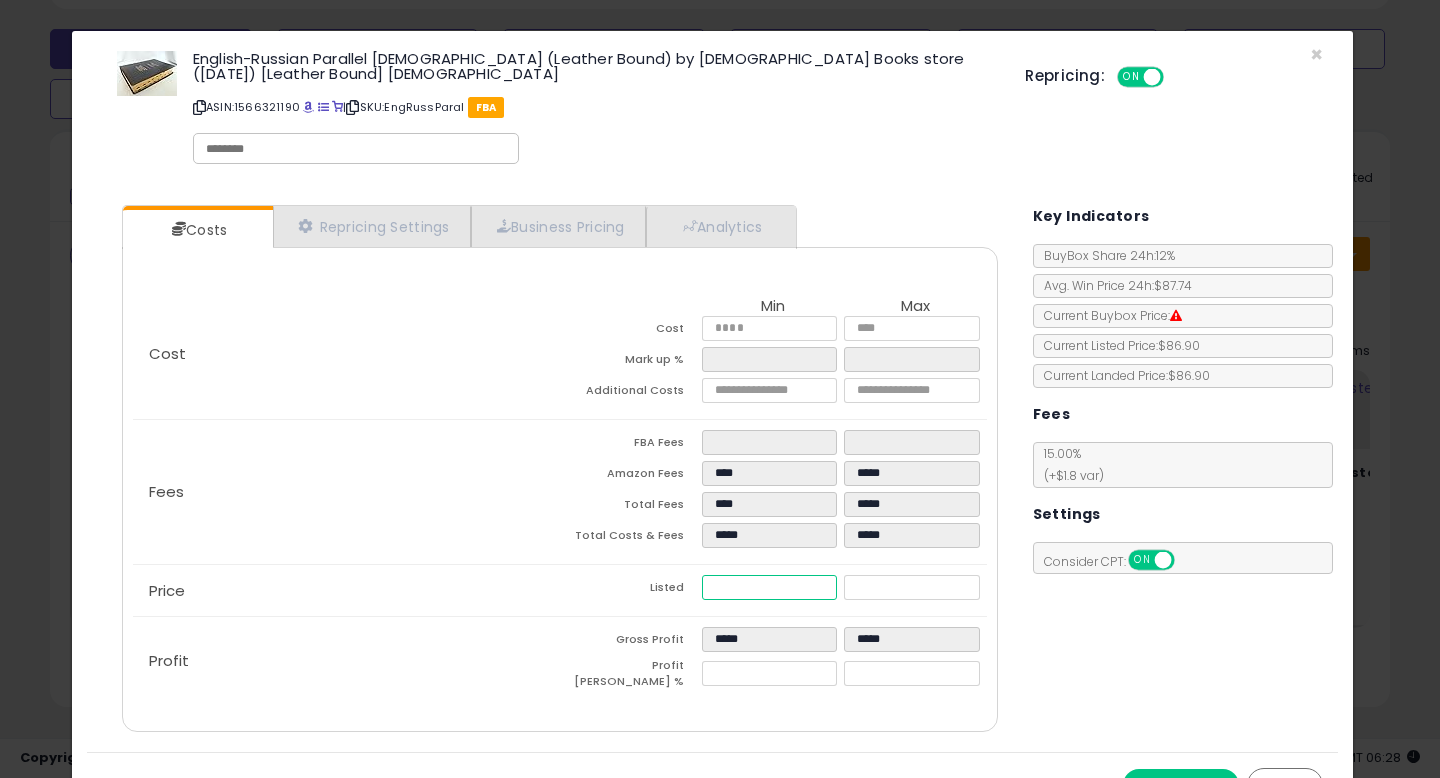type on "*****" 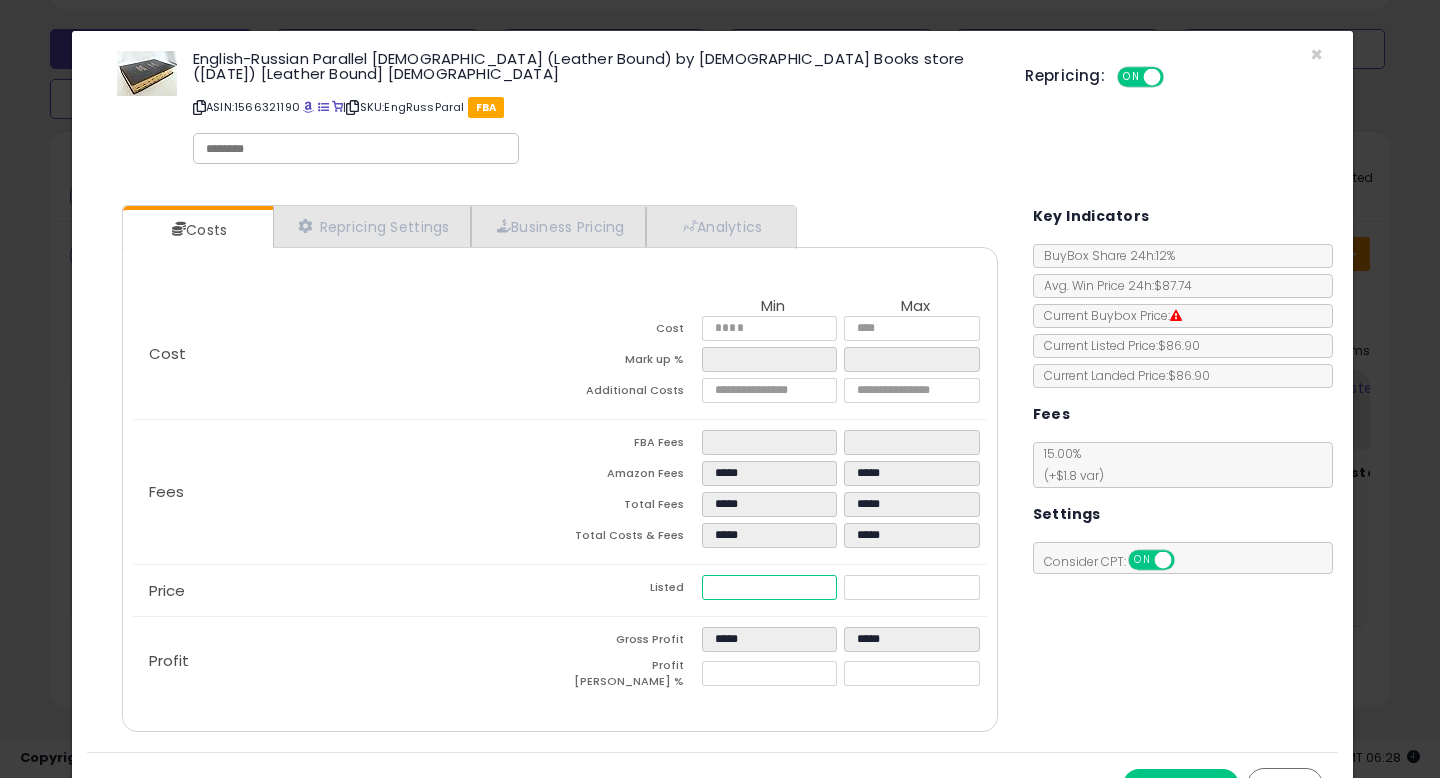 type on "*****" 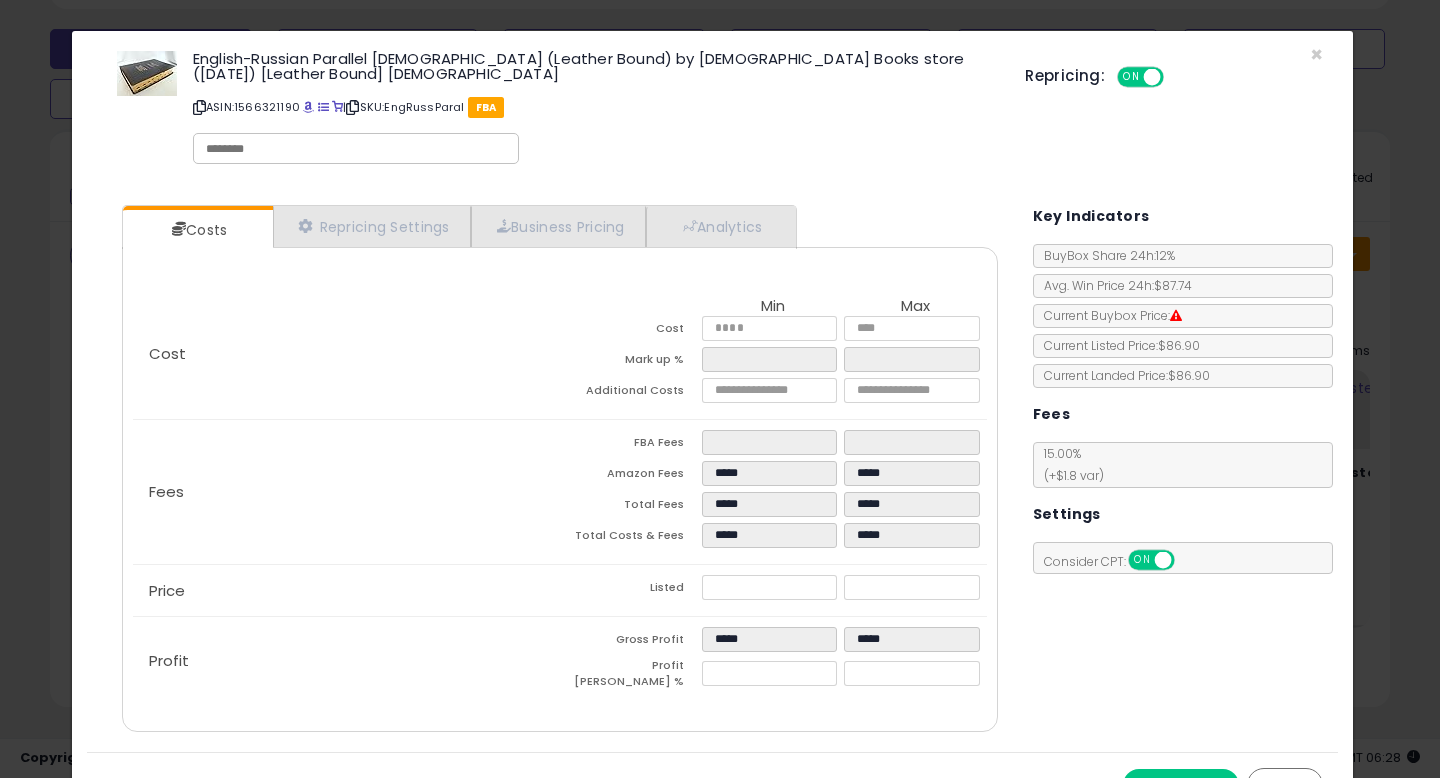 type on "*****" 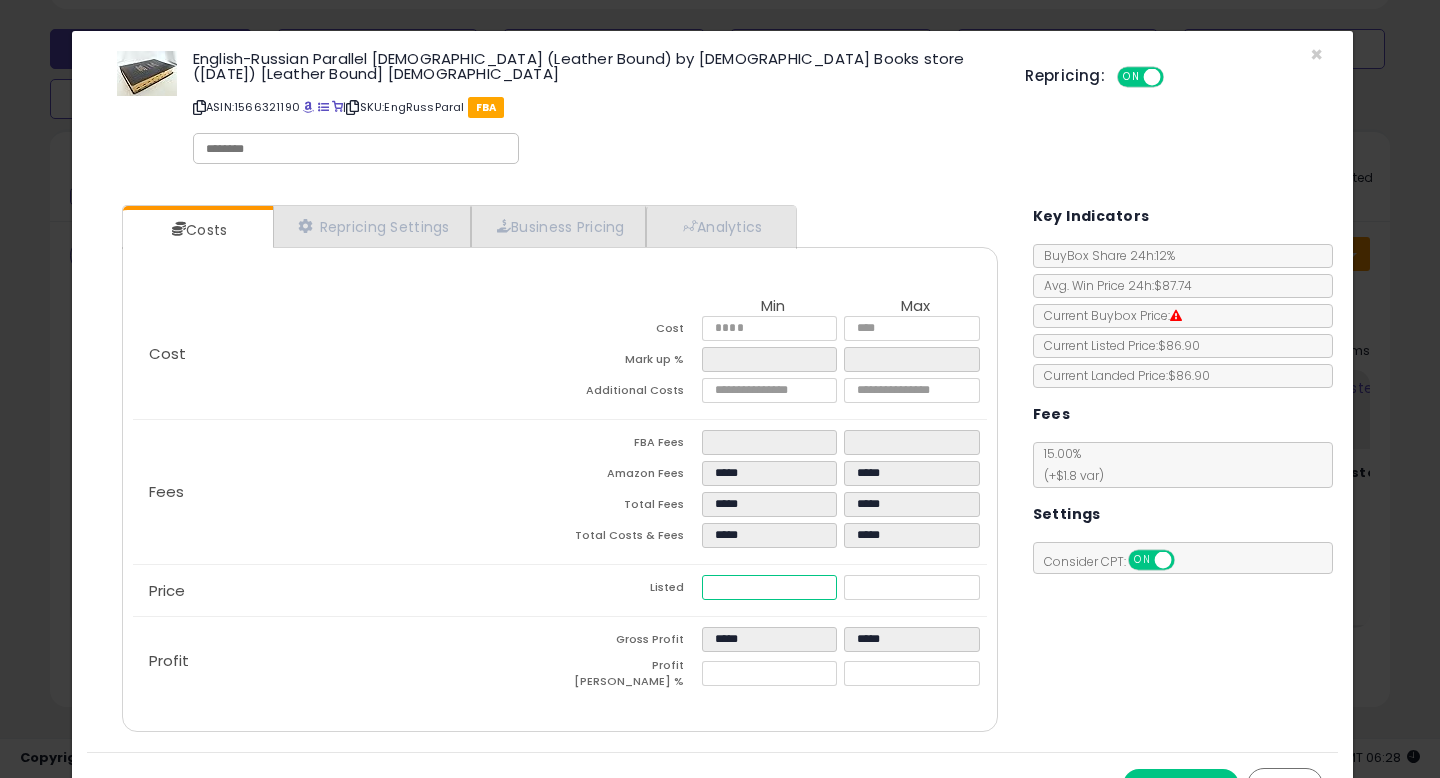drag, startPoint x: 616, startPoint y: 592, endPoint x: 565, endPoint y: 595, distance: 51.088158 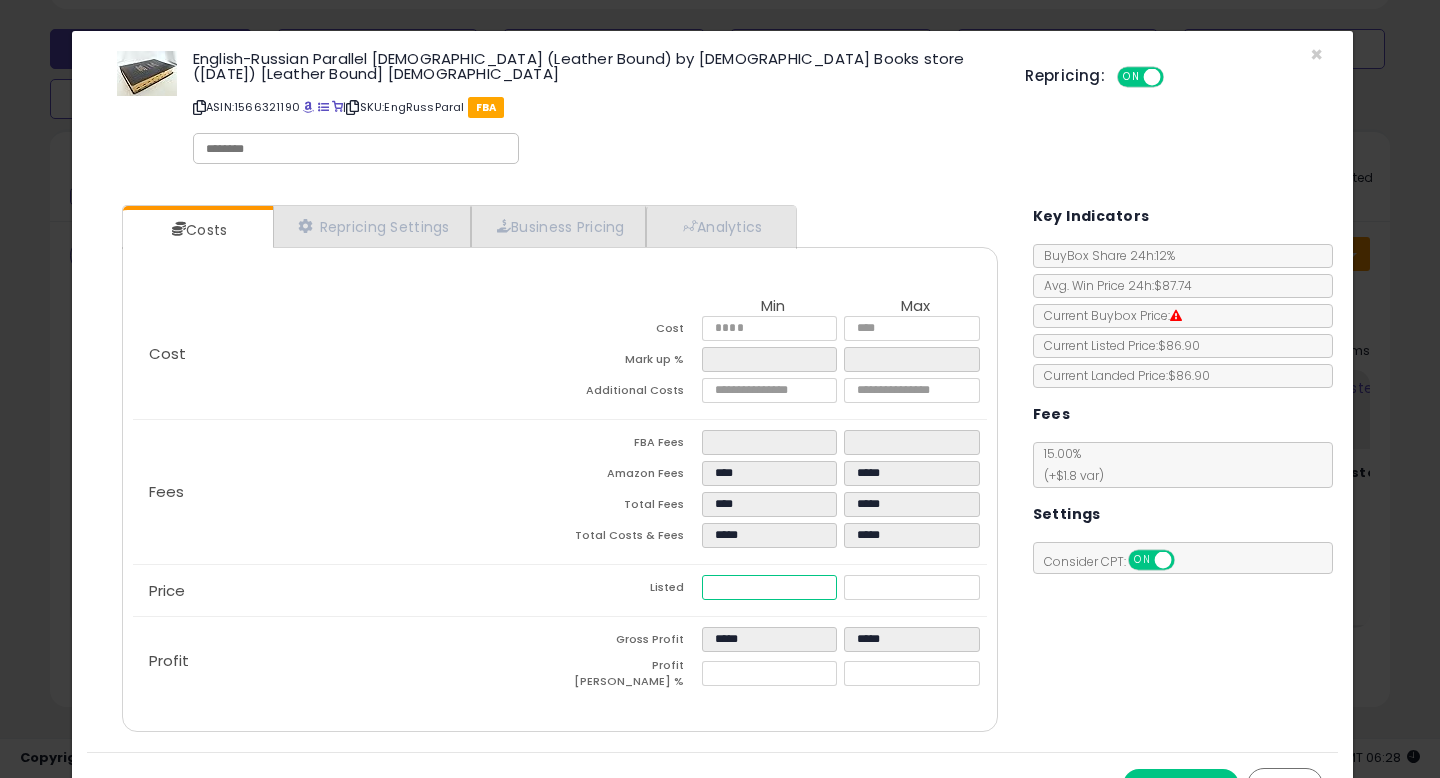 type on "*****" 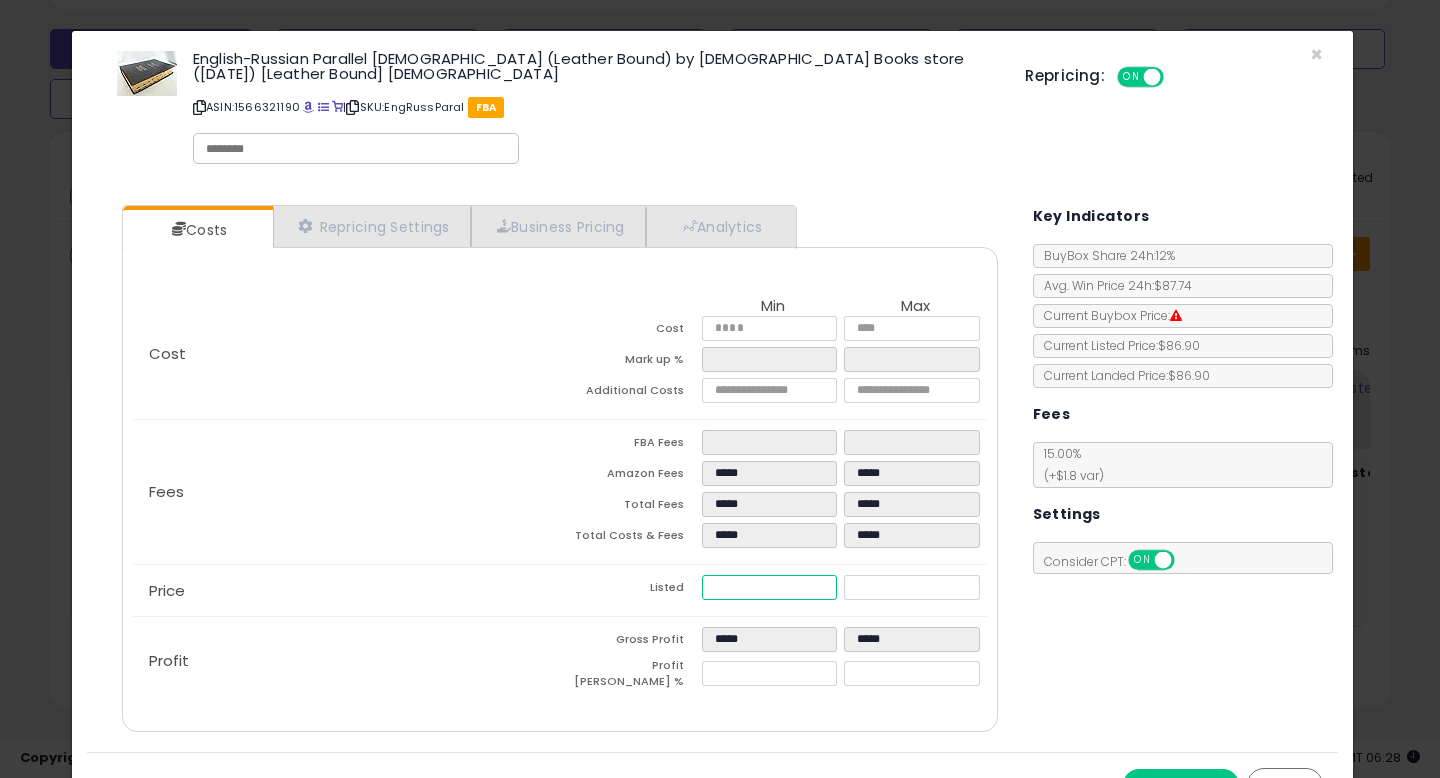 type on "*****" 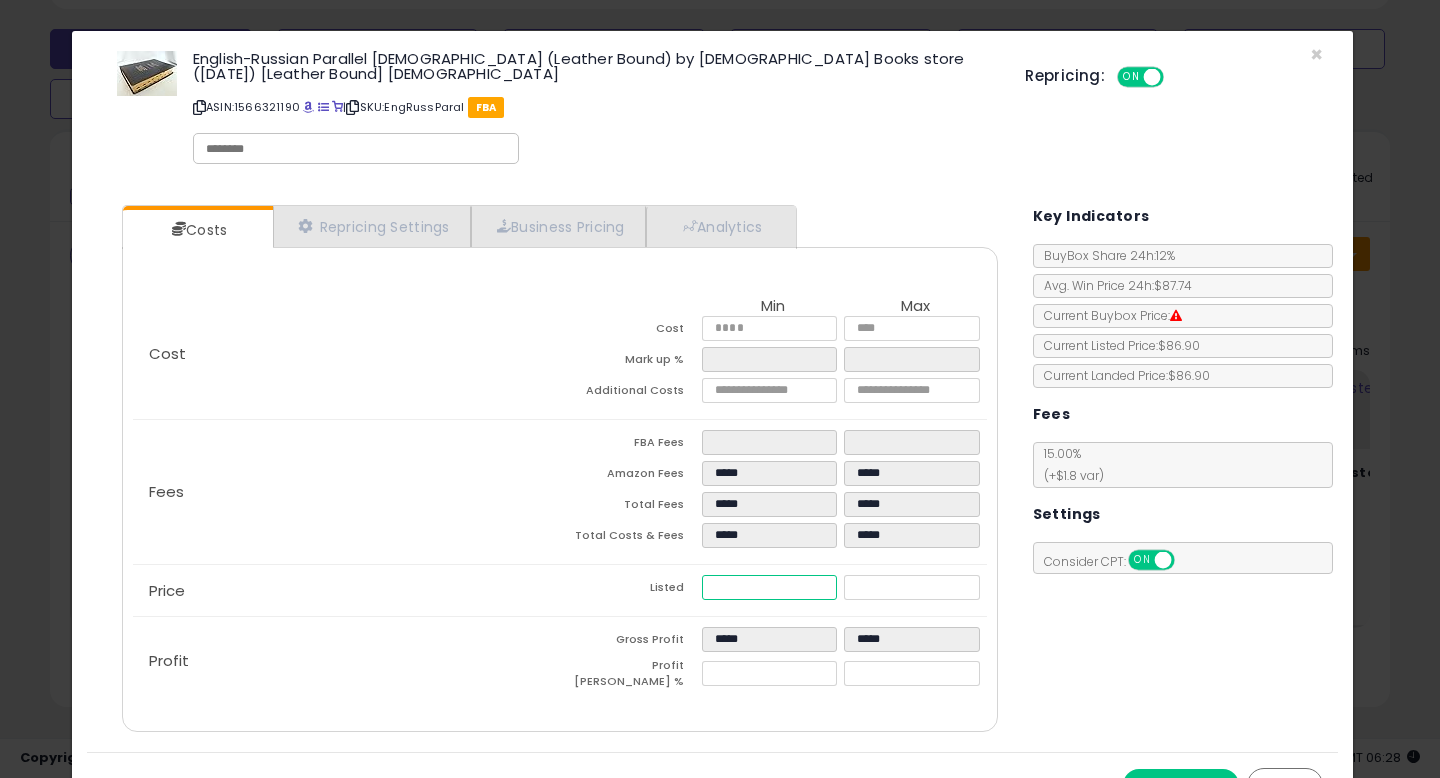 type on "*****" 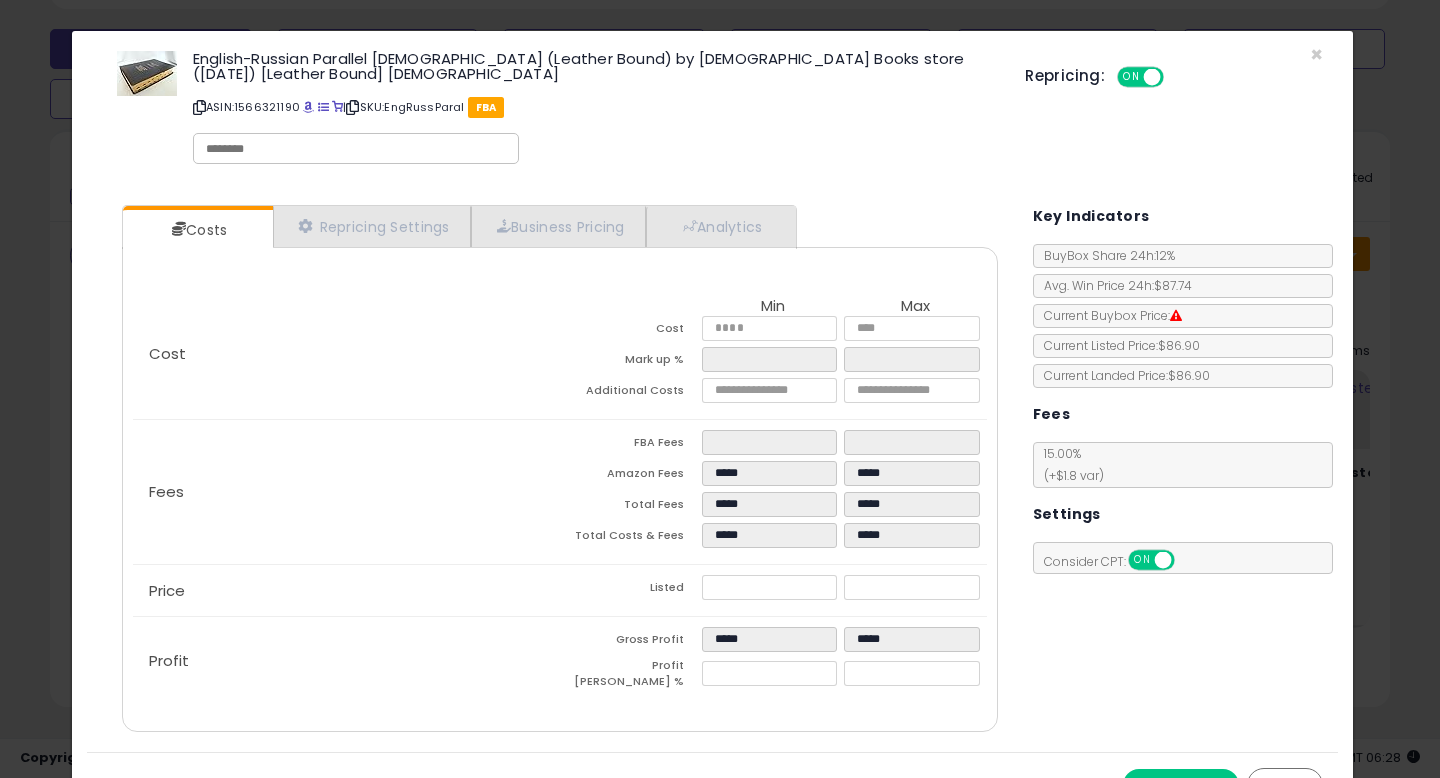 type on "*****" 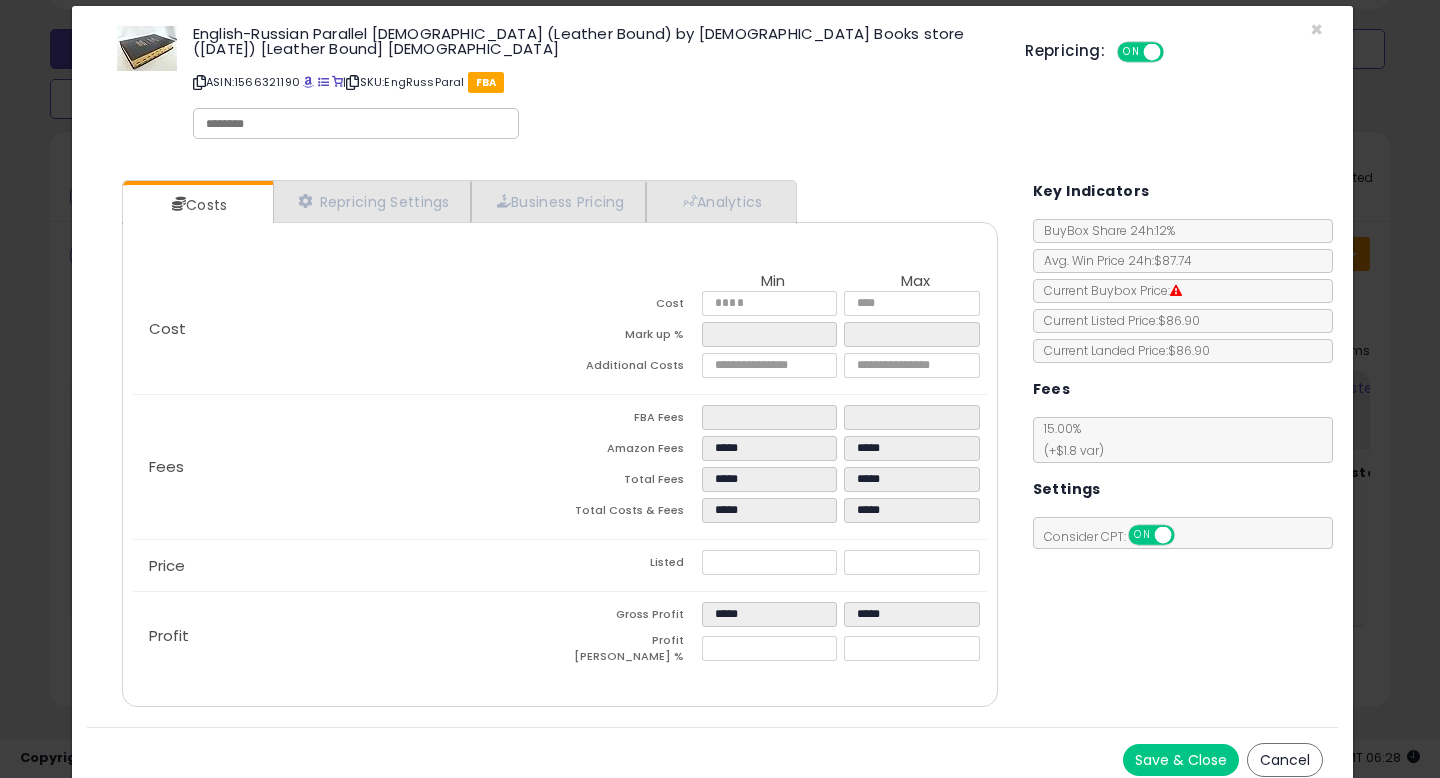 scroll, scrollTop: 38, scrollLeft: 0, axis: vertical 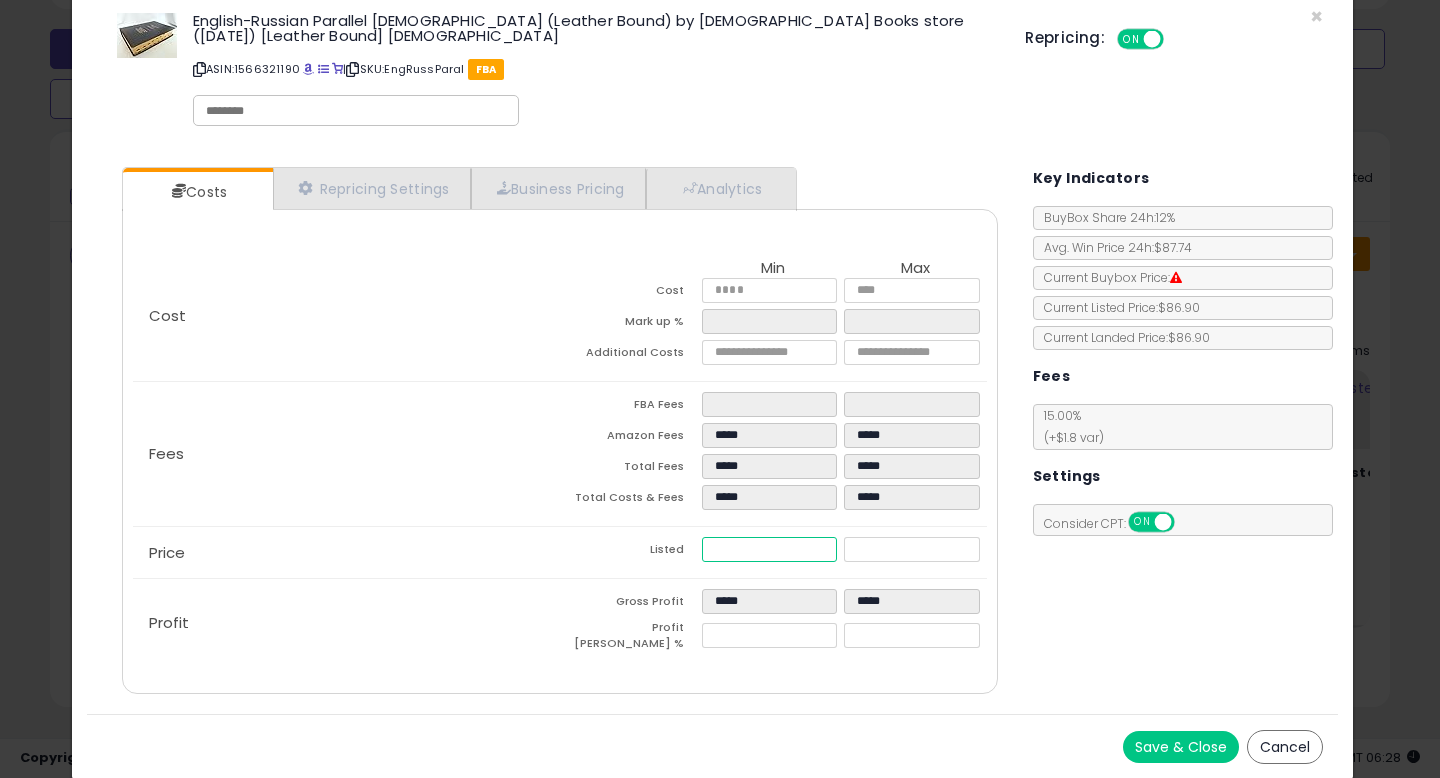 drag, startPoint x: 746, startPoint y: 546, endPoint x: 611, endPoint y: 538, distance: 135.23683 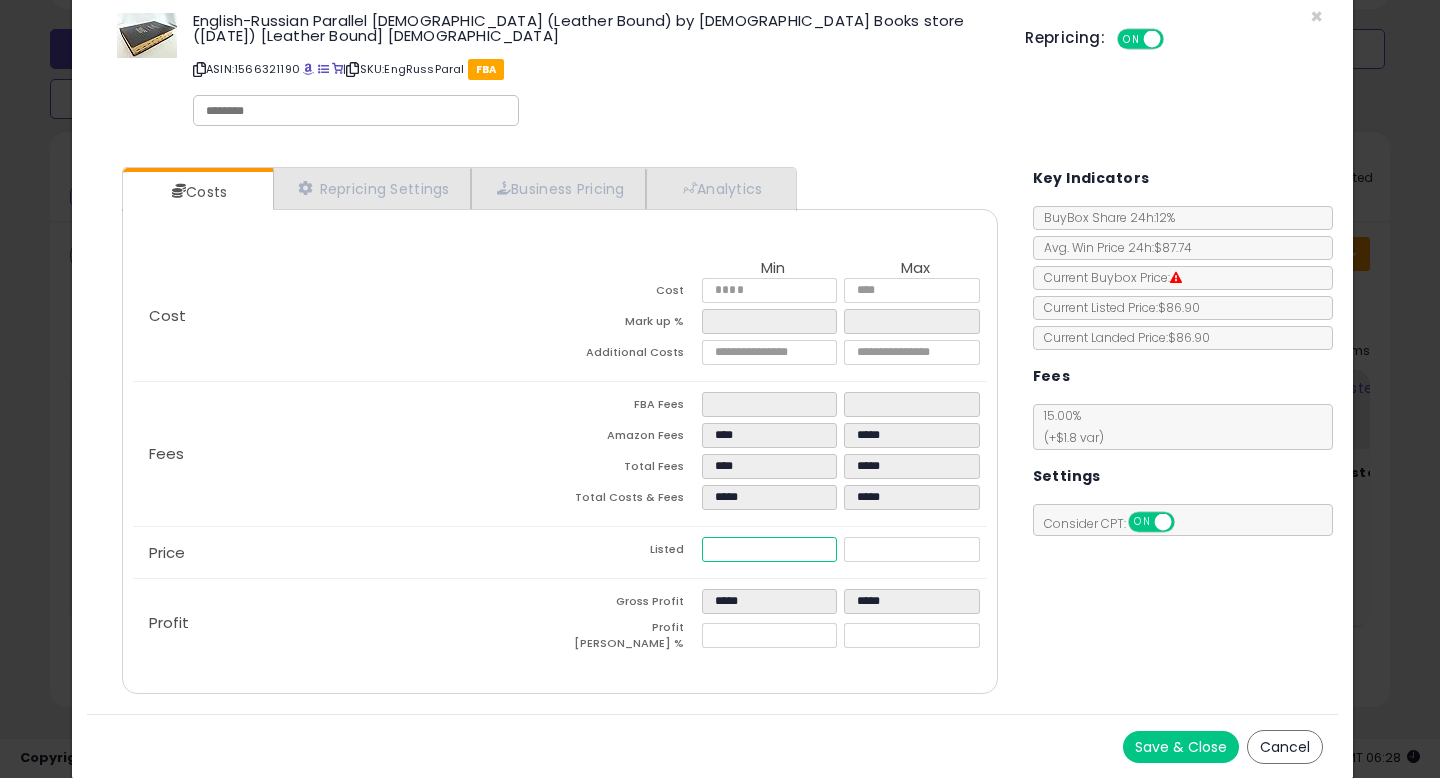 type on "*****" 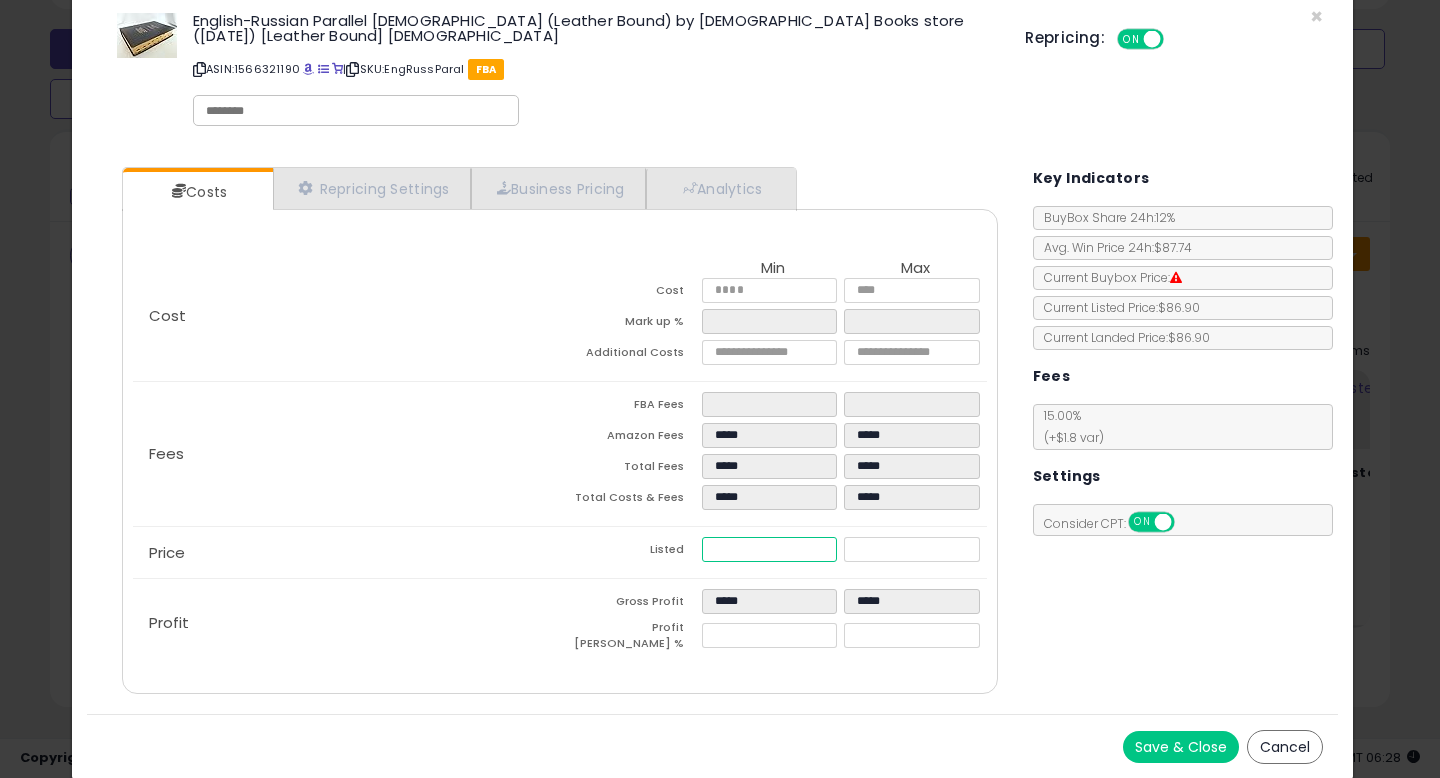 type on "*****" 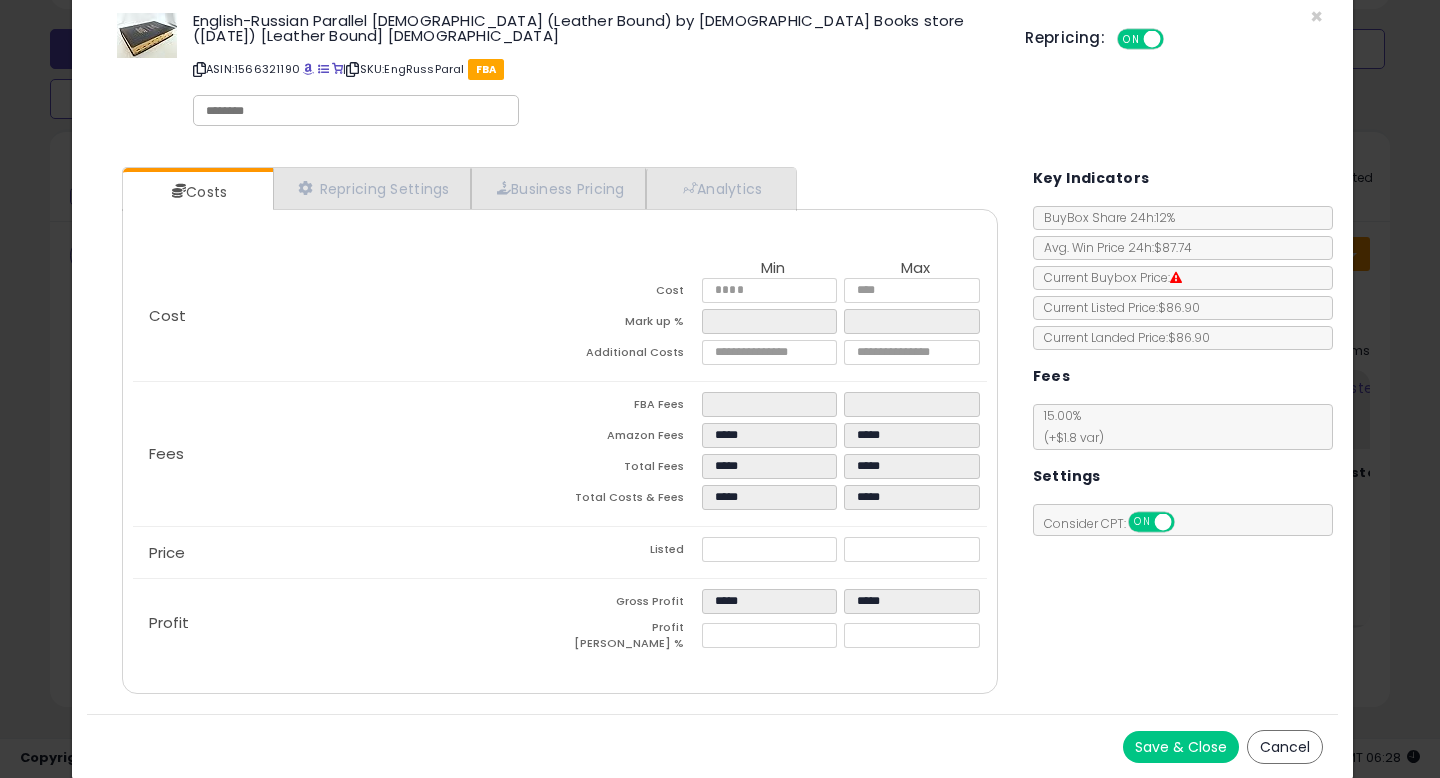 type on "*****" 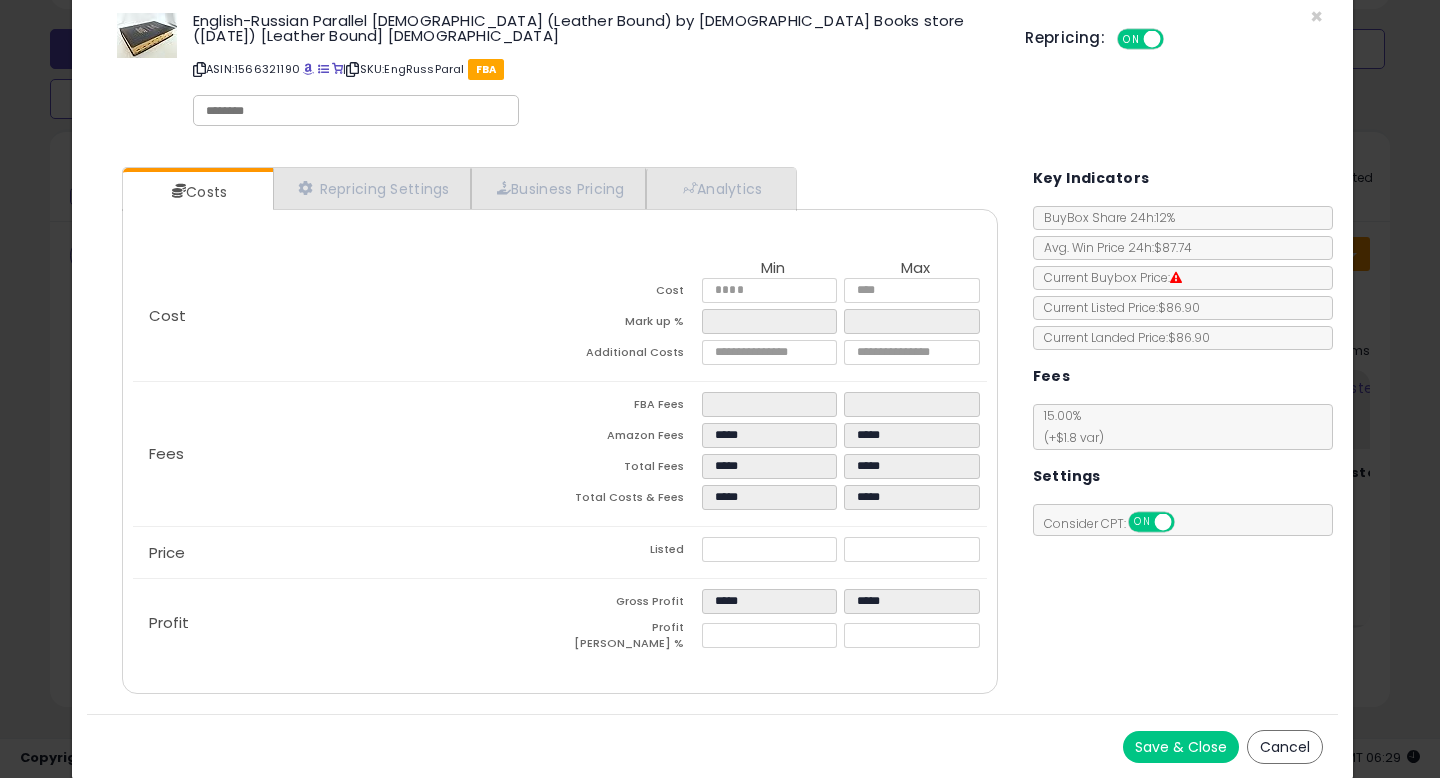 click on "Save & Close" at bounding box center [1181, 747] 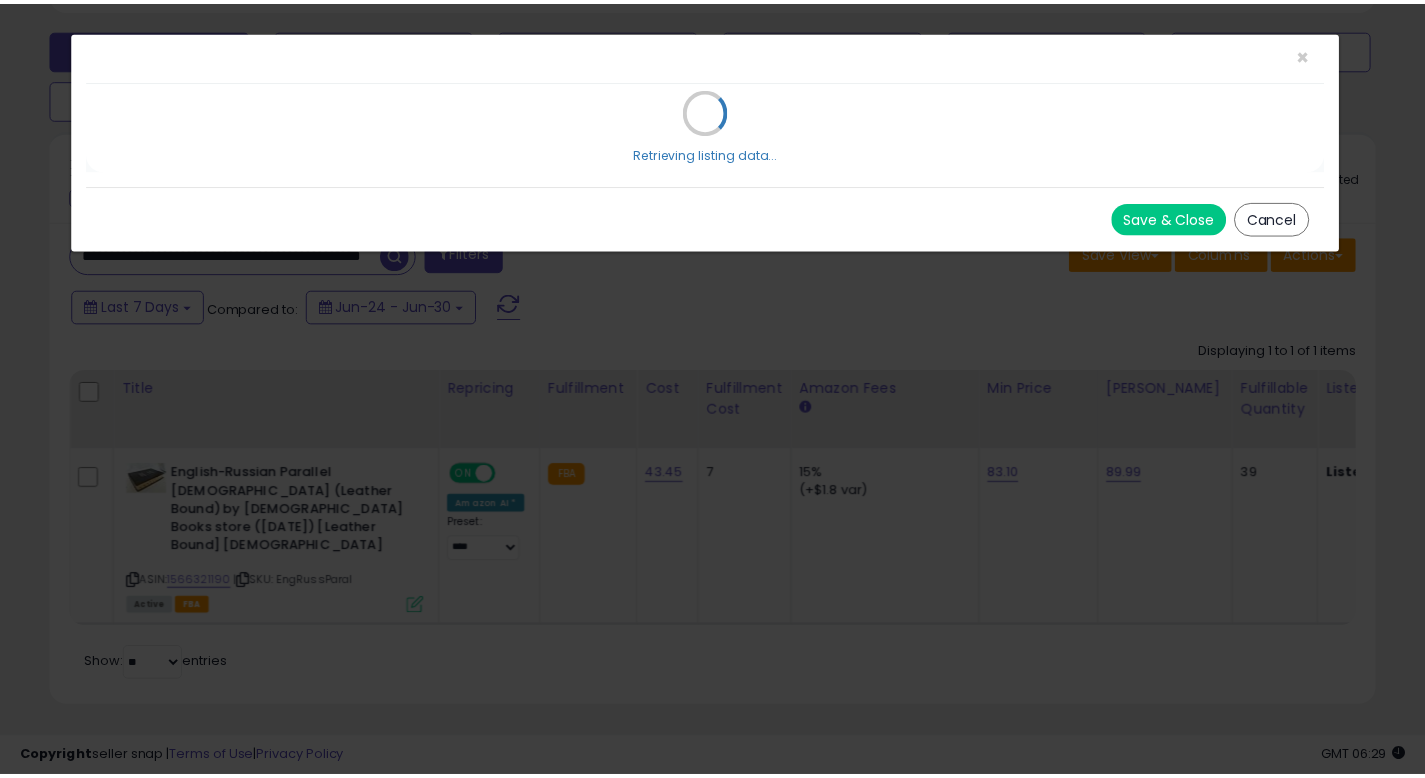 scroll, scrollTop: 0, scrollLeft: 0, axis: both 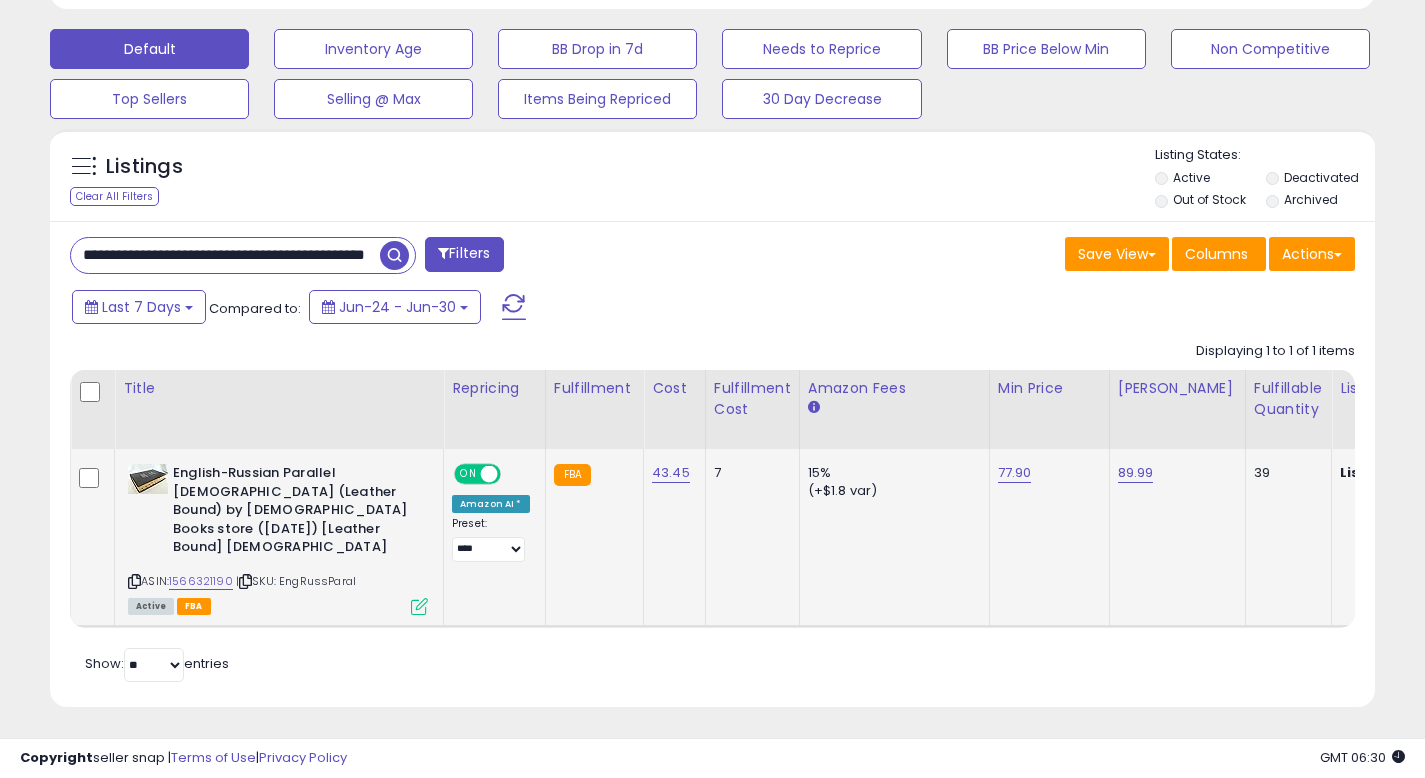 click on "ASIN:  1566321190    |   SKU: EngRussParal Active FBA" at bounding box center [278, 538] 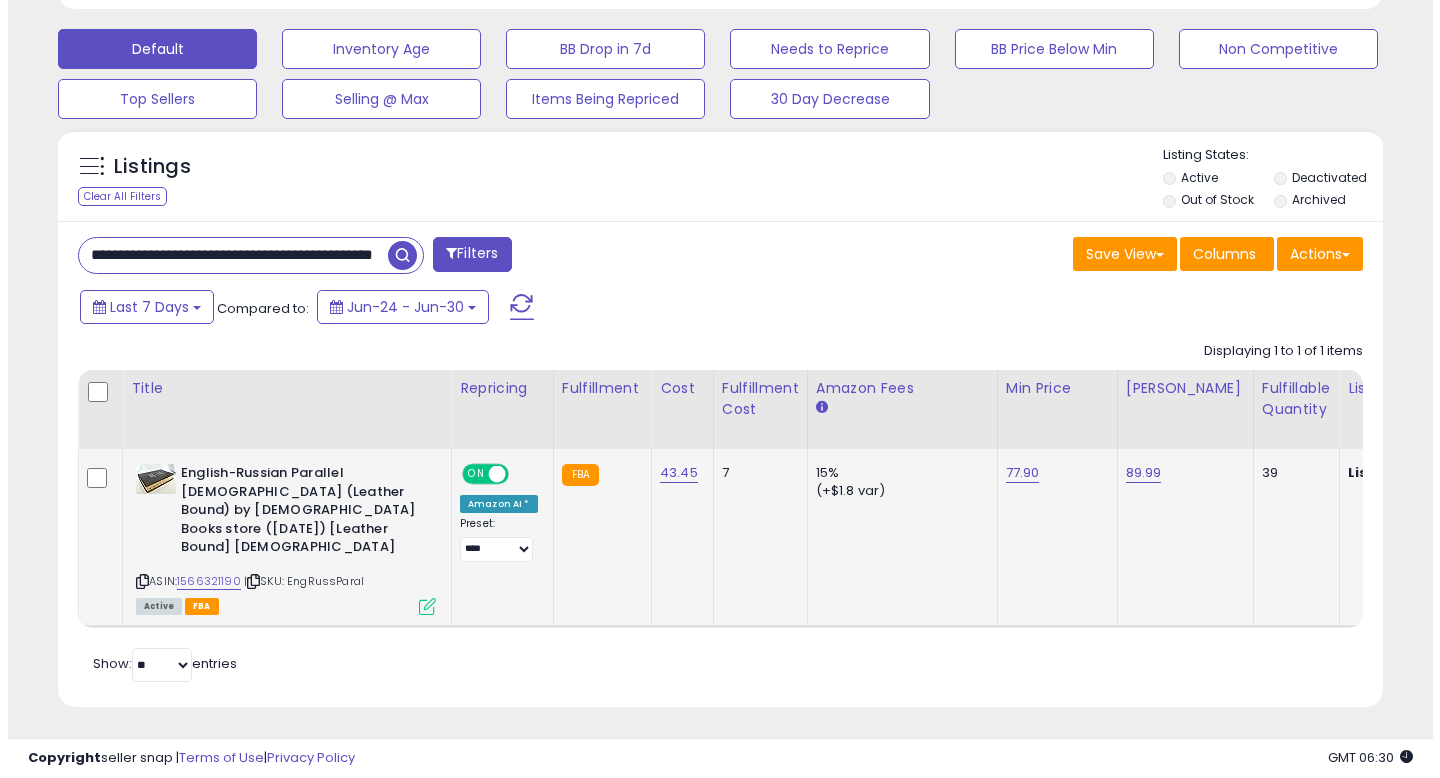 scroll, scrollTop: 999590, scrollLeft: 999224, axis: both 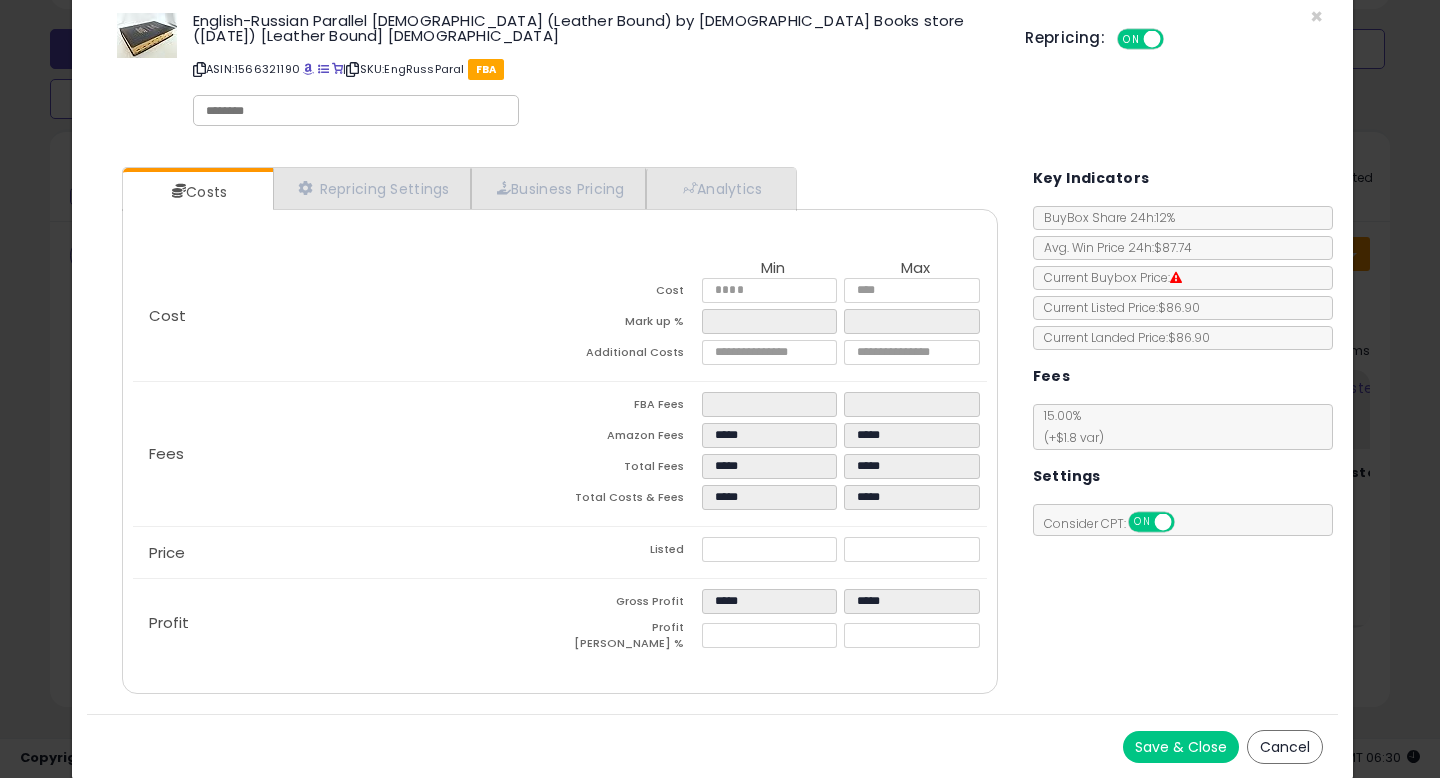 click on "Cancel" at bounding box center [1285, 747] 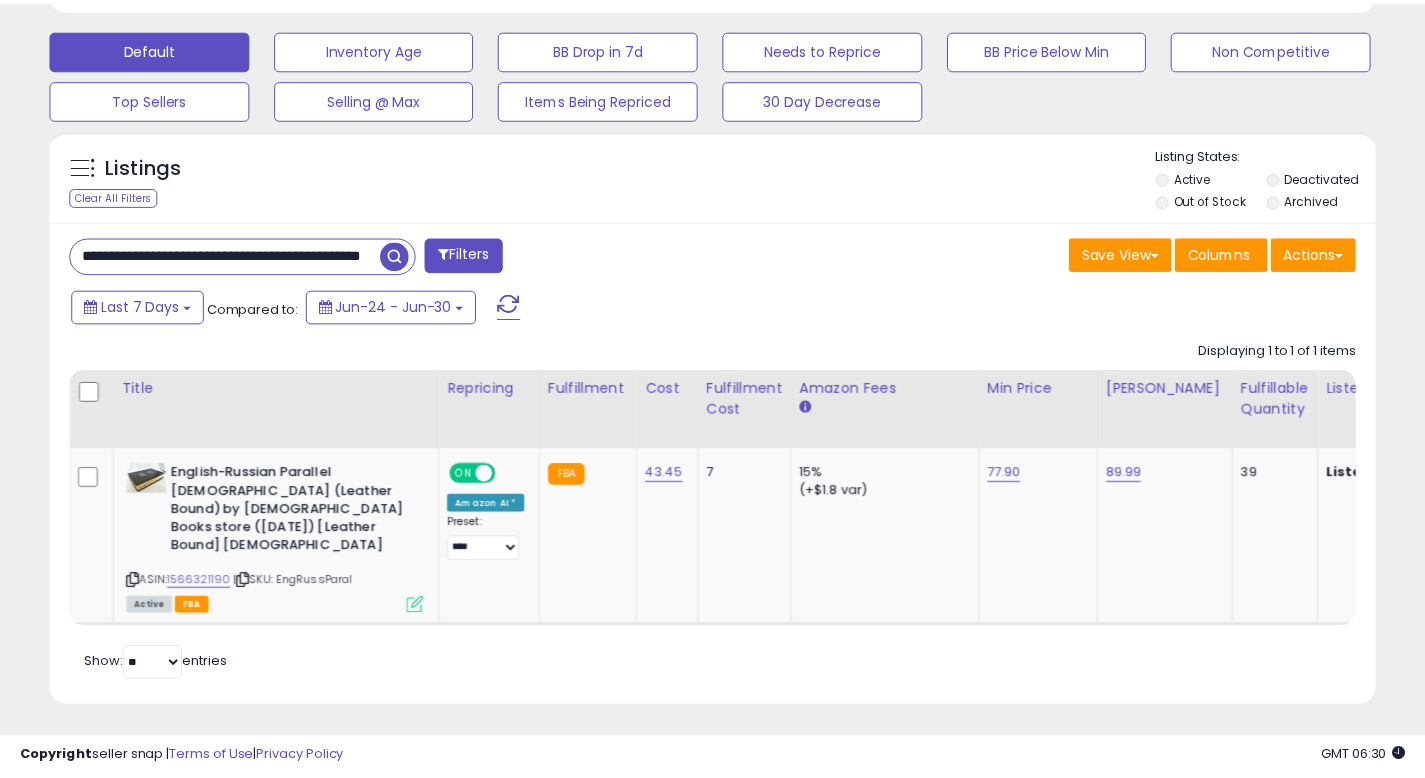 scroll, scrollTop: 410, scrollLeft: 767, axis: both 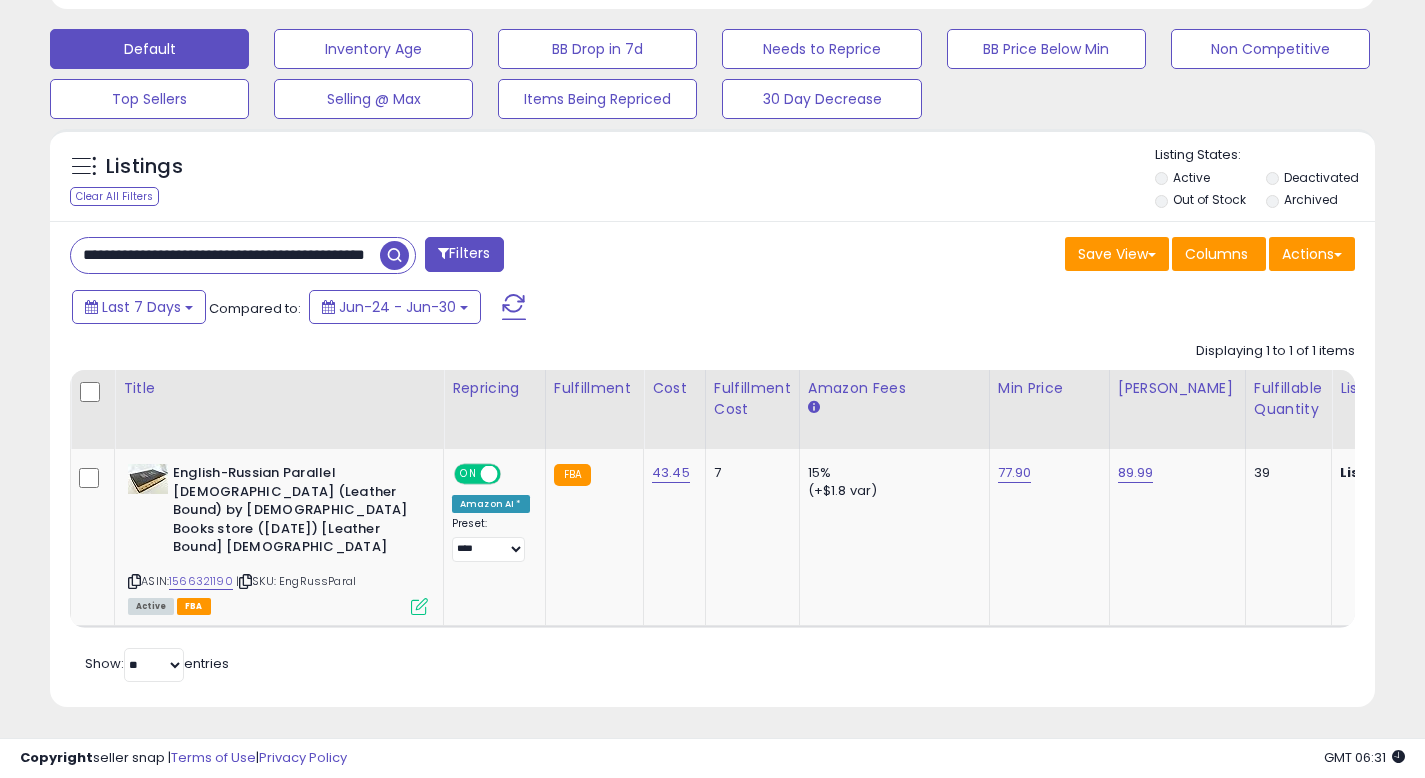 drag, startPoint x: 76, startPoint y: 256, endPoint x: 570, endPoint y: 281, distance: 494.63217 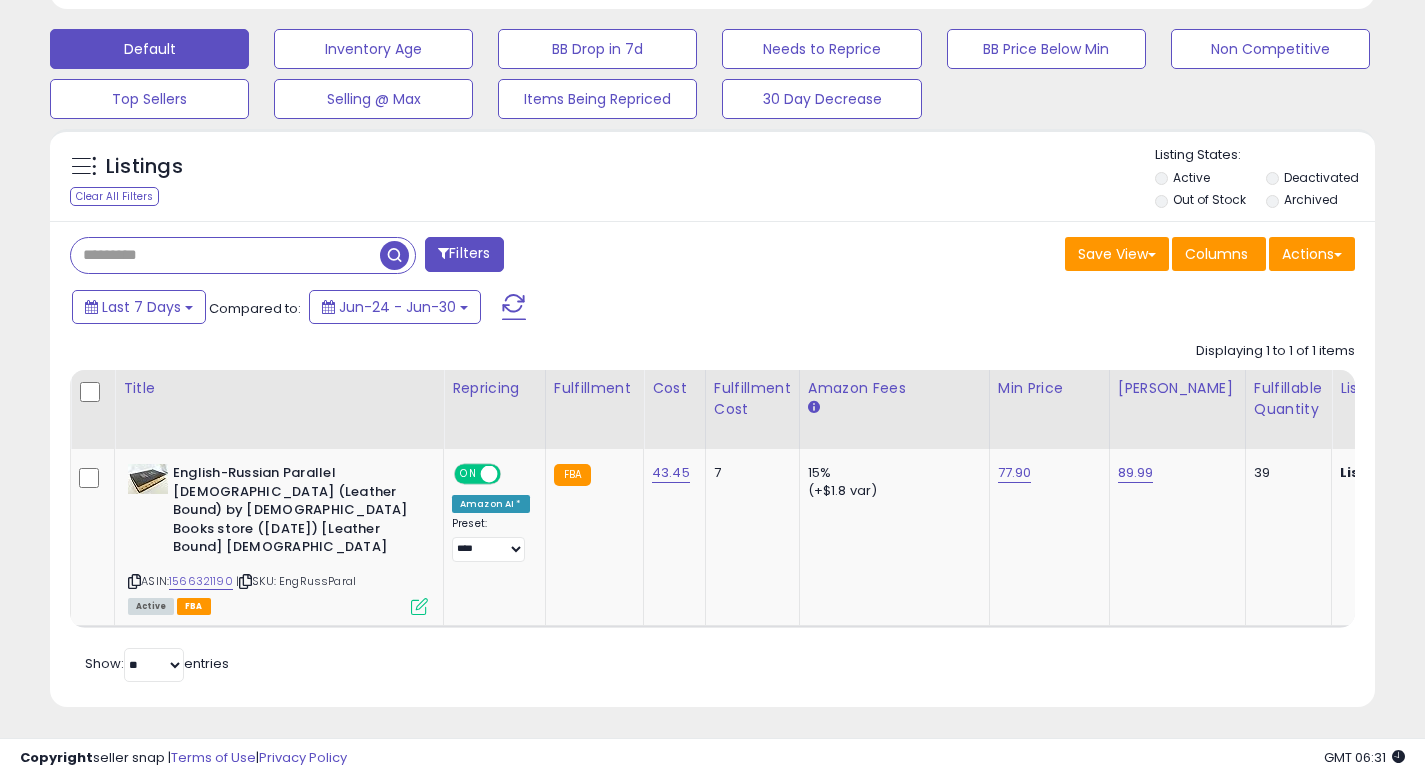 scroll, scrollTop: 0, scrollLeft: 0, axis: both 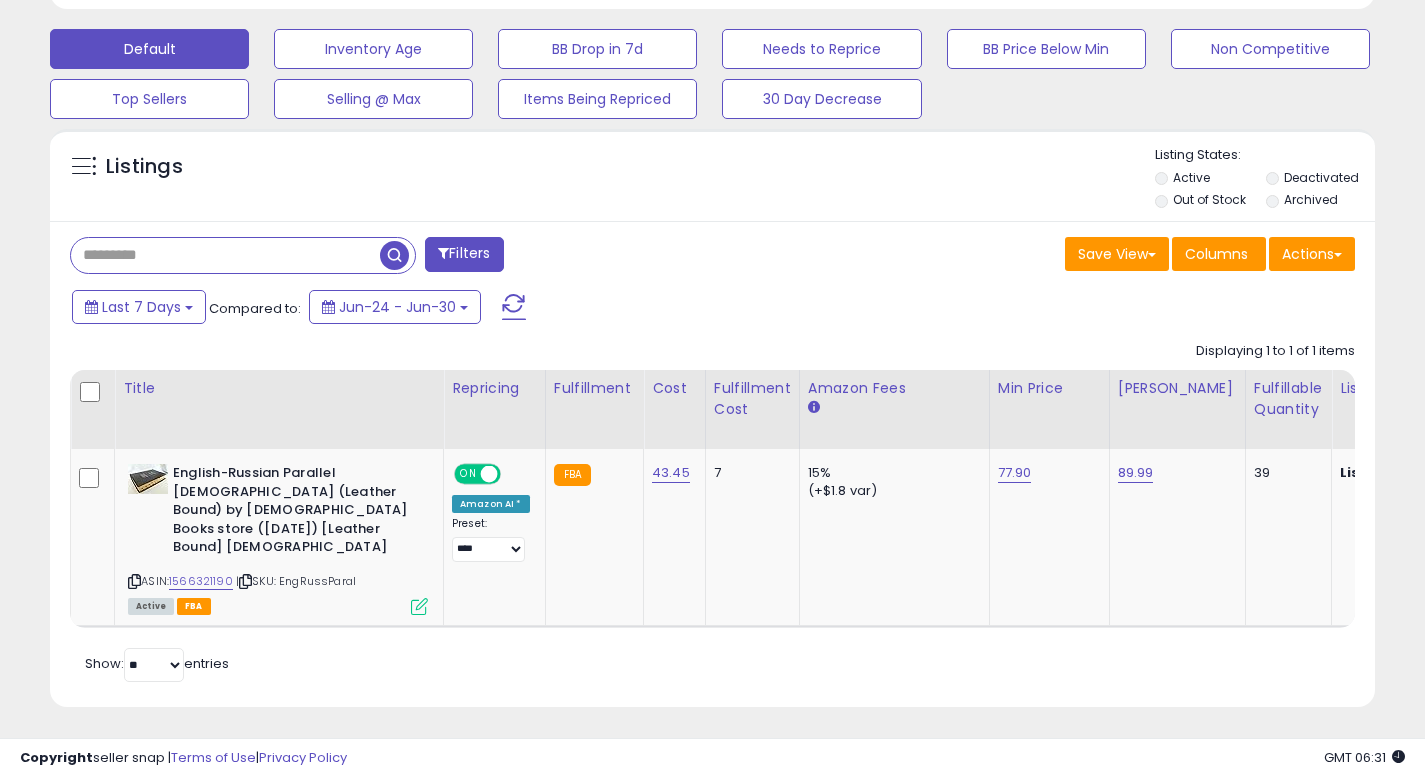 paste on "**********" 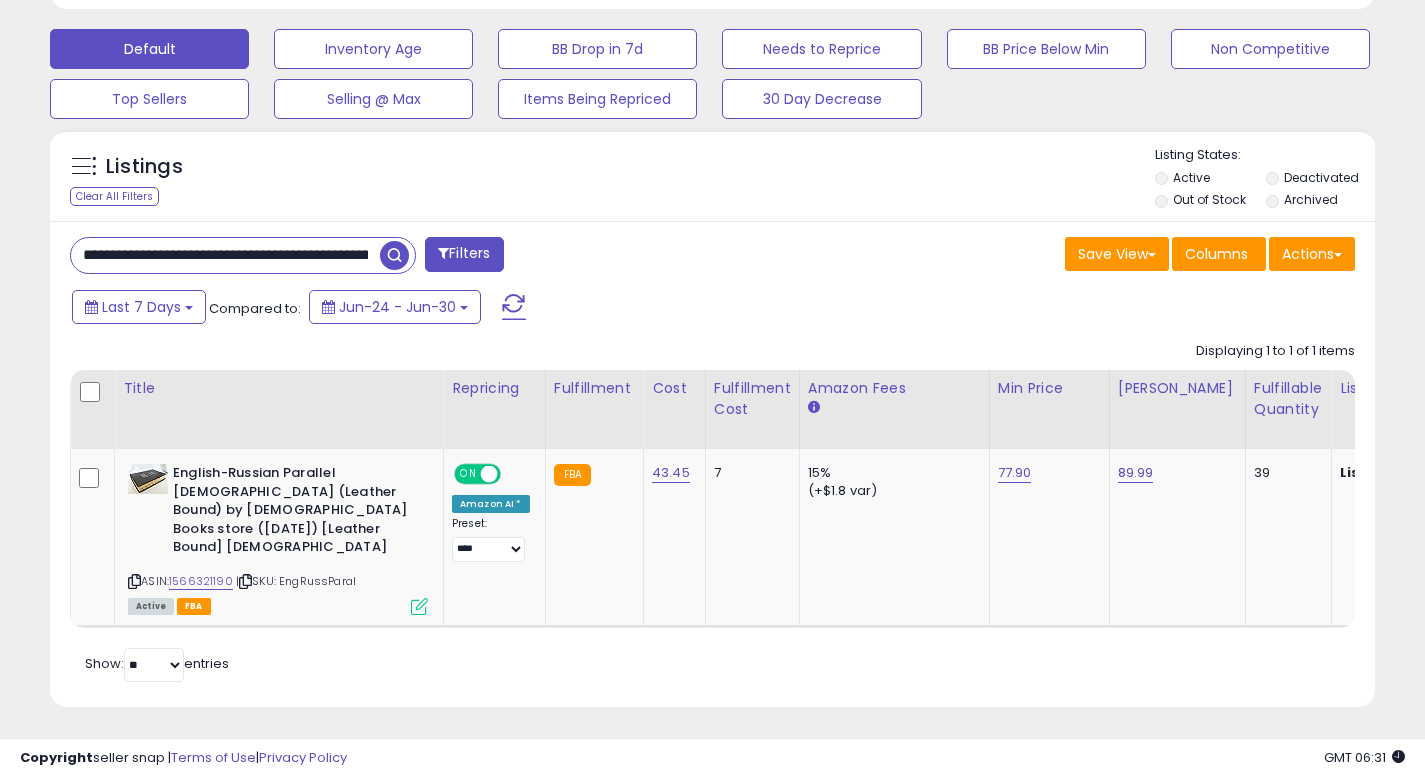 scroll, scrollTop: 0, scrollLeft: 402, axis: horizontal 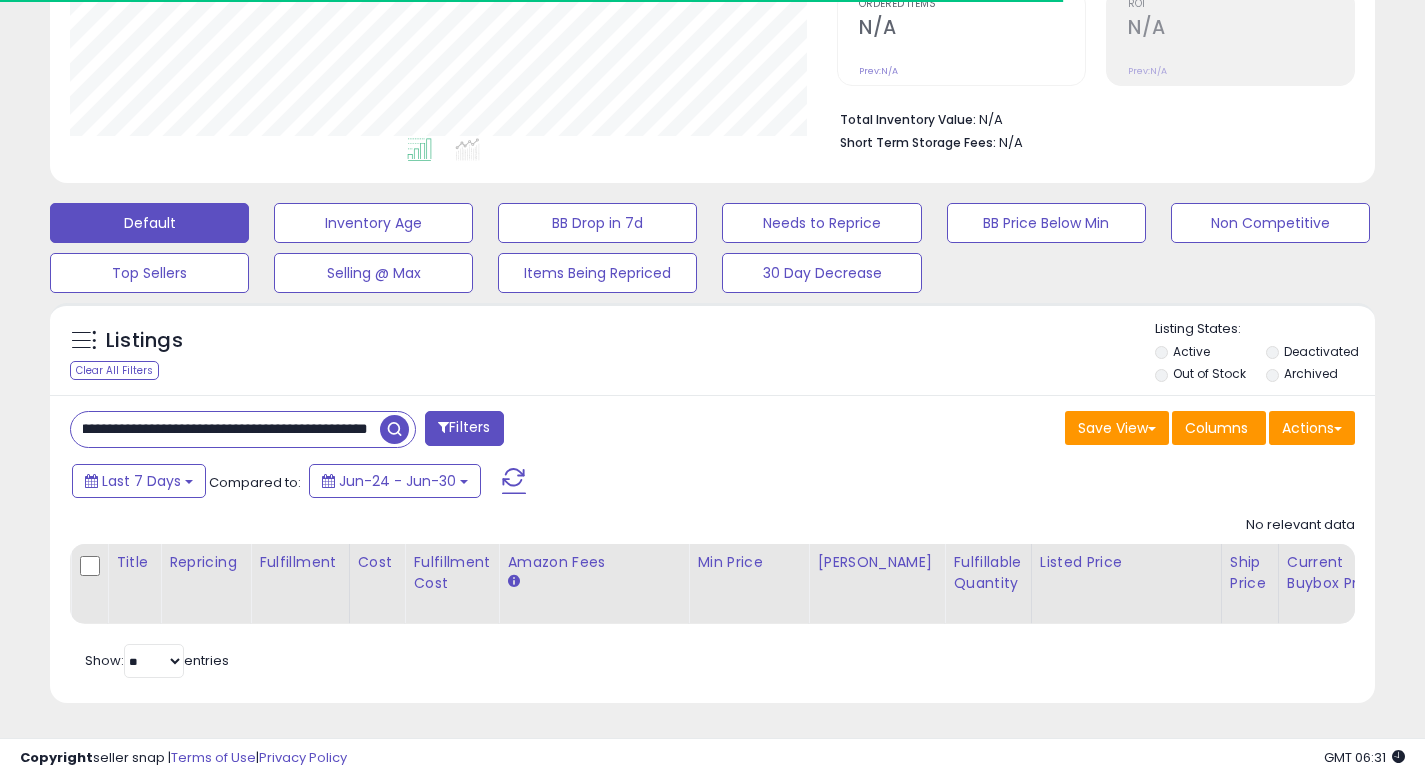 drag, startPoint x: 256, startPoint y: 413, endPoint x: 529, endPoint y: 393, distance: 273.73163 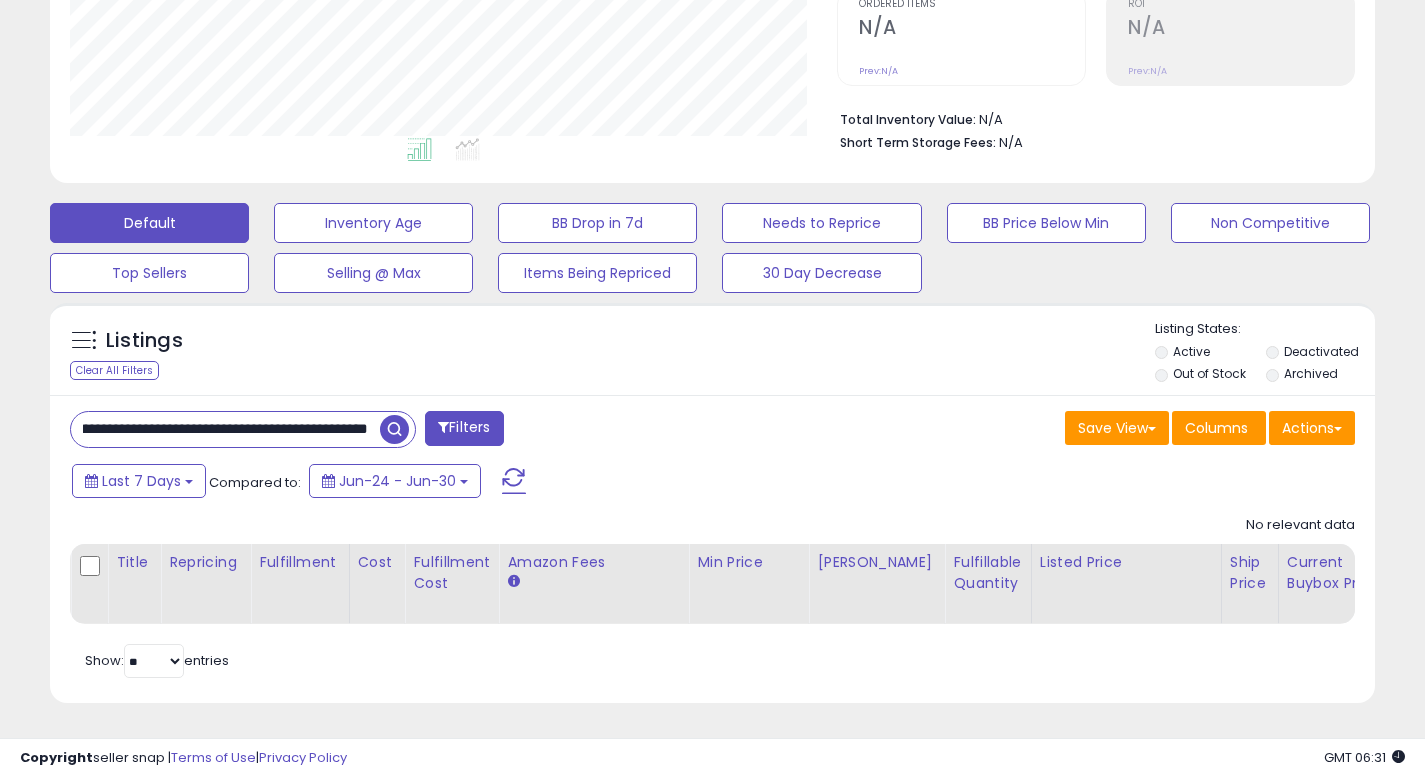 scroll, scrollTop: 999590, scrollLeft: 999233, axis: both 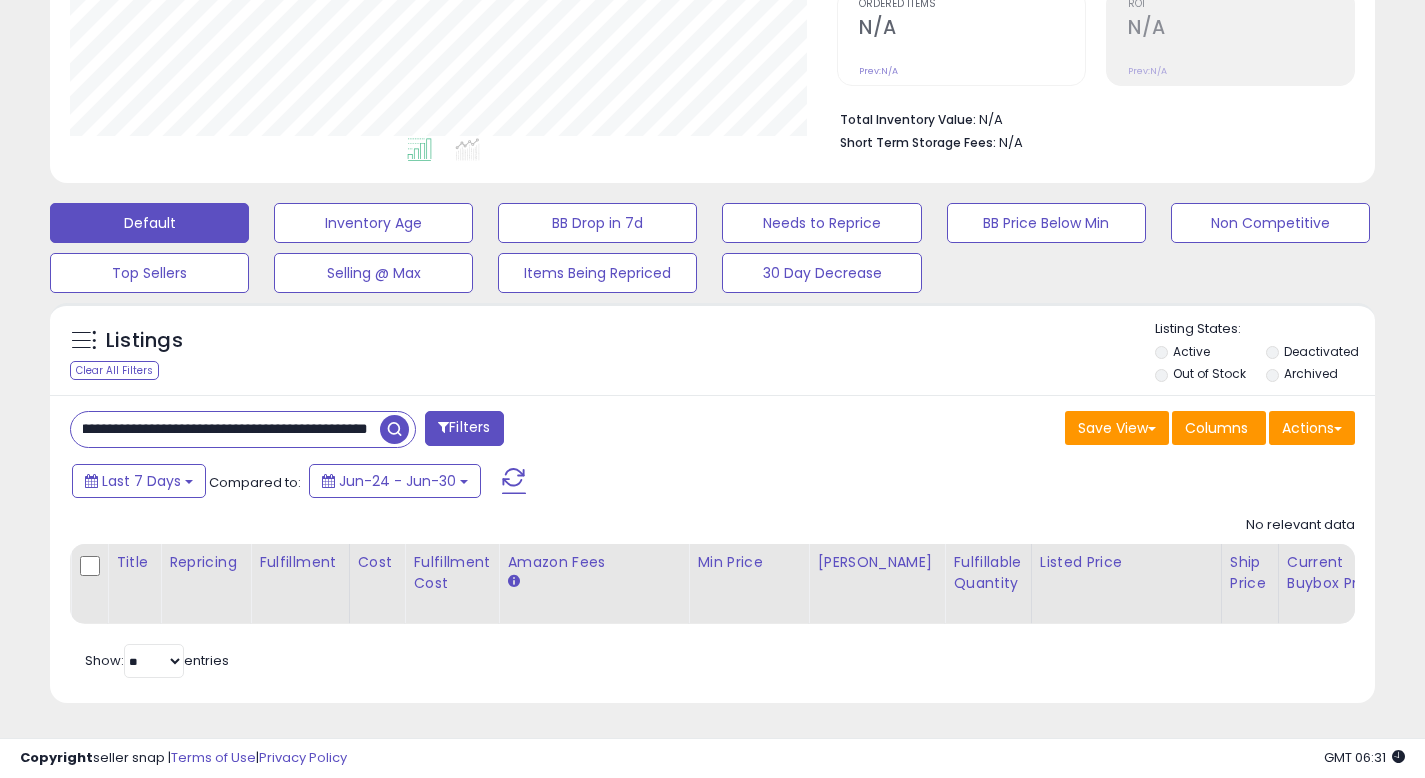 drag, startPoint x: 342, startPoint y: 414, endPoint x: 582, endPoint y: 431, distance: 240.60133 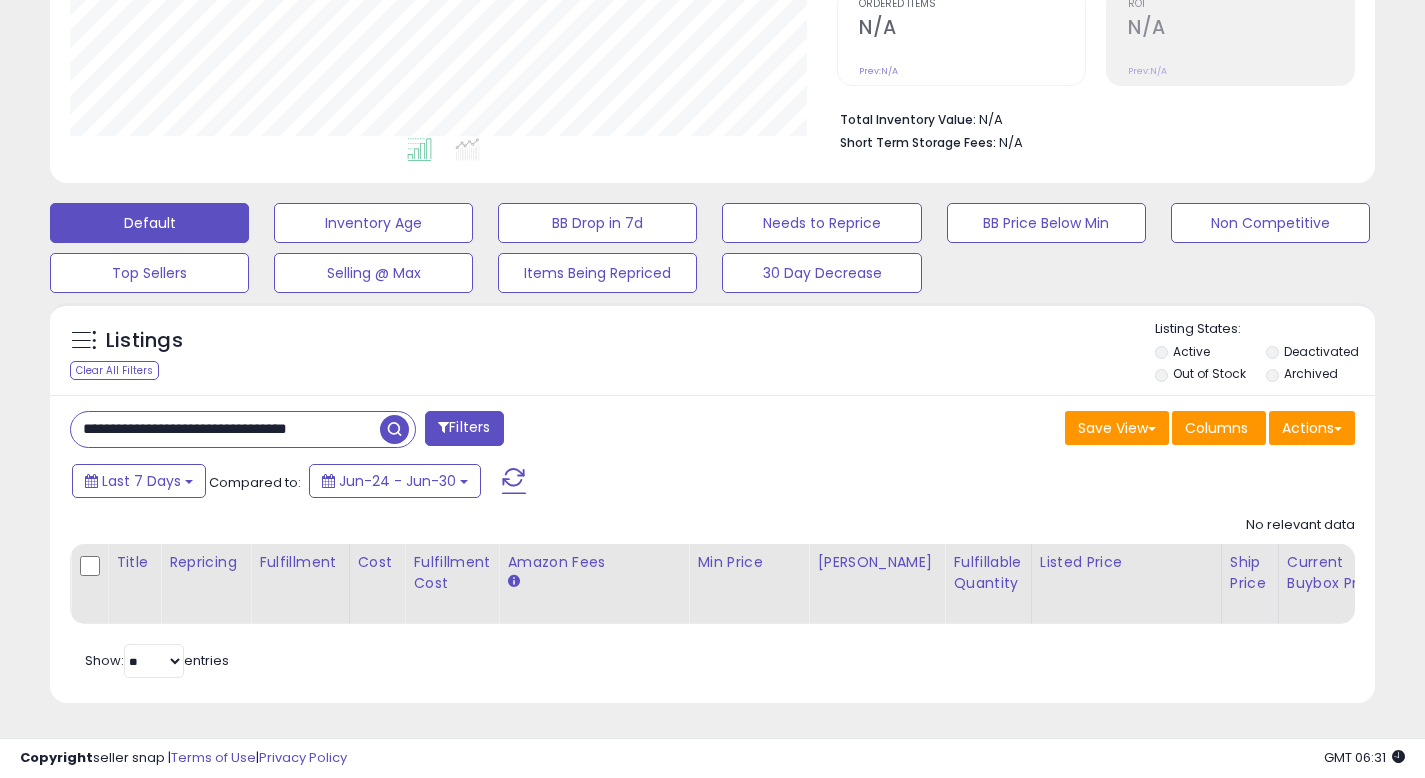 scroll, scrollTop: 0, scrollLeft: 0, axis: both 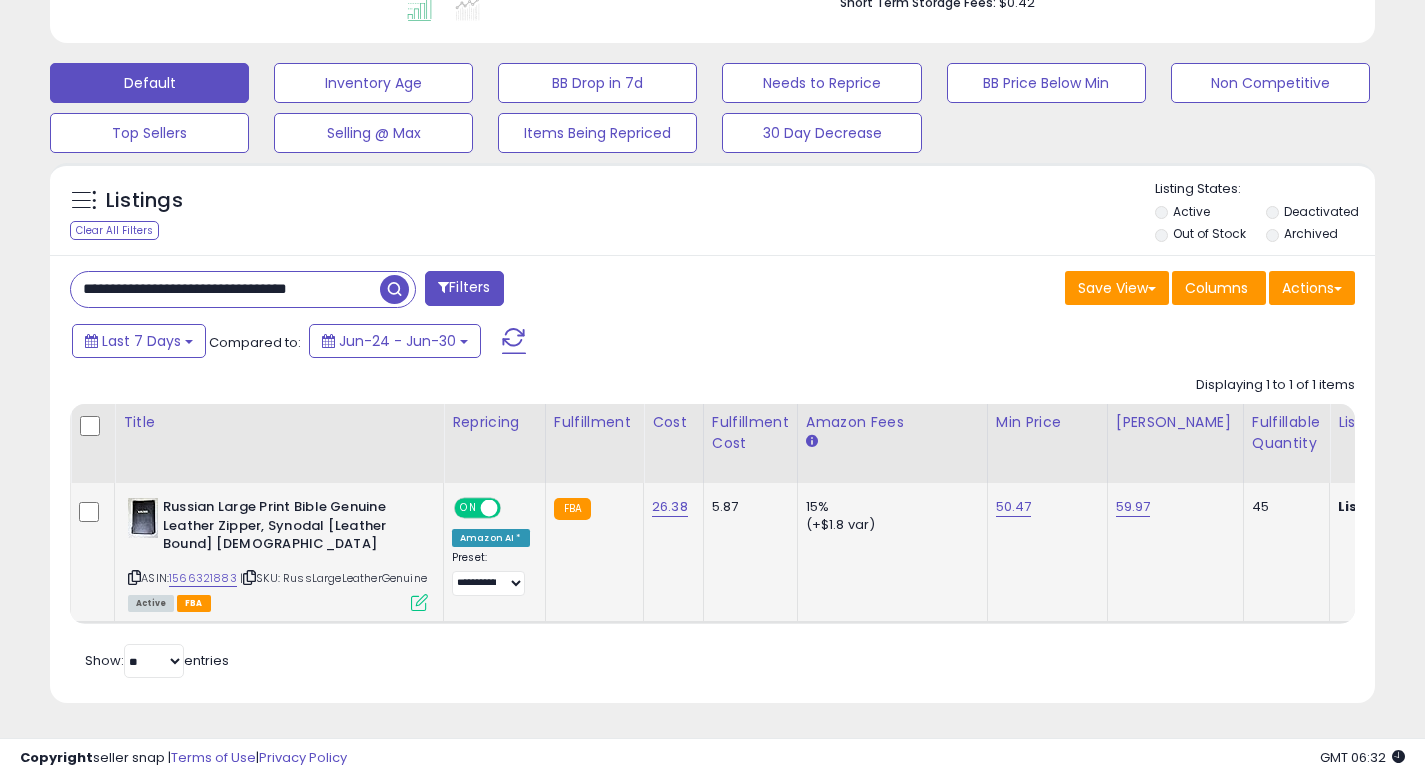 click at bounding box center [419, 602] 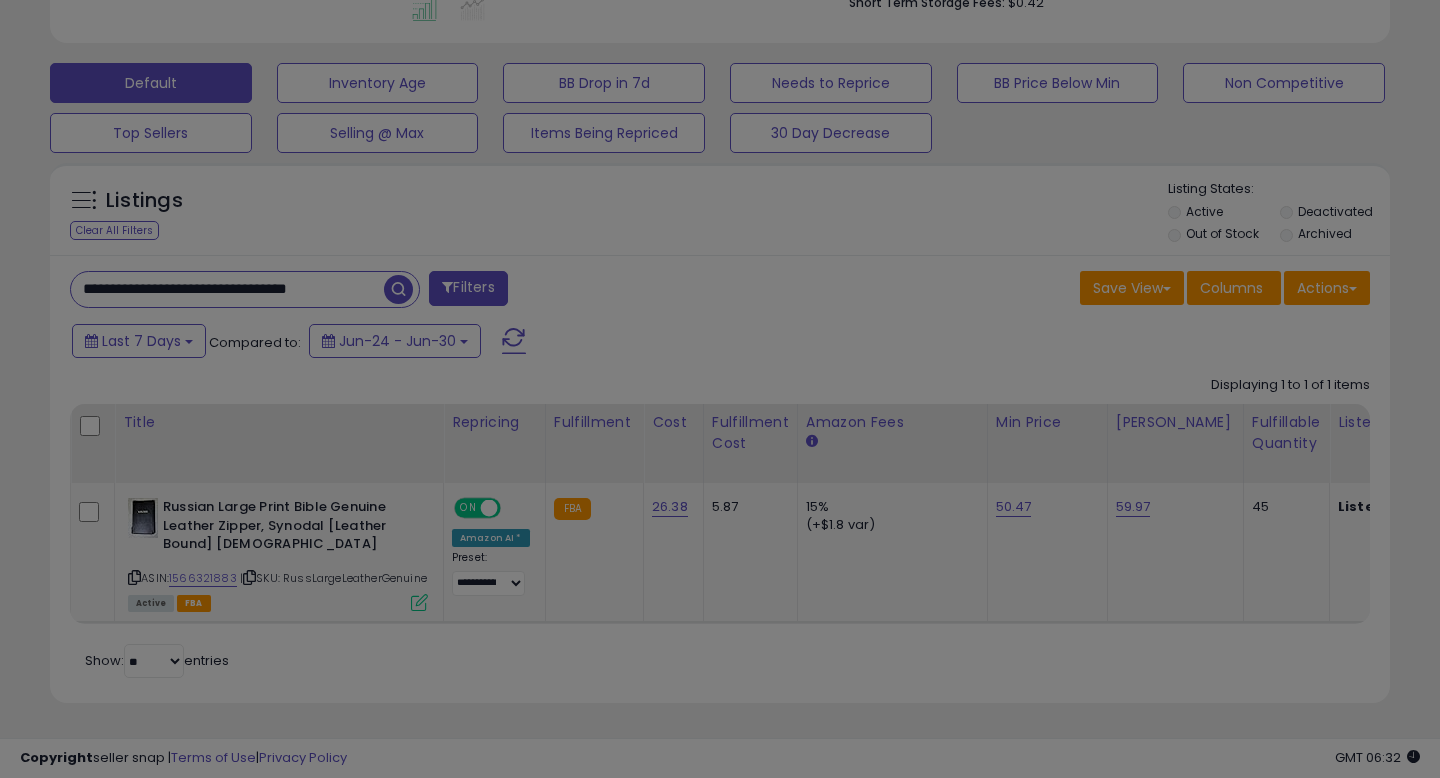 scroll, scrollTop: 999590, scrollLeft: 999224, axis: both 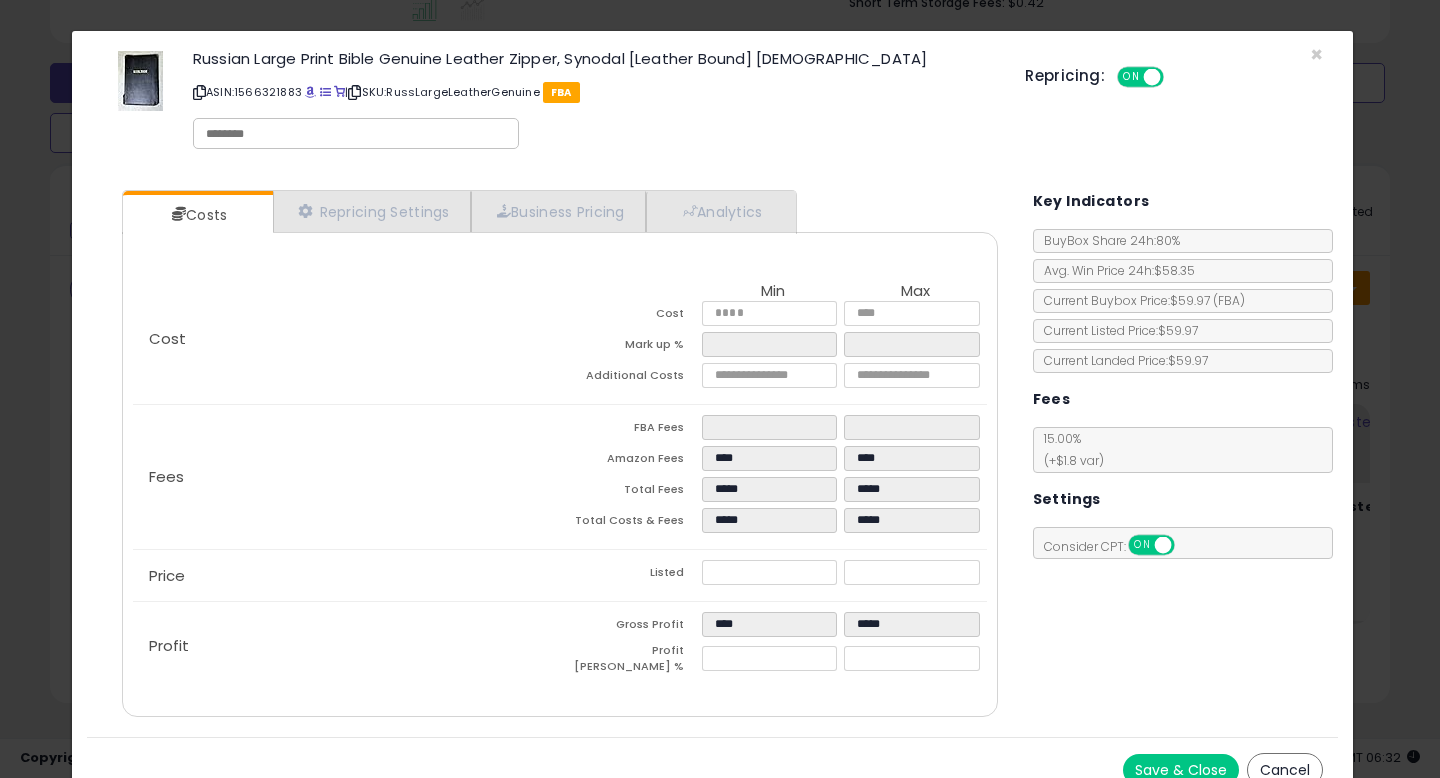 click on "Cancel" at bounding box center (1285, 770) 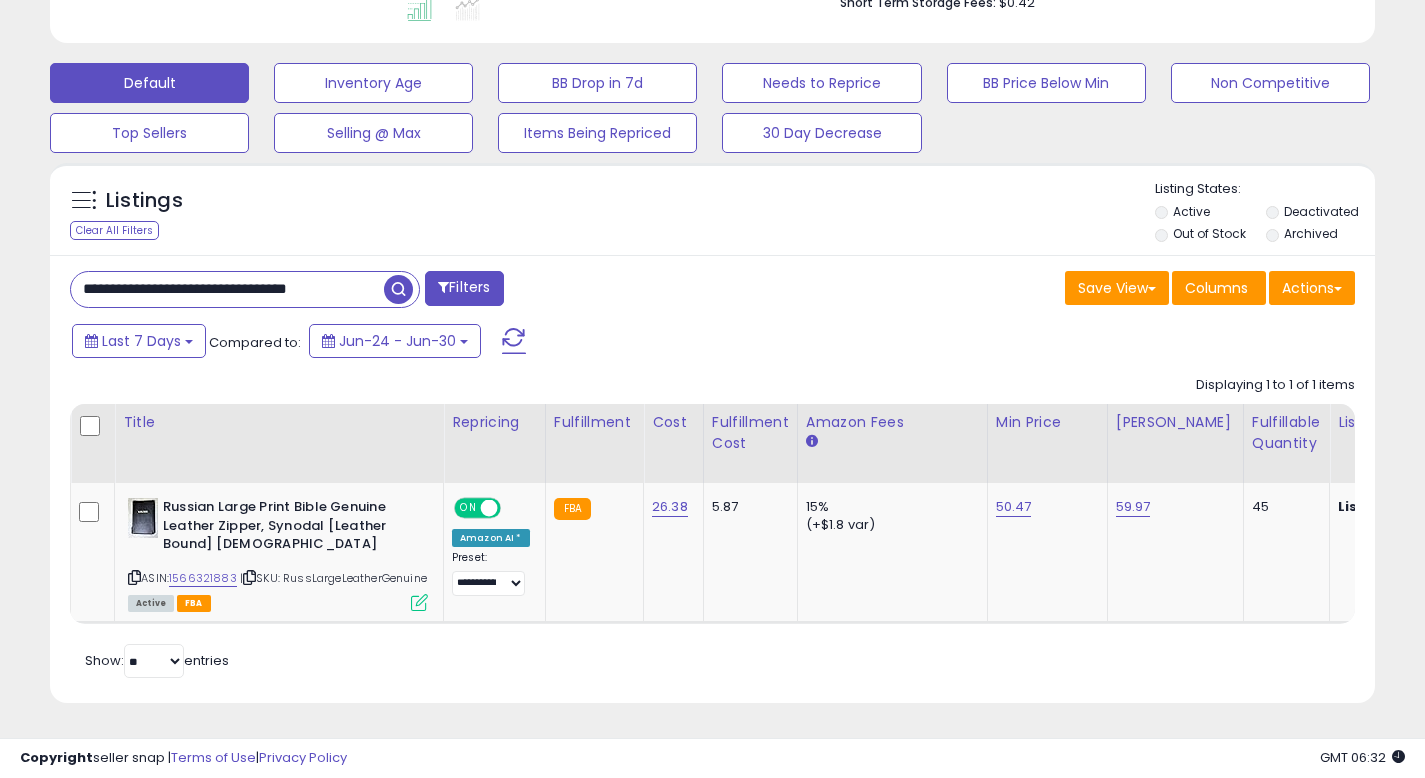 scroll, scrollTop: 410, scrollLeft: 767, axis: both 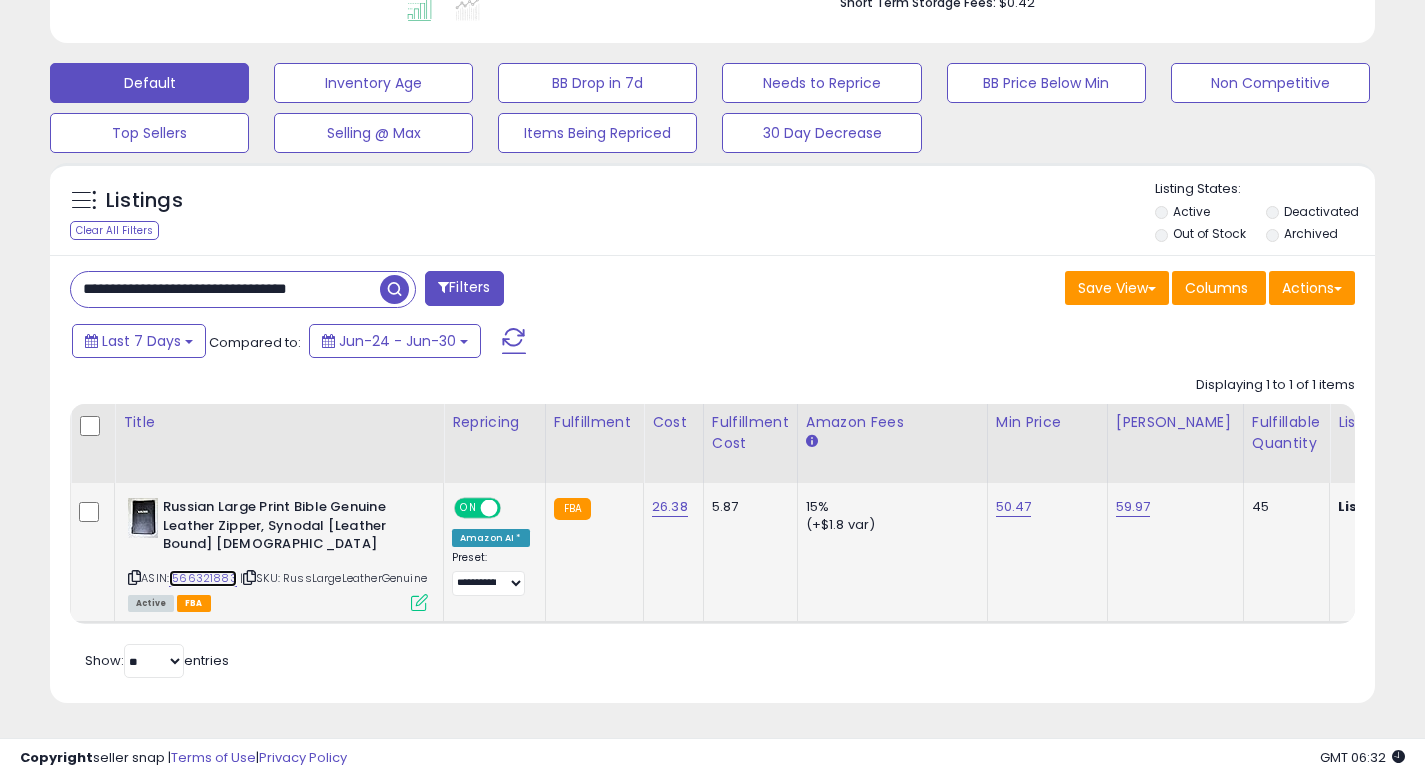 click on "1566321883" at bounding box center [203, 578] 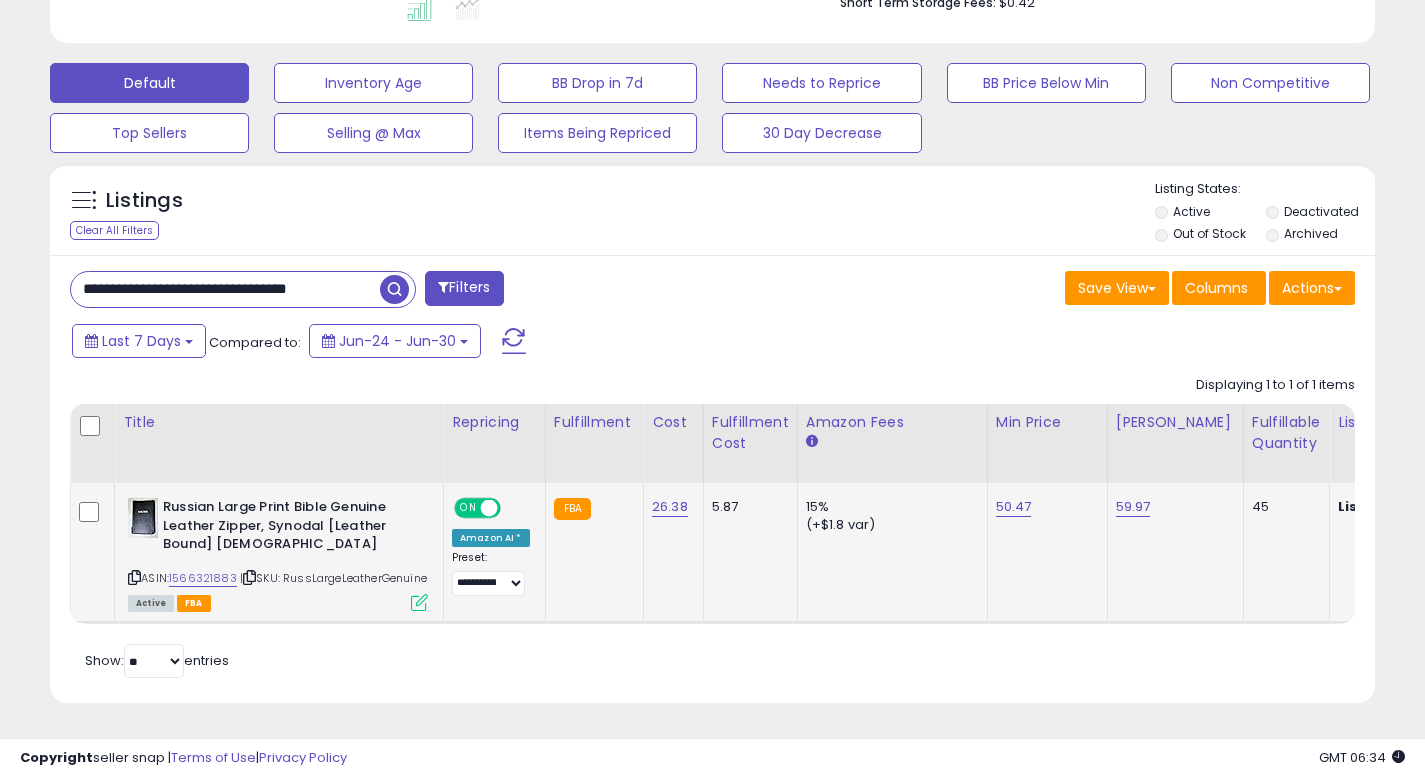click at bounding box center [419, 602] 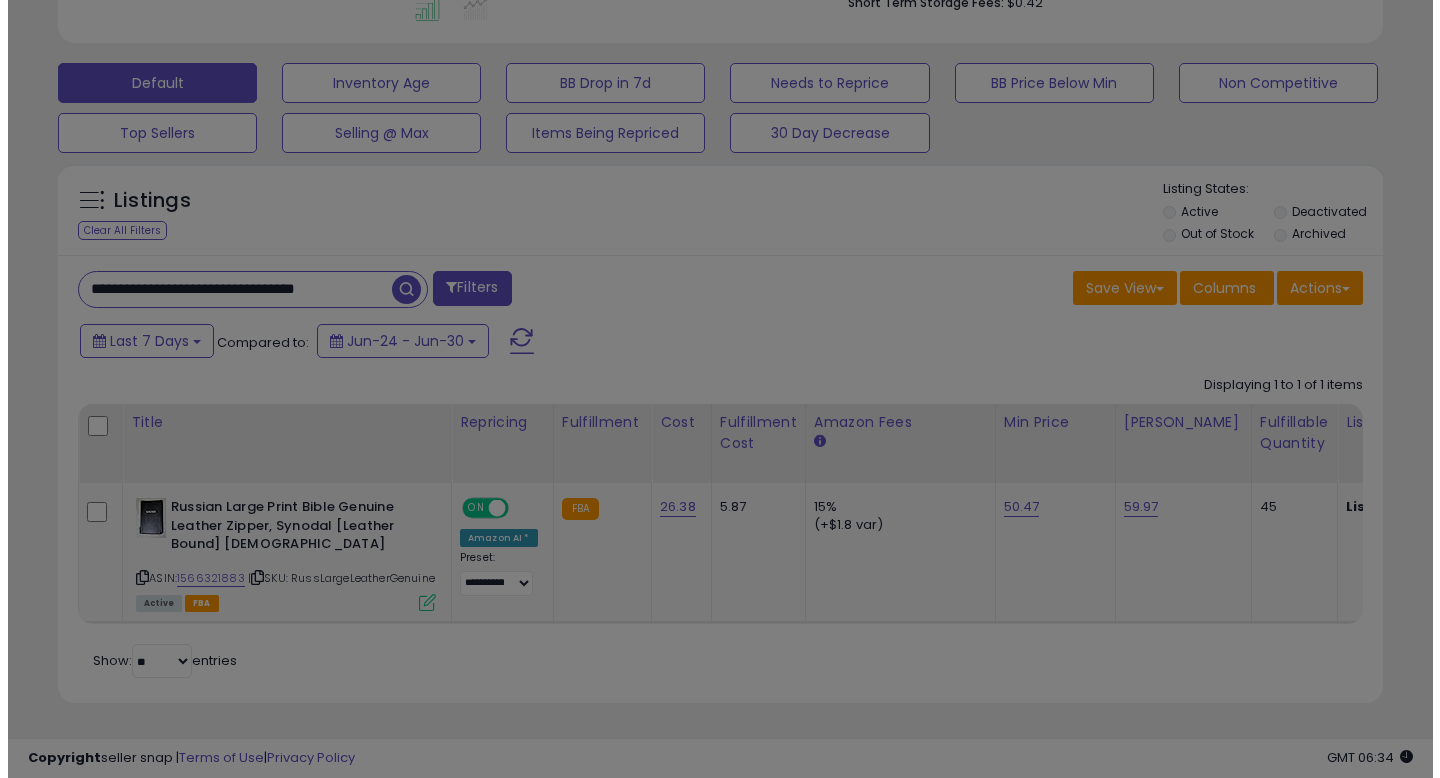 scroll, scrollTop: 999590, scrollLeft: 999224, axis: both 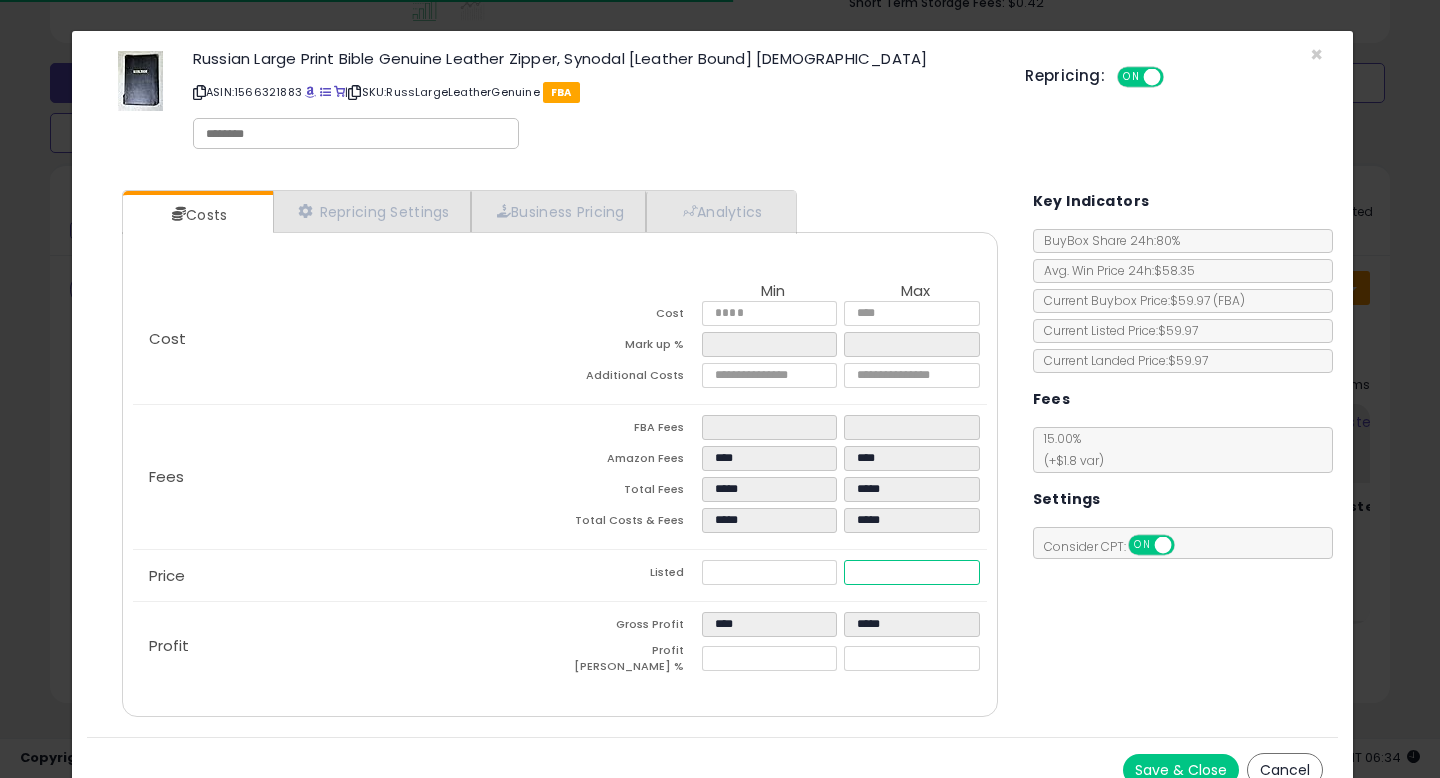 drag, startPoint x: 934, startPoint y: 573, endPoint x: 736, endPoint y: 559, distance: 198.49434 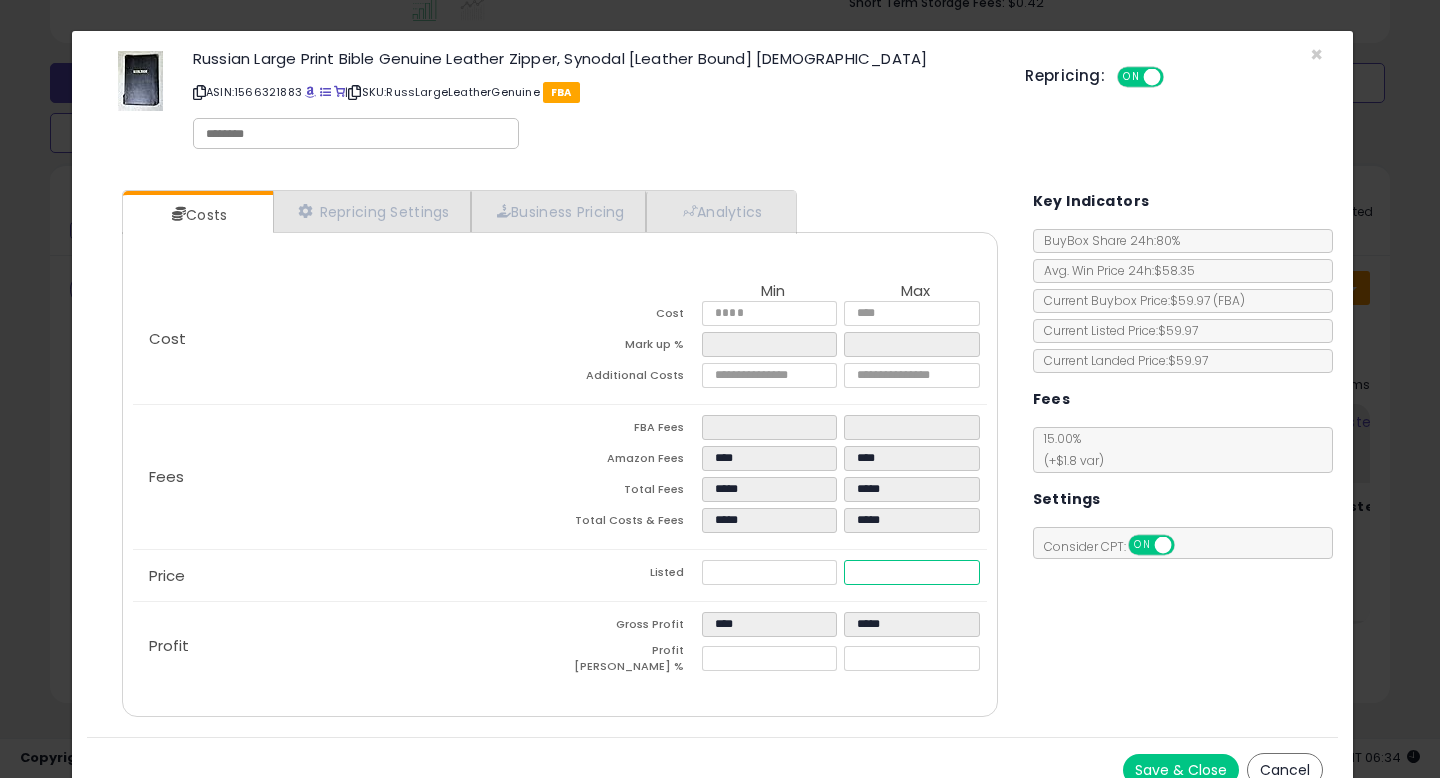 type on "****" 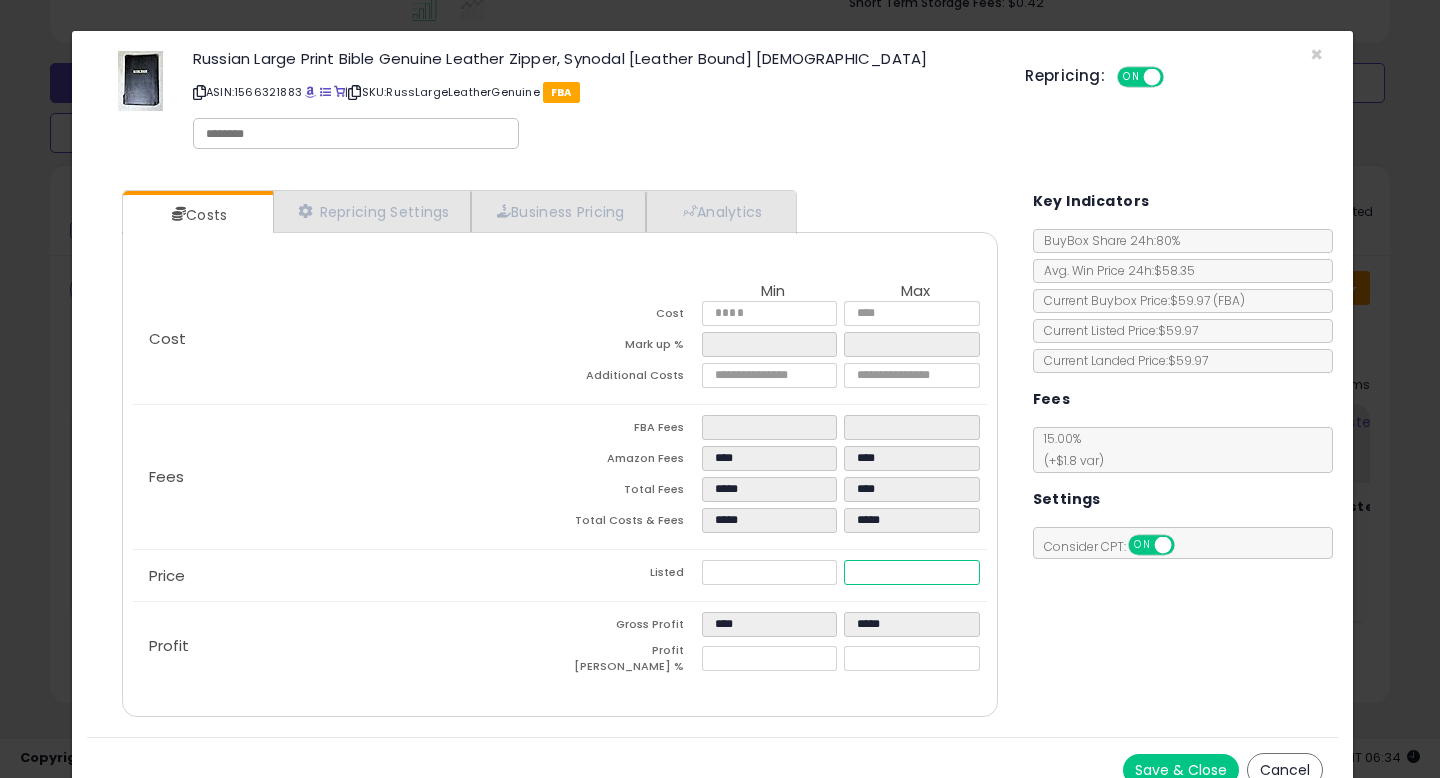 type on "****" 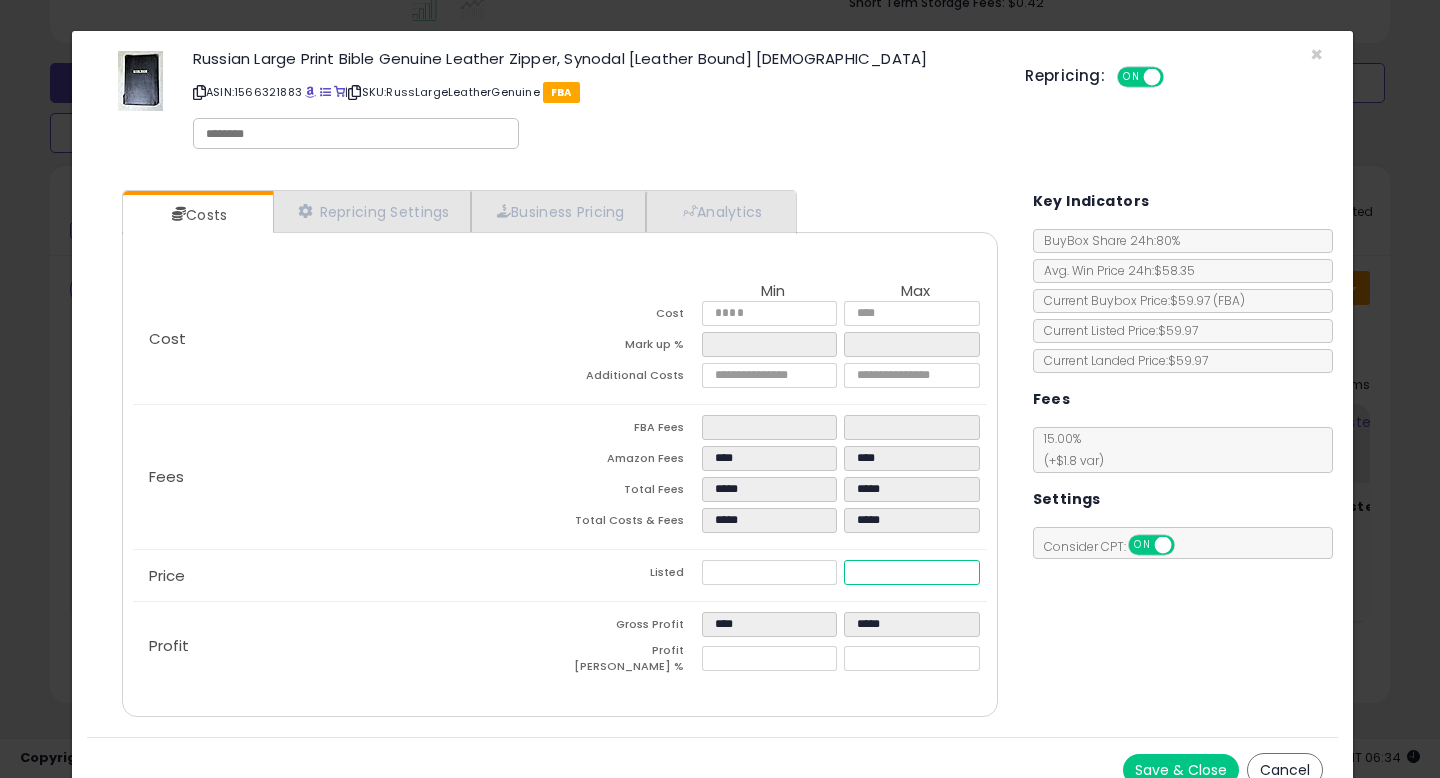 type on "****" 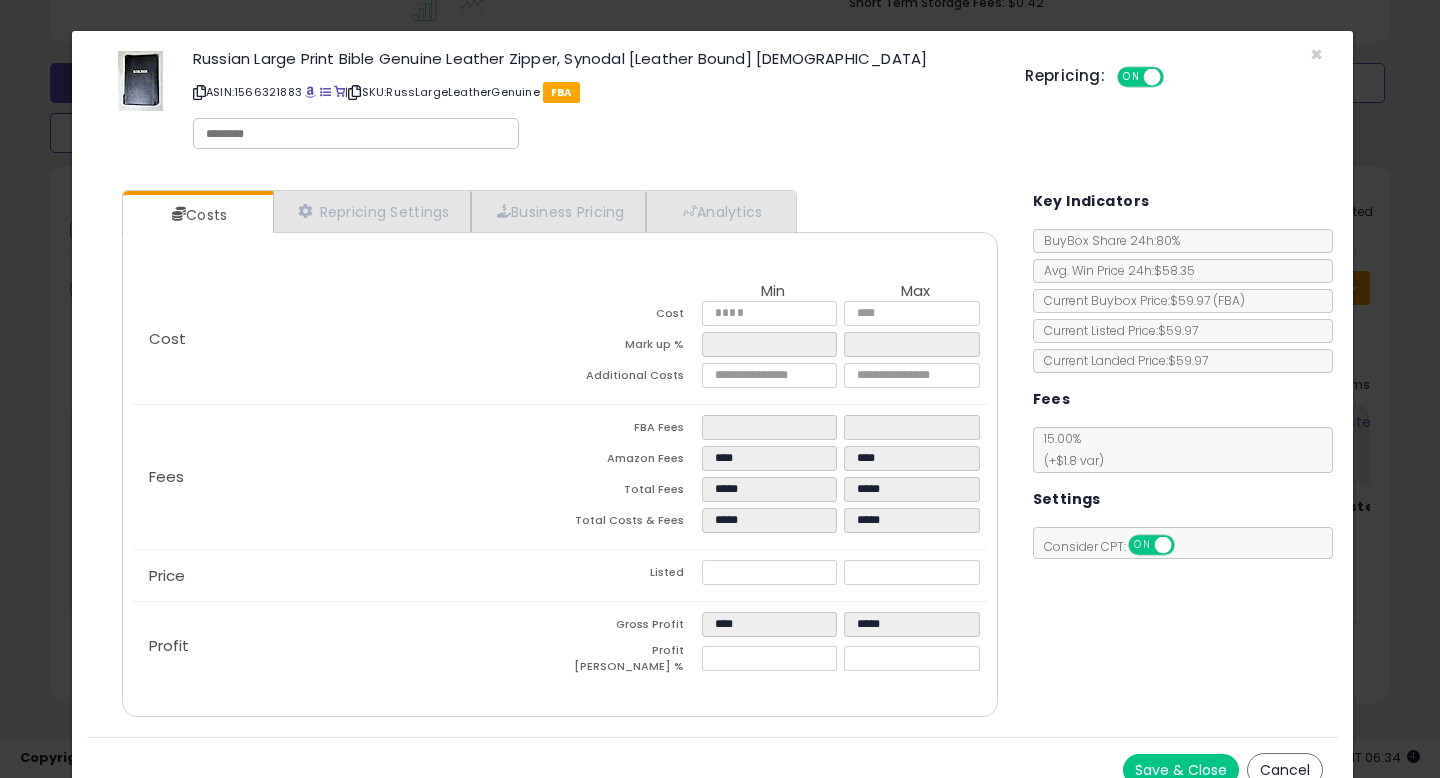 type on "*****" 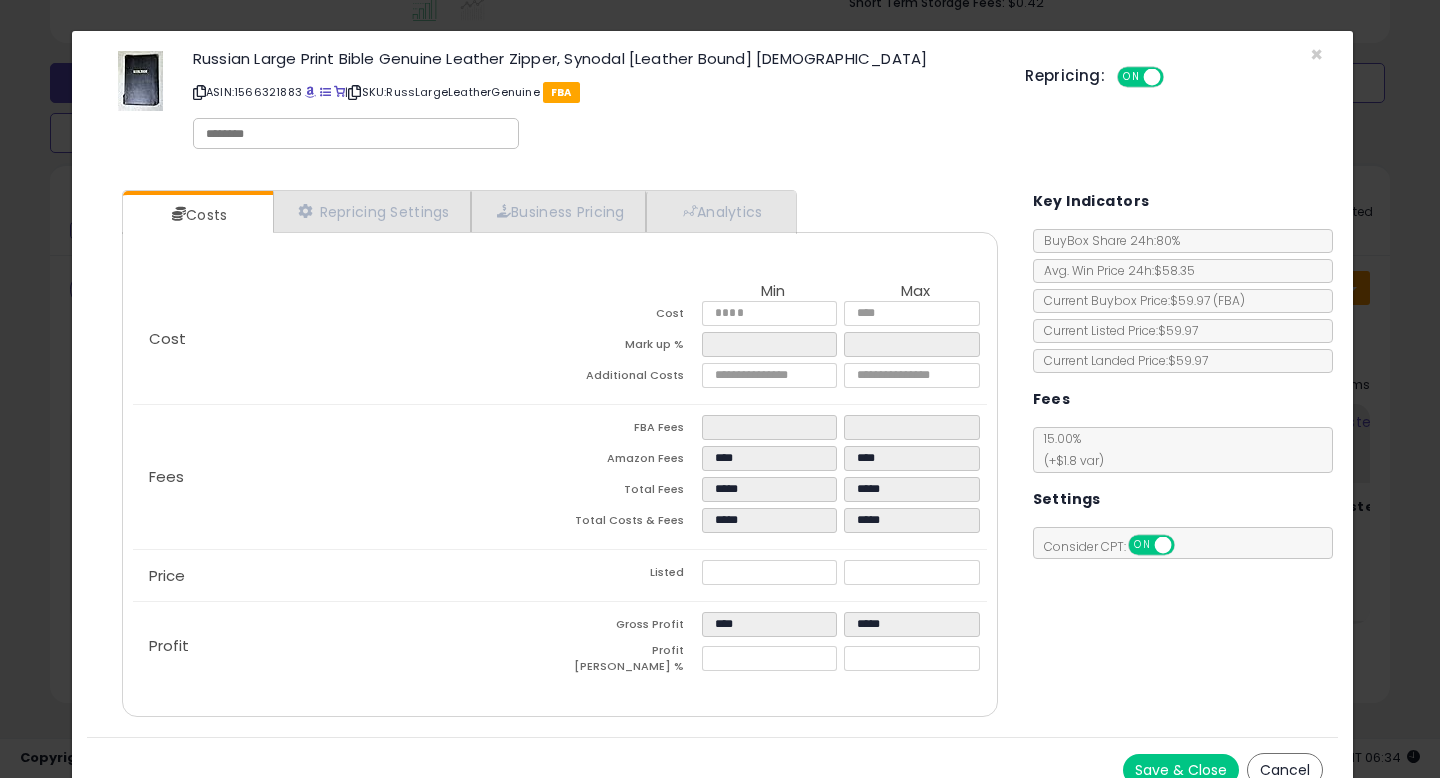 click on "Costs
Repricing Settings
Business Pricing
Analytics
Cost" at bounding box center (712, 456) 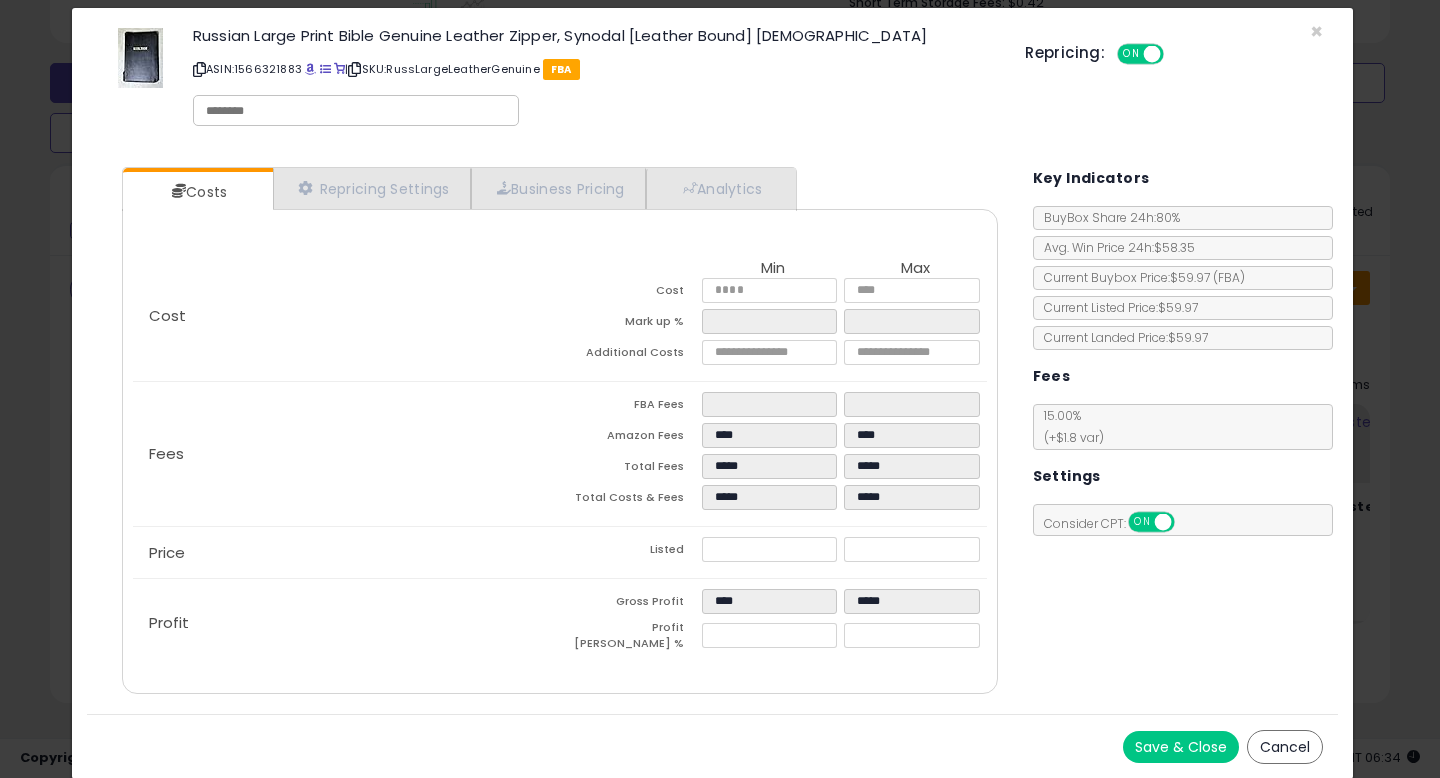 select on "*********" 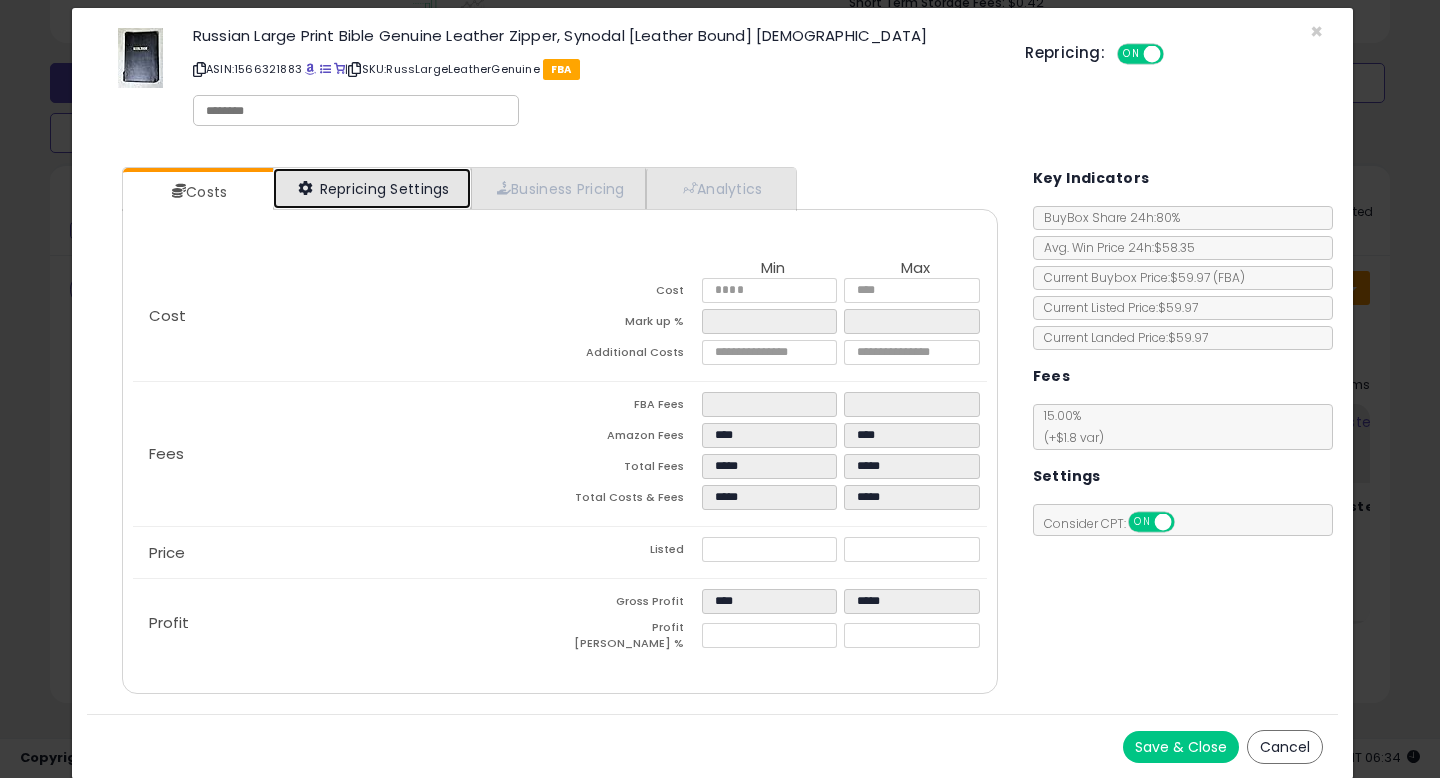 click on "Repricing Settings" at bounding box center [372, 188] 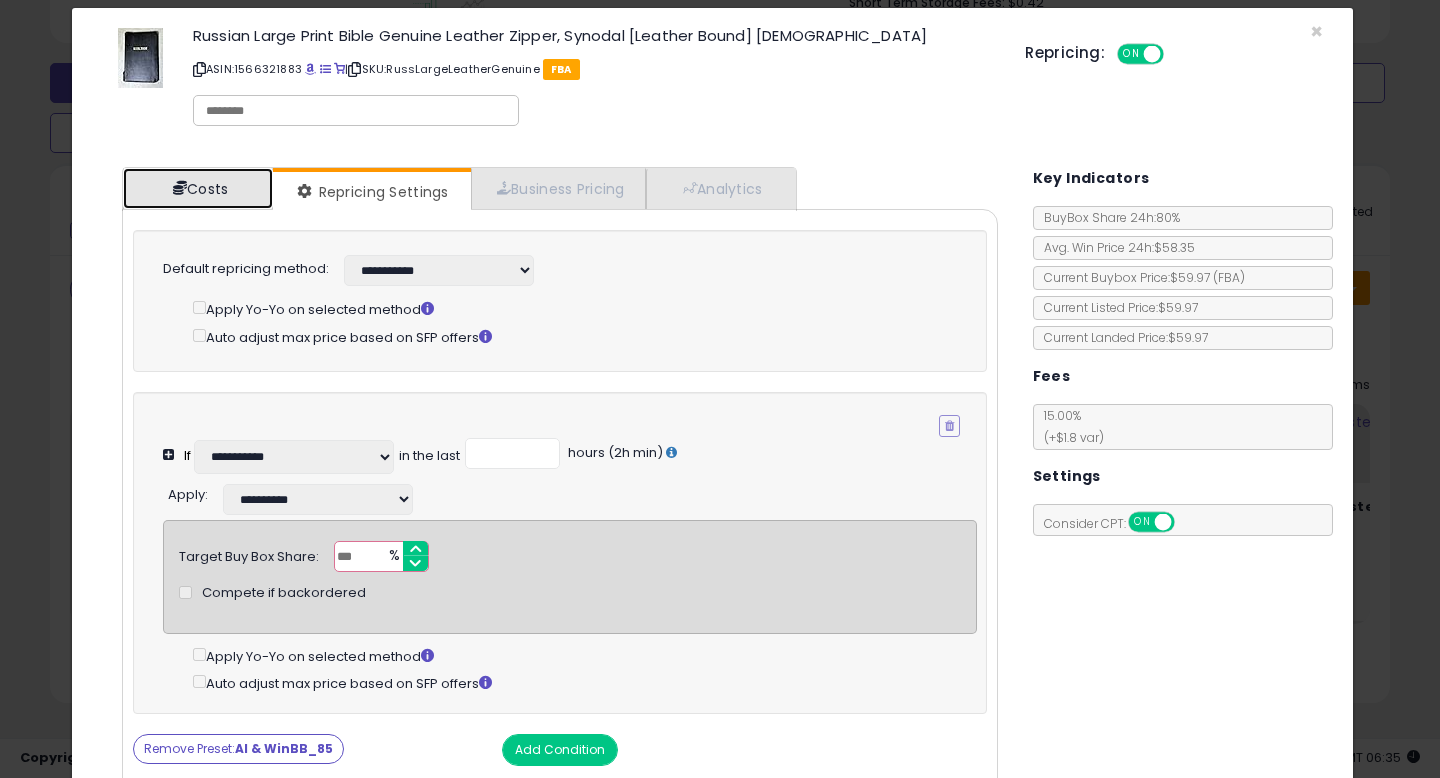 click on "Costs" at bounding box center (198, 188) 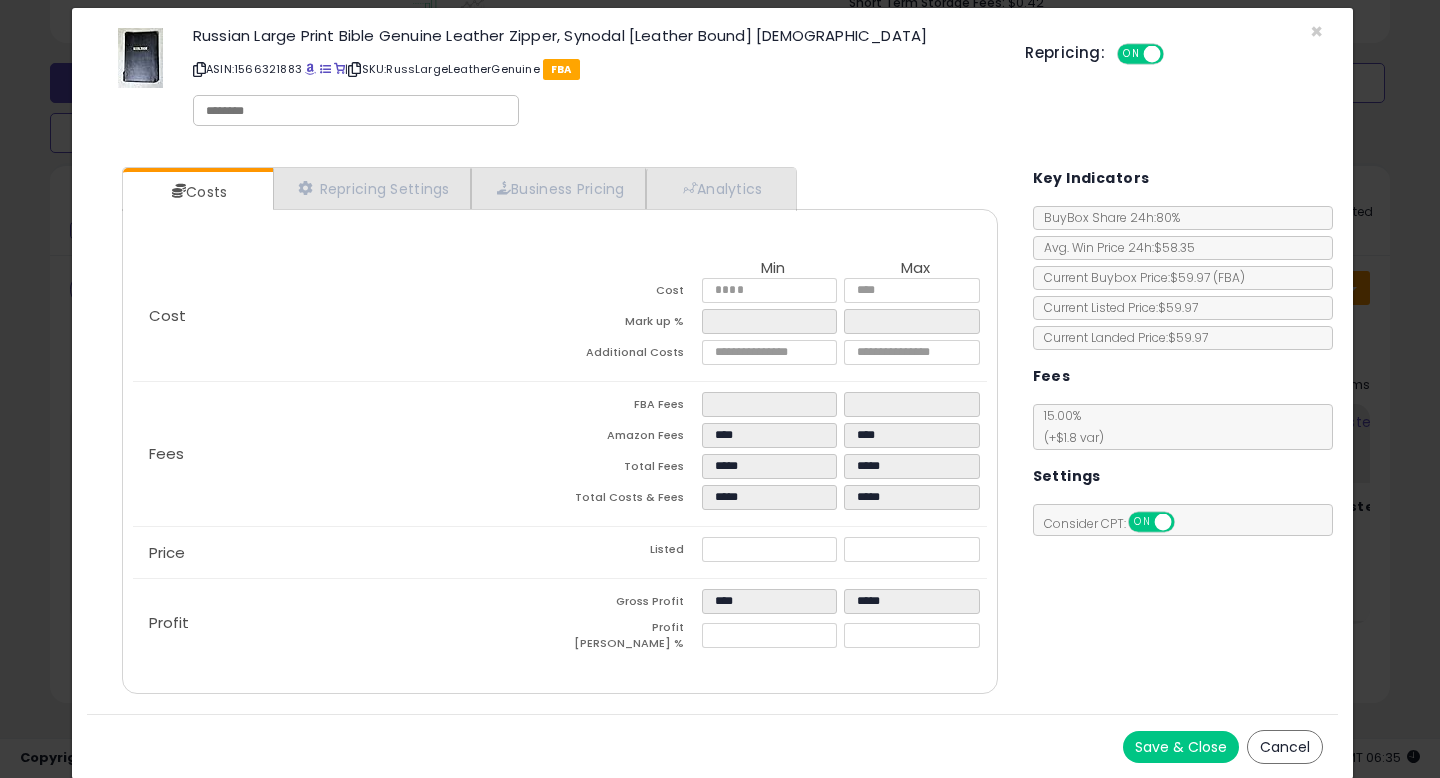 click on "Save & Close" at bounding box center [1181, 747] 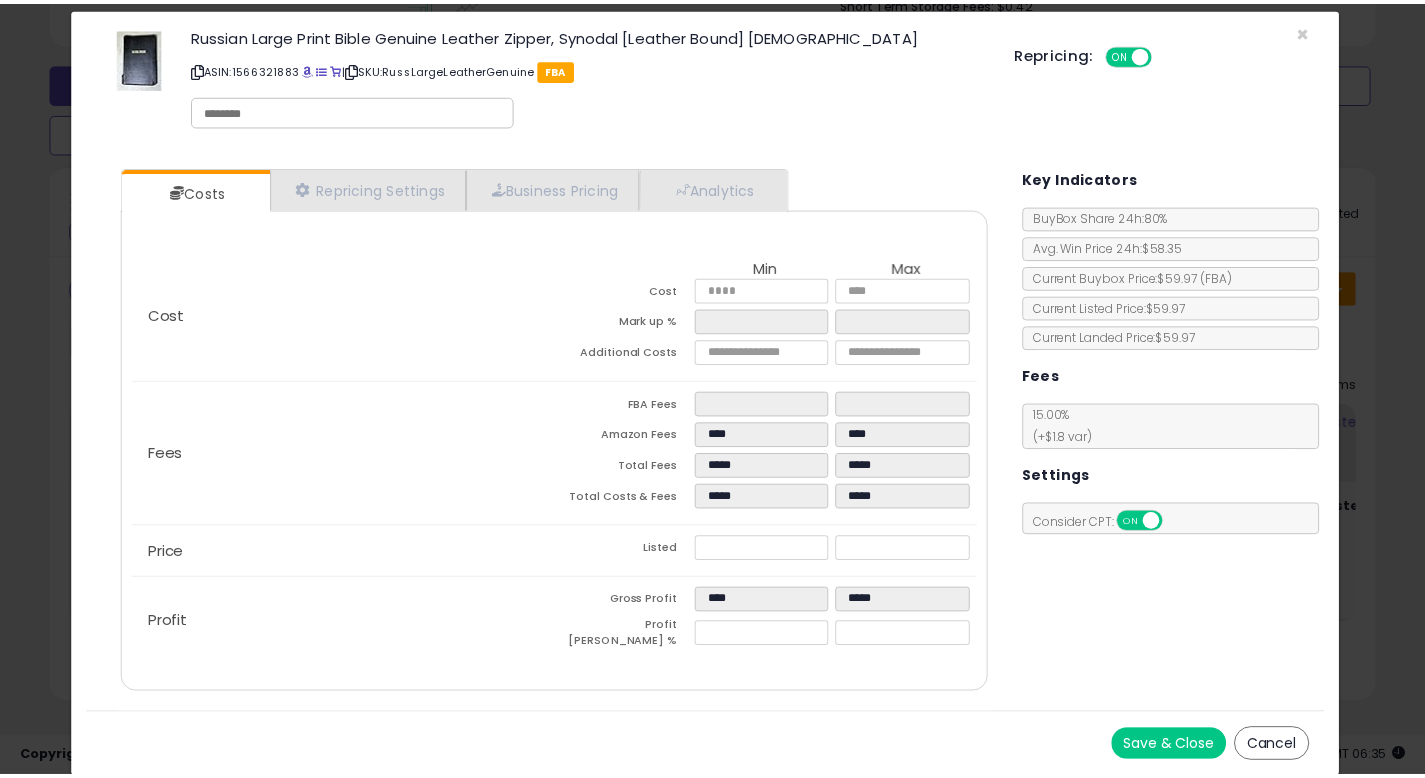 scroll, scrollTop: 0, scrollLeft: 0, axis: both 